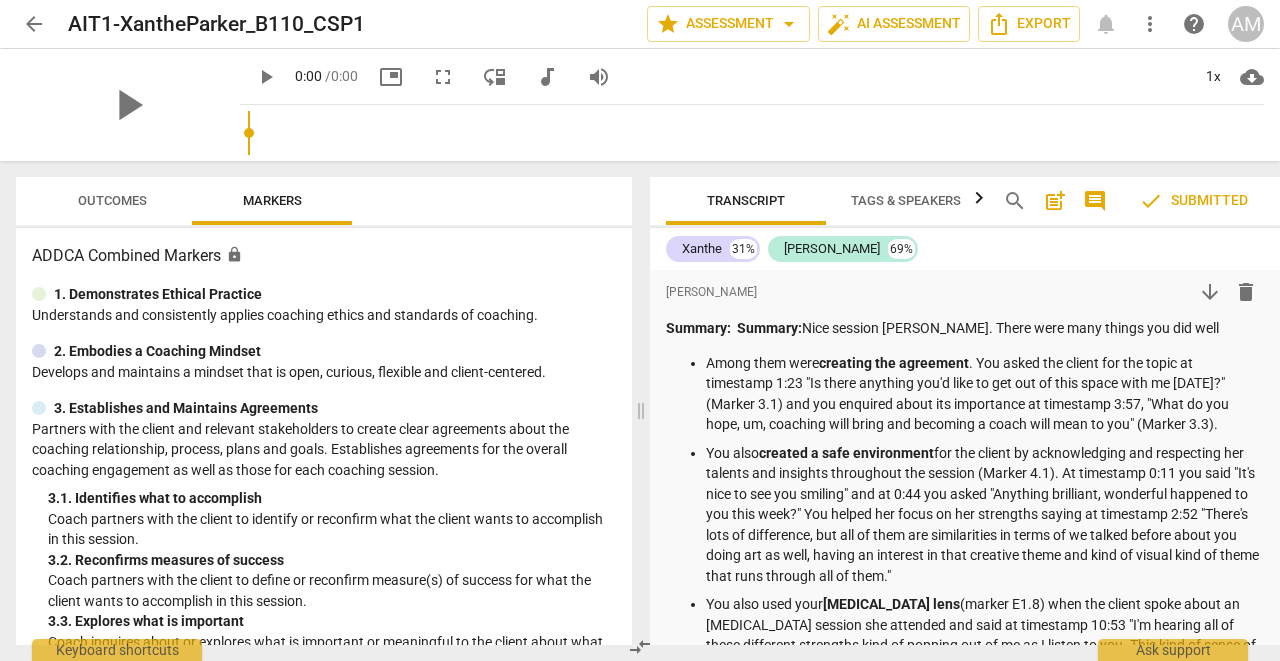 scroll, scrollTop: 0, scrollLeft: 0, axis: both 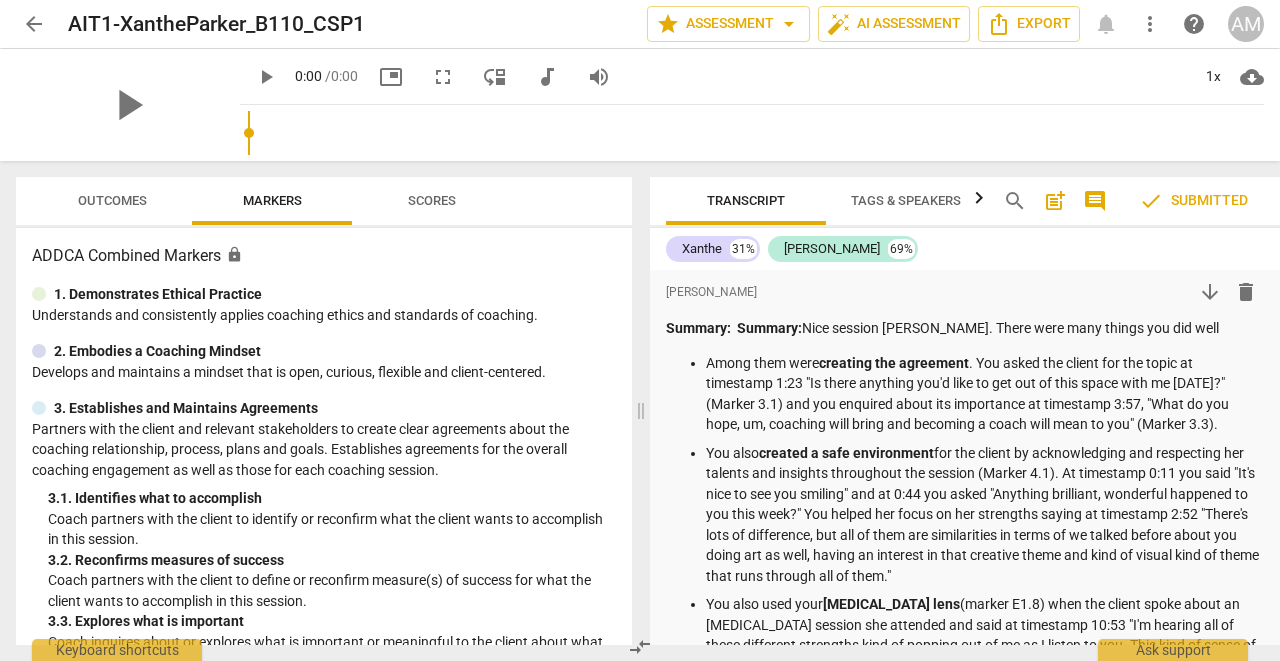 click on "arrow_back" at bounding box center (34, 24) 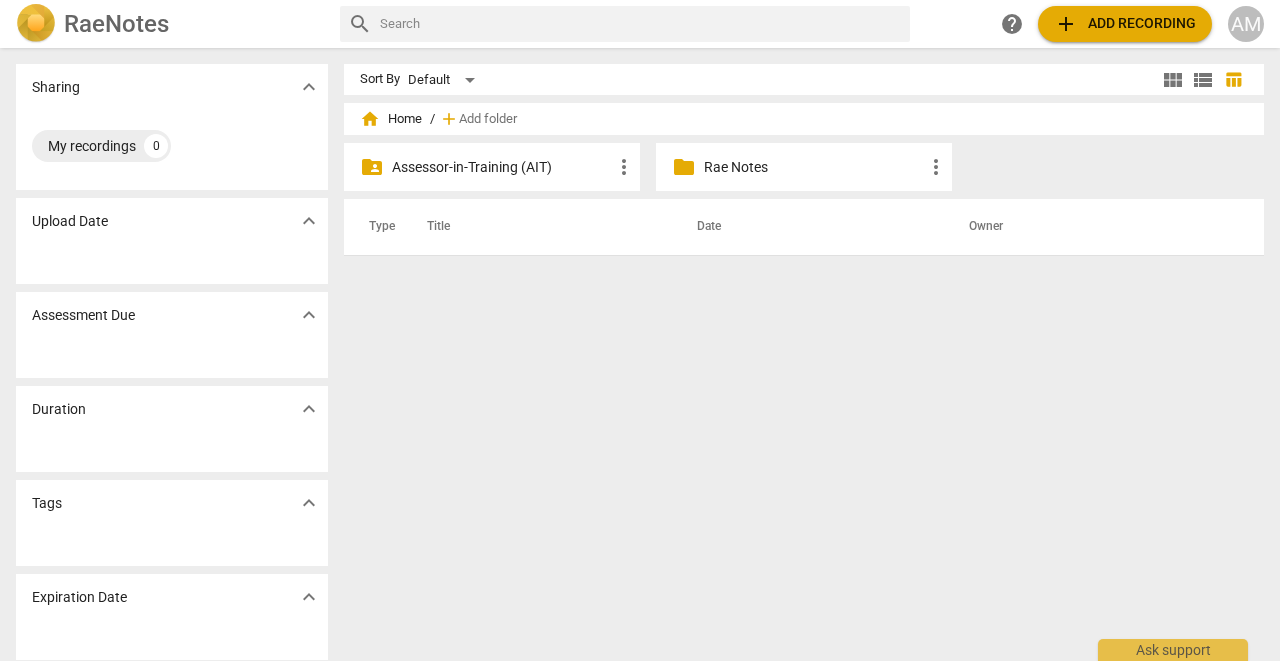 click on "Assessor-in-Training (AIT)" at bounding box center [502, 167] 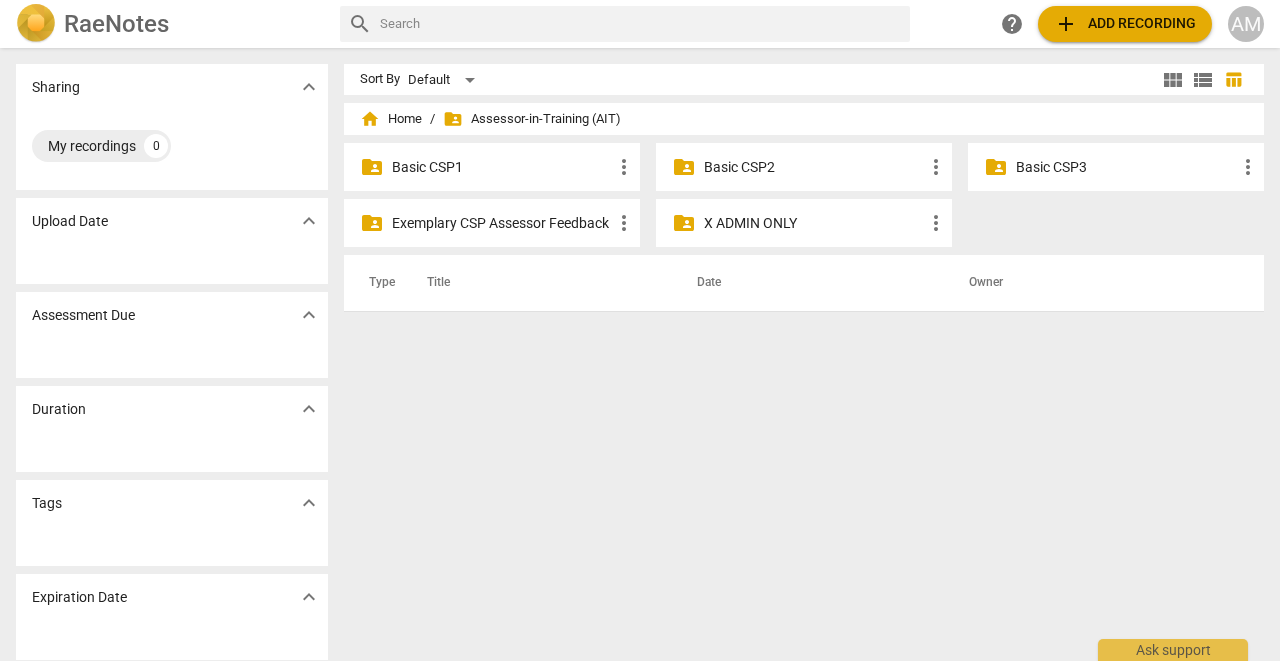 click on "Basic CSP2" at bounding box center (814, 167) 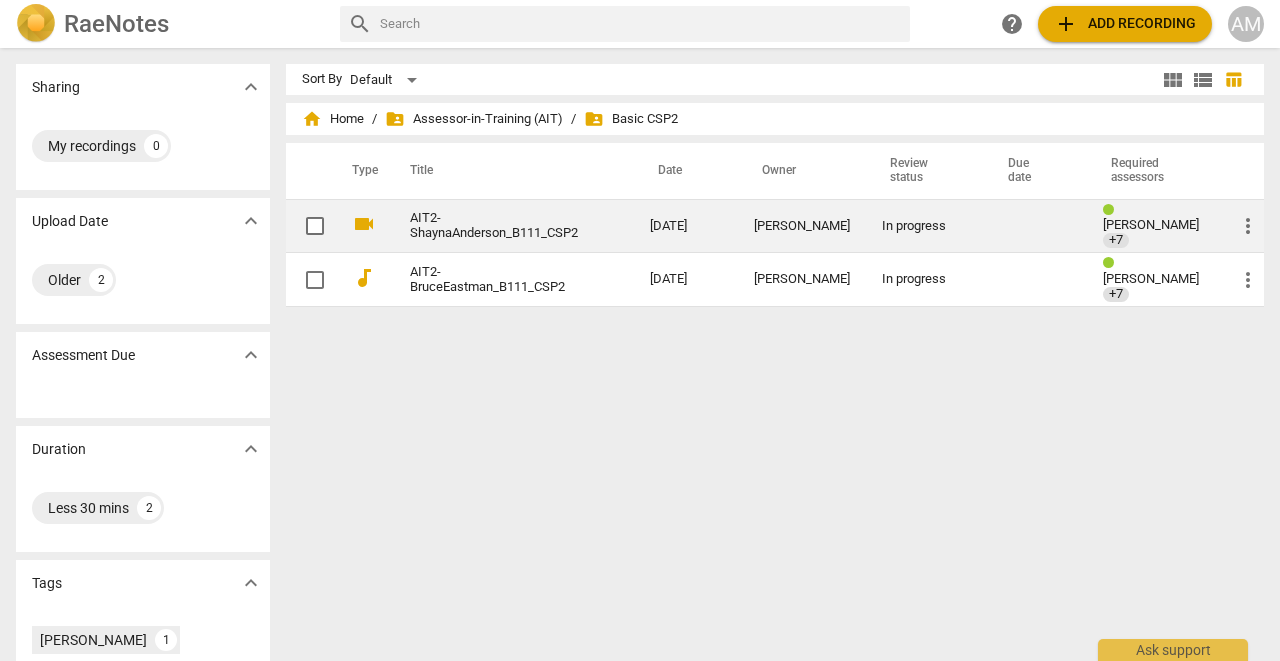 click on "AIT2-ShaynaAnderson_B111_CSP2" at bounding box center [494, 226] 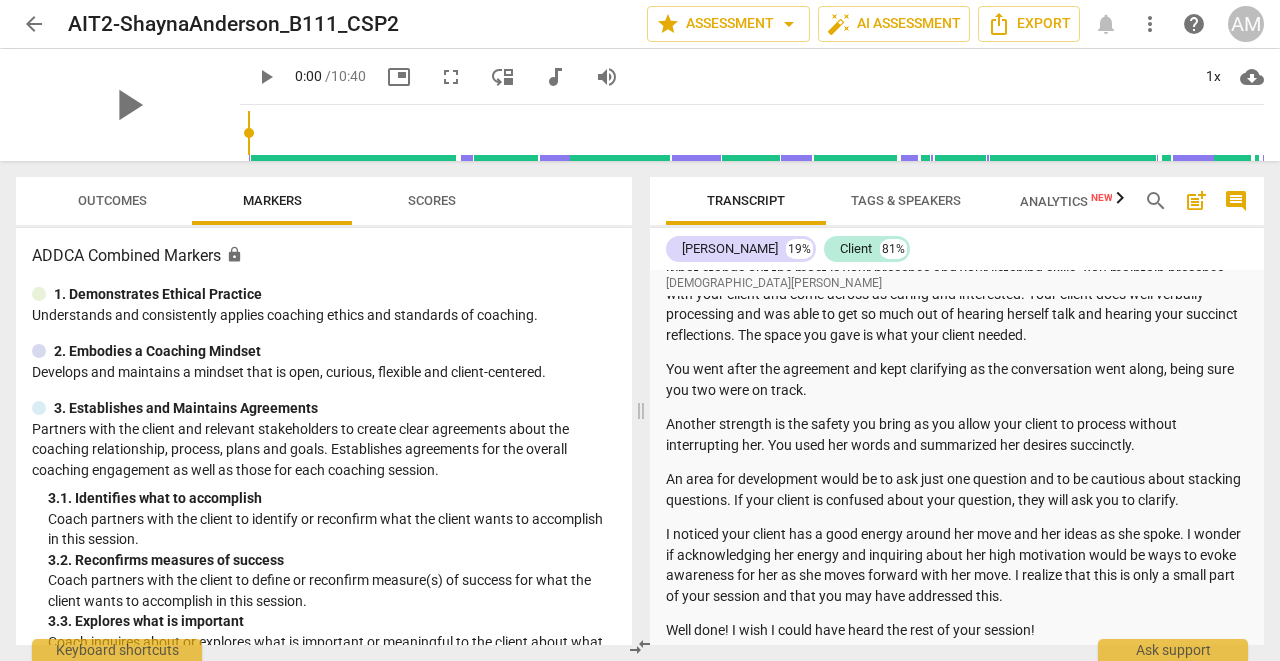 scroll, scrollTop: 3079, scrollLeft: 0, axis: vertical 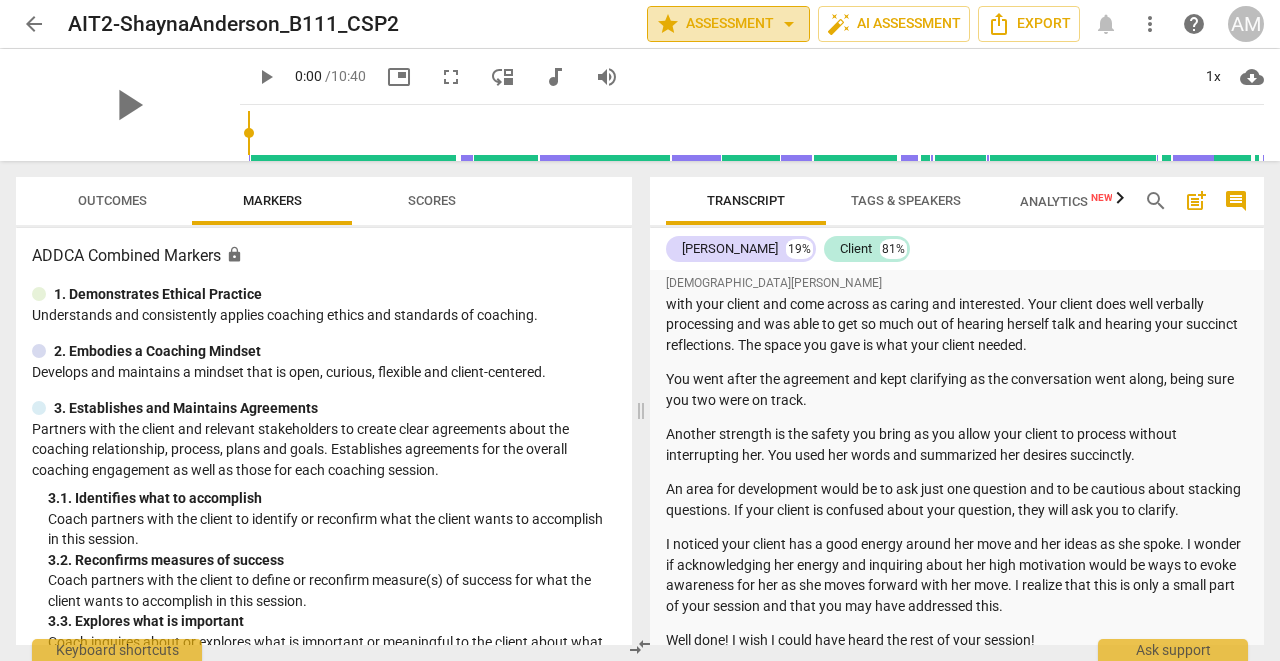 click on "arrow_drop_down" at bounding box center [789, 24] 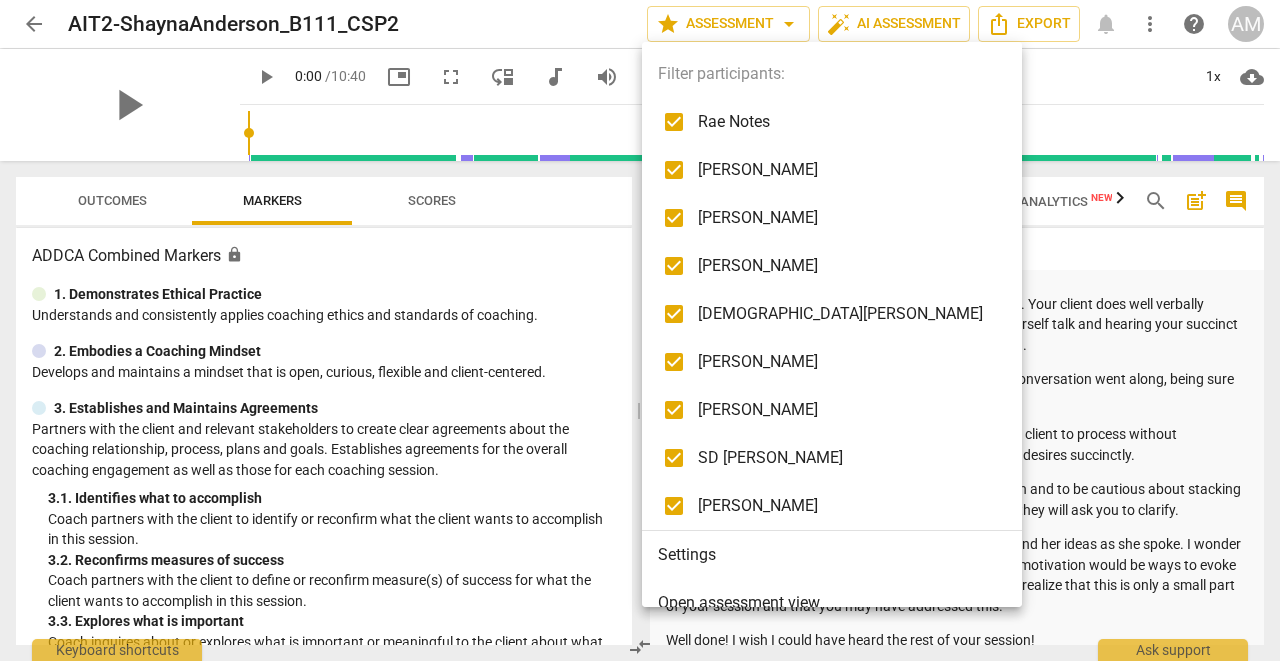 click at bounding box center (674, 170) 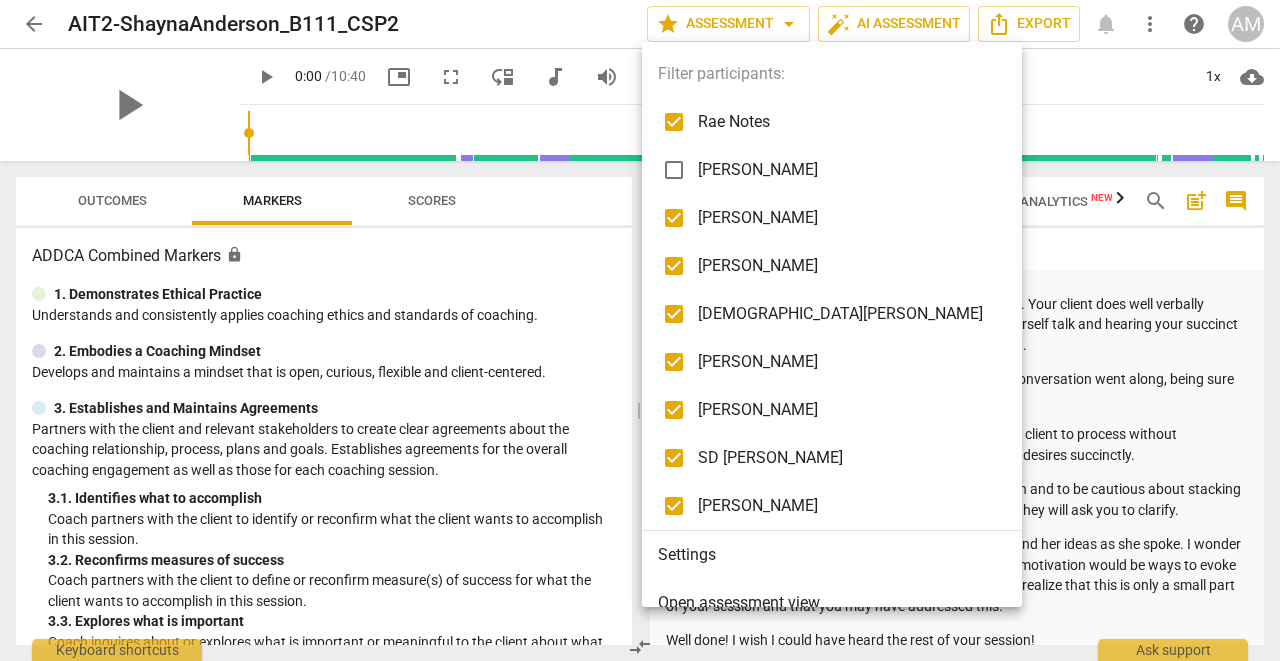 click at bounding box center (674, 218) 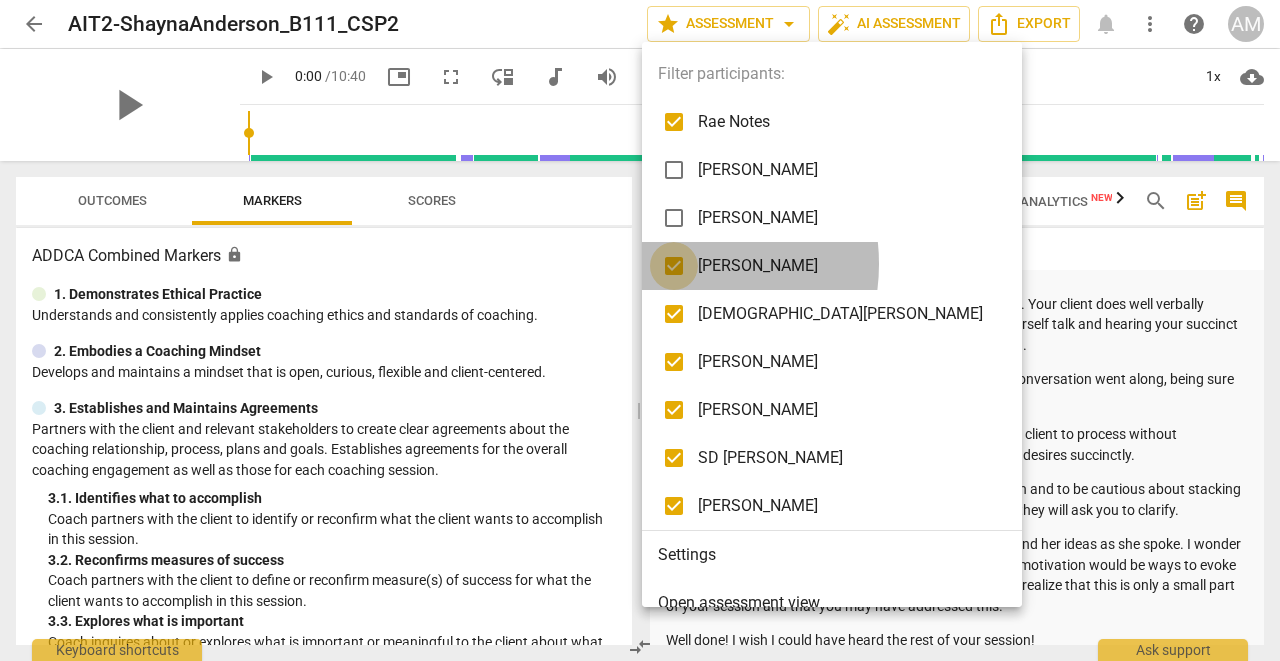 click at bounding box center (674, 266) 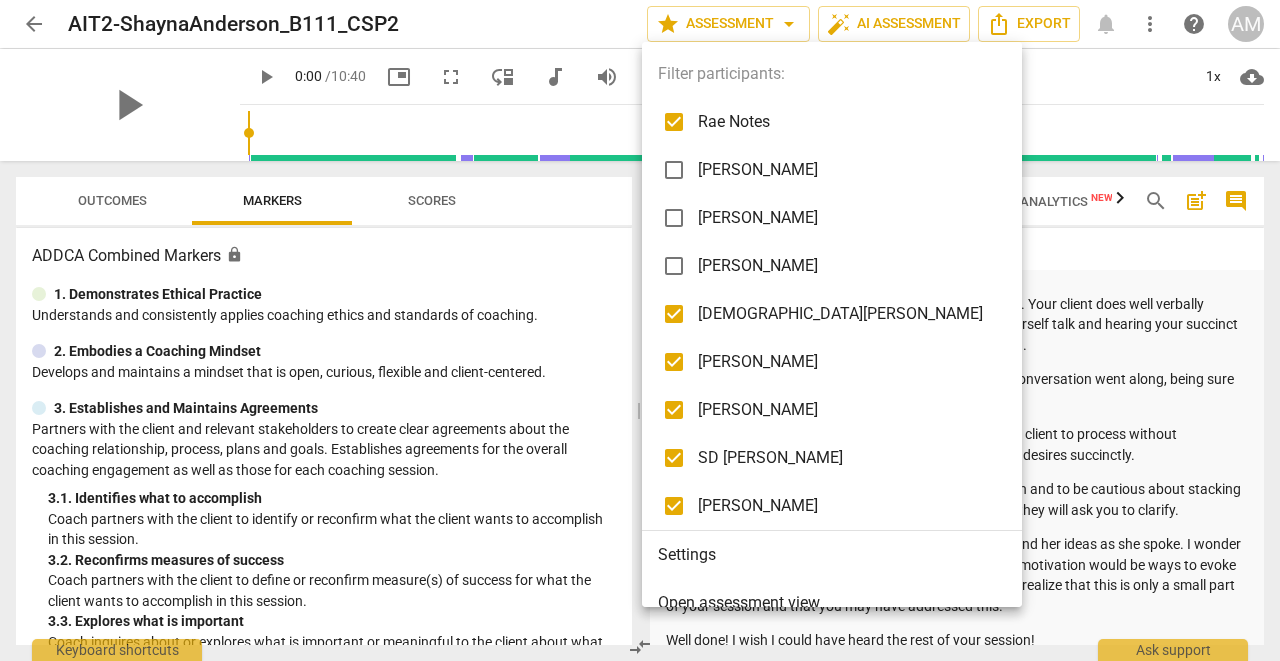 click at bounding box center (674, 314) 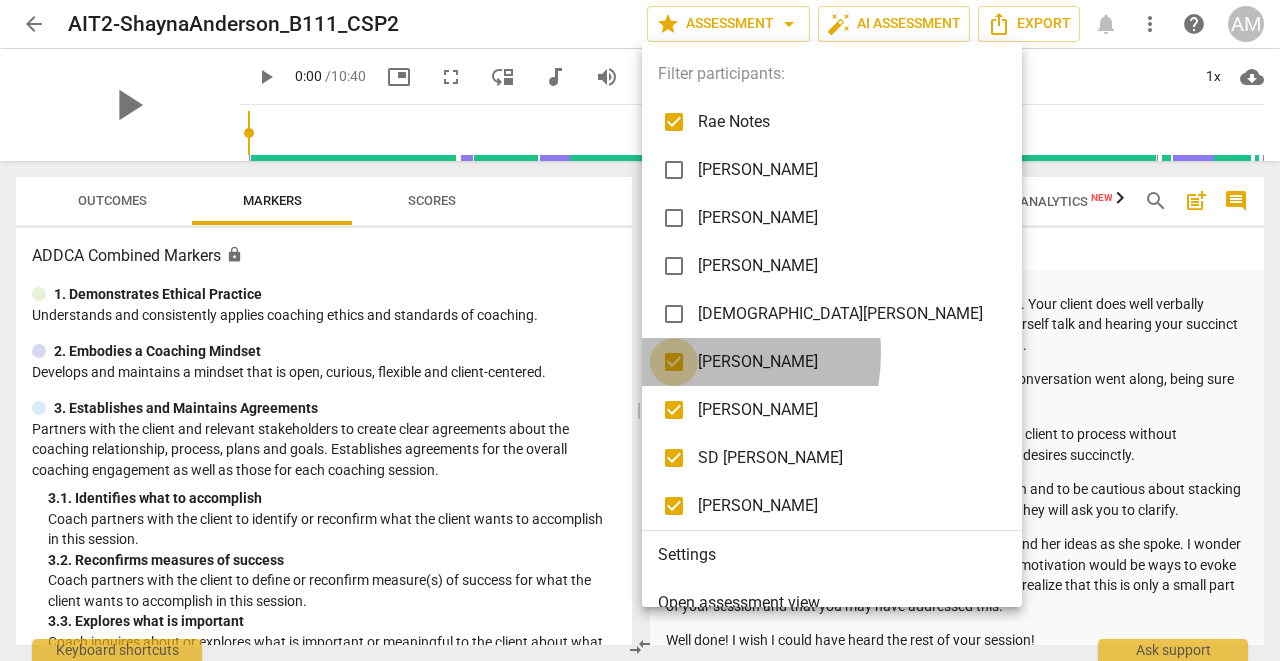 click at bounding box center [674, 362] 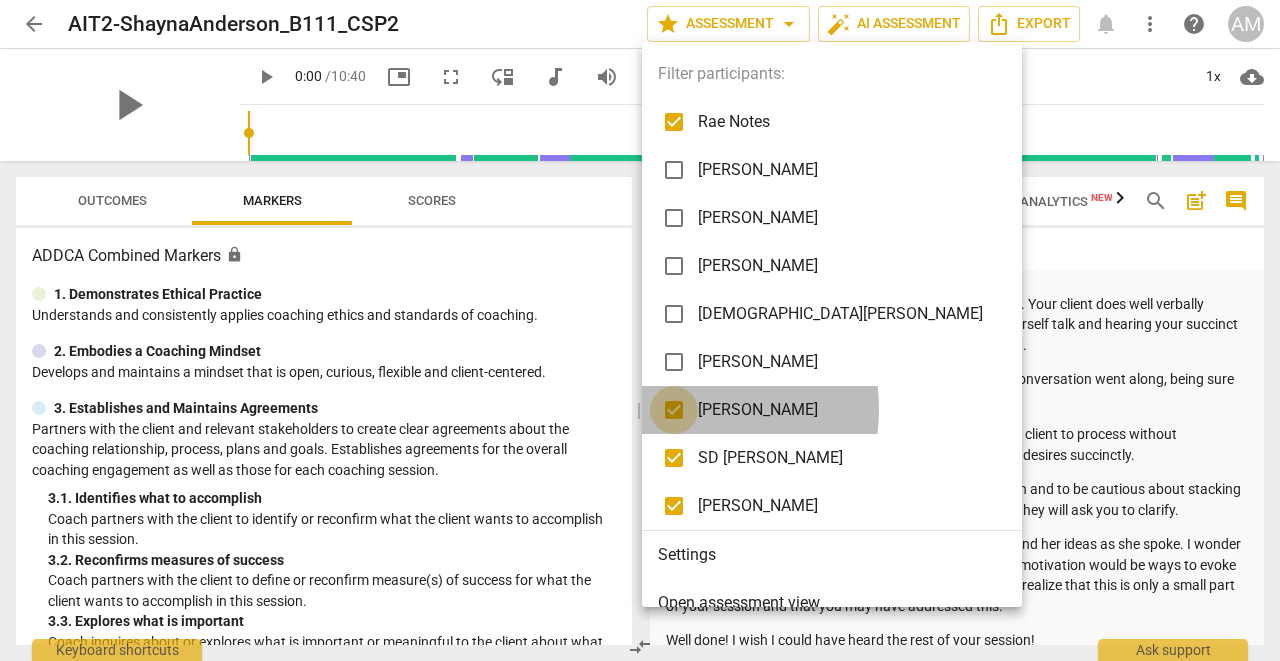 click at bounding box center [674, 410] 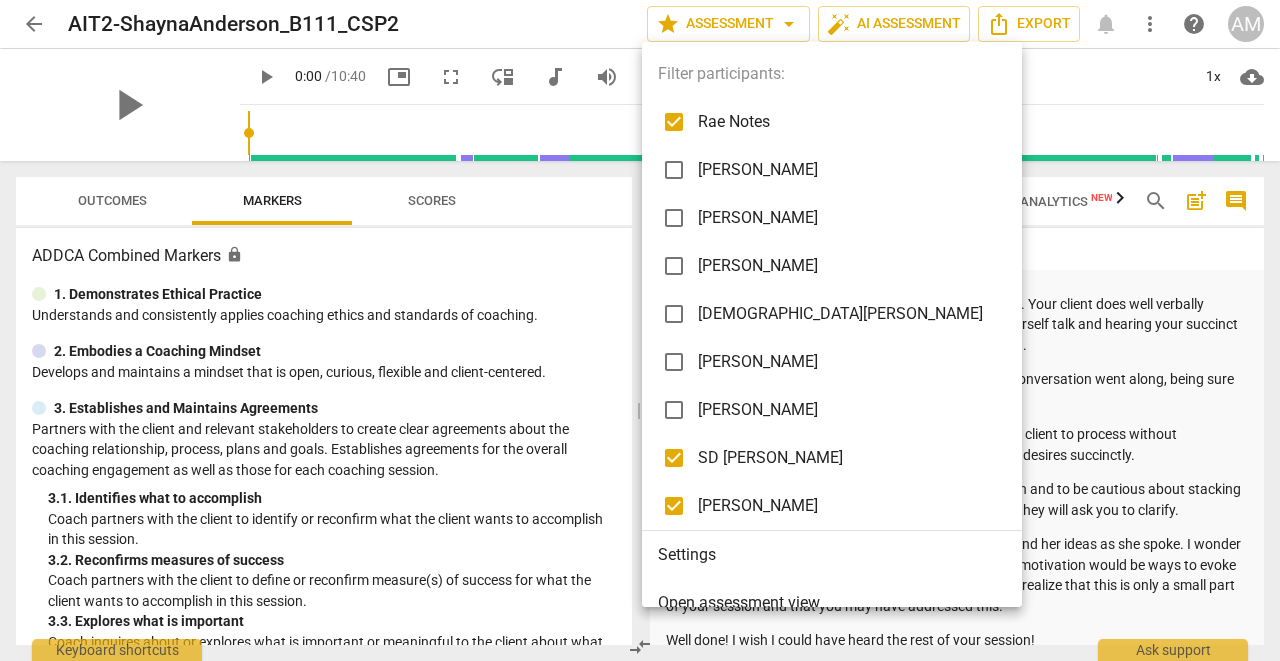click at bounding box center (674, 458) 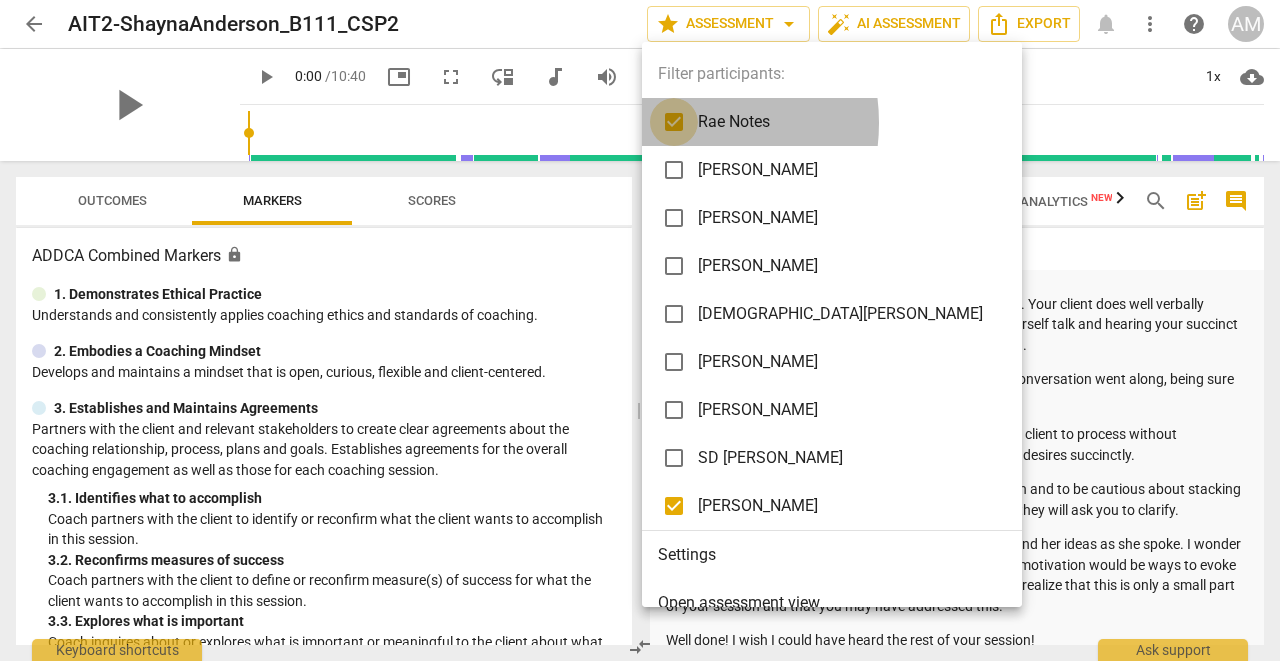 click at bounding box center [674, 122] 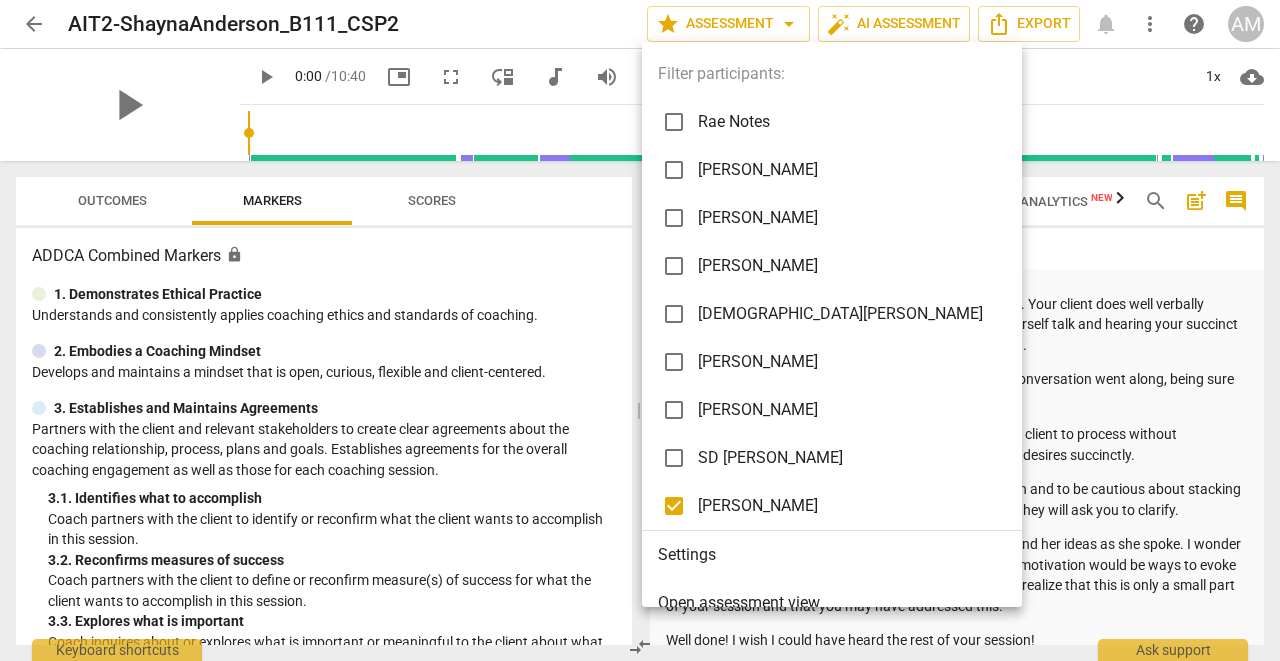 click at bounding box center (640, 330) 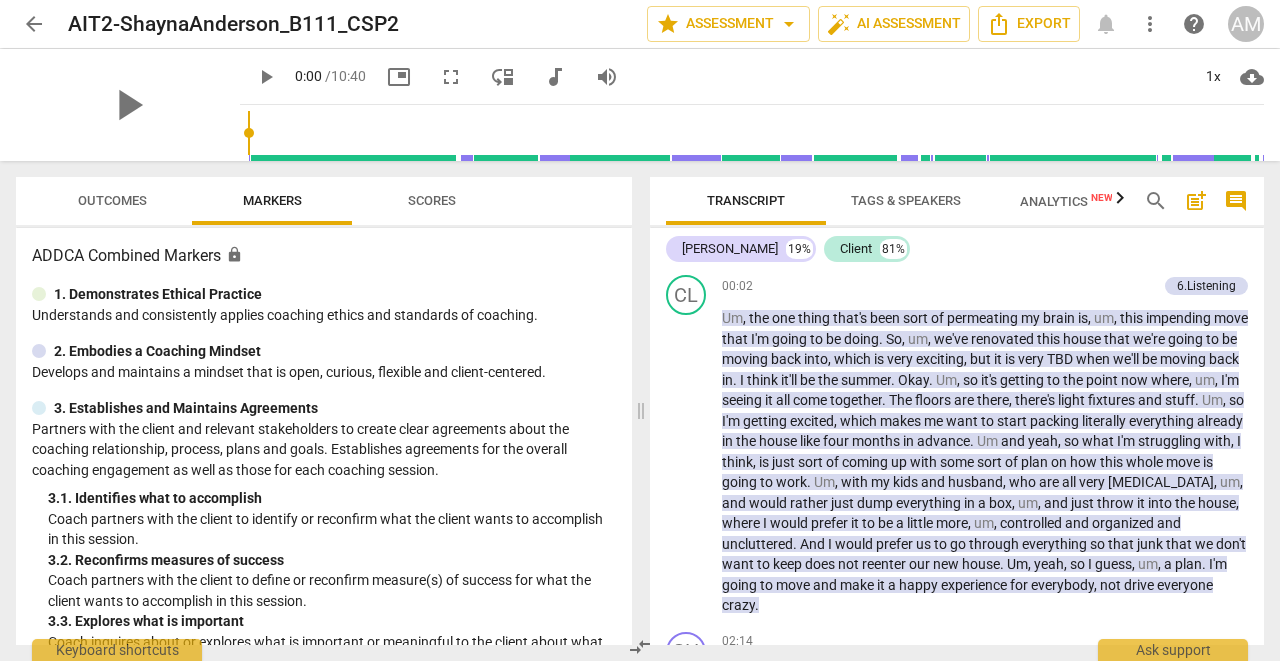scroll, scrollTop: 3619, scrollLeft: 0, axis: vertical 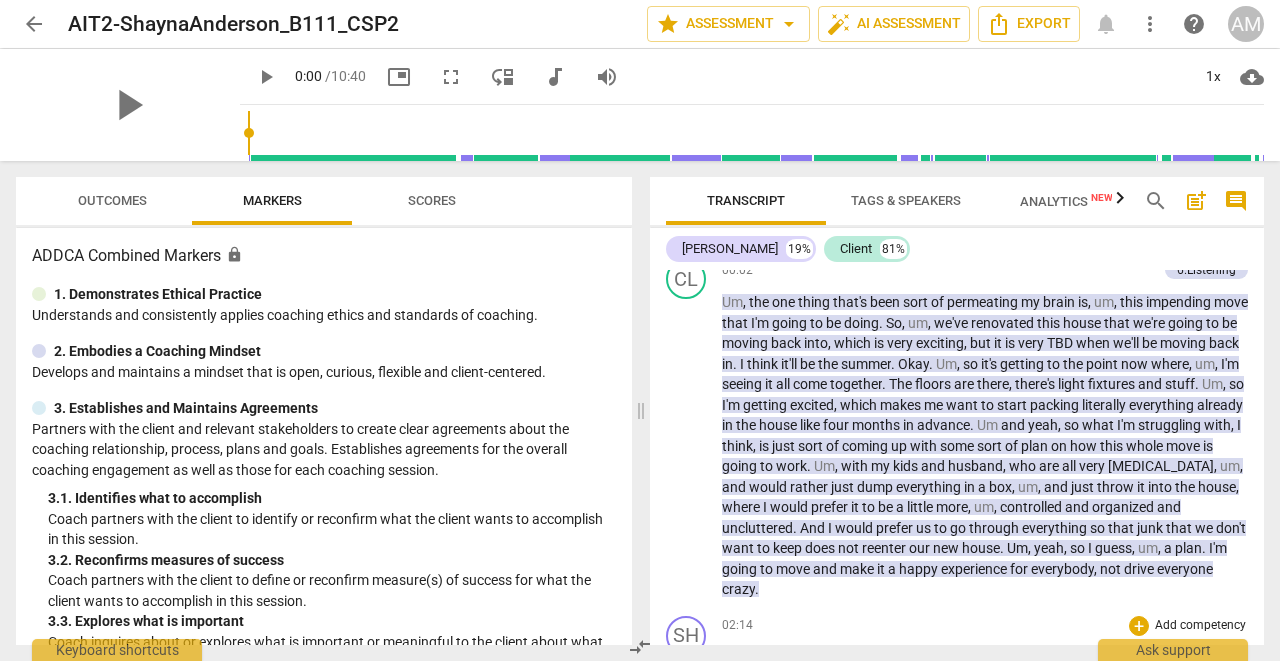 click on "SH play_arrow pause 02:14 + Add competency keyboard_arrow_right So   how   do   you   feel   about   the   move   in   general ?   What's   the   first   feeling   that   comes   up   when   you   think   about   the   move ?" at bounding box center (957, 652) 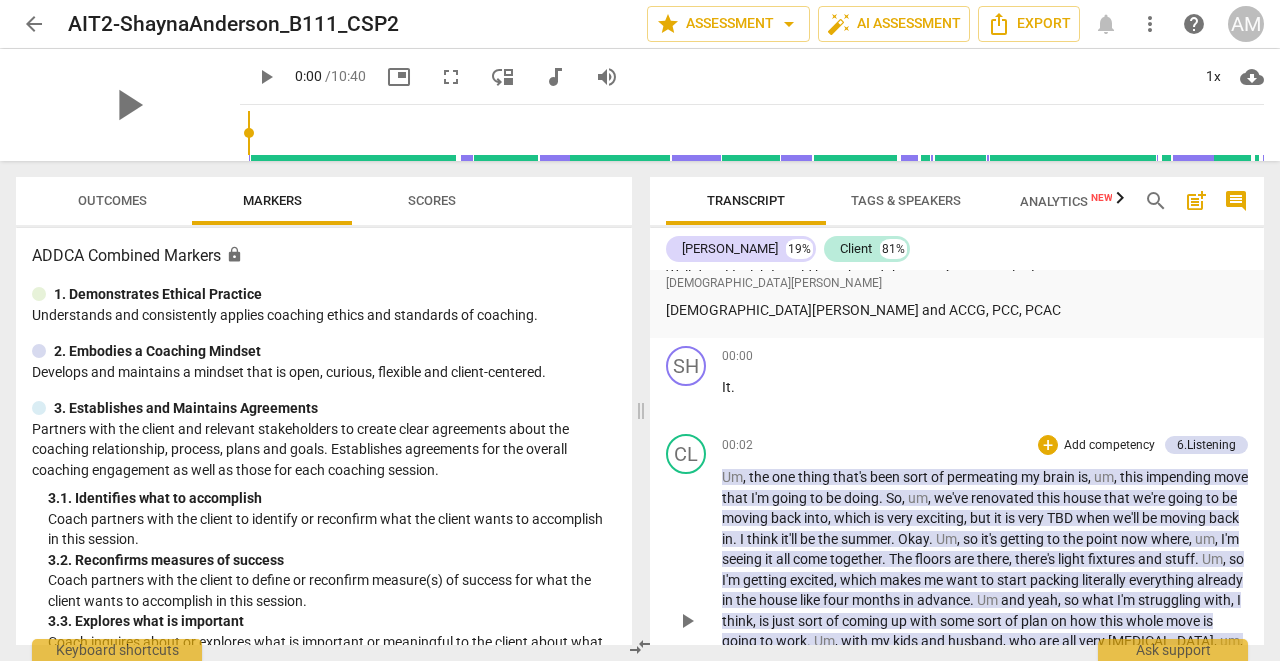 scroll, scrollTop: 3447, scrollLeft: 0, axis: vertical 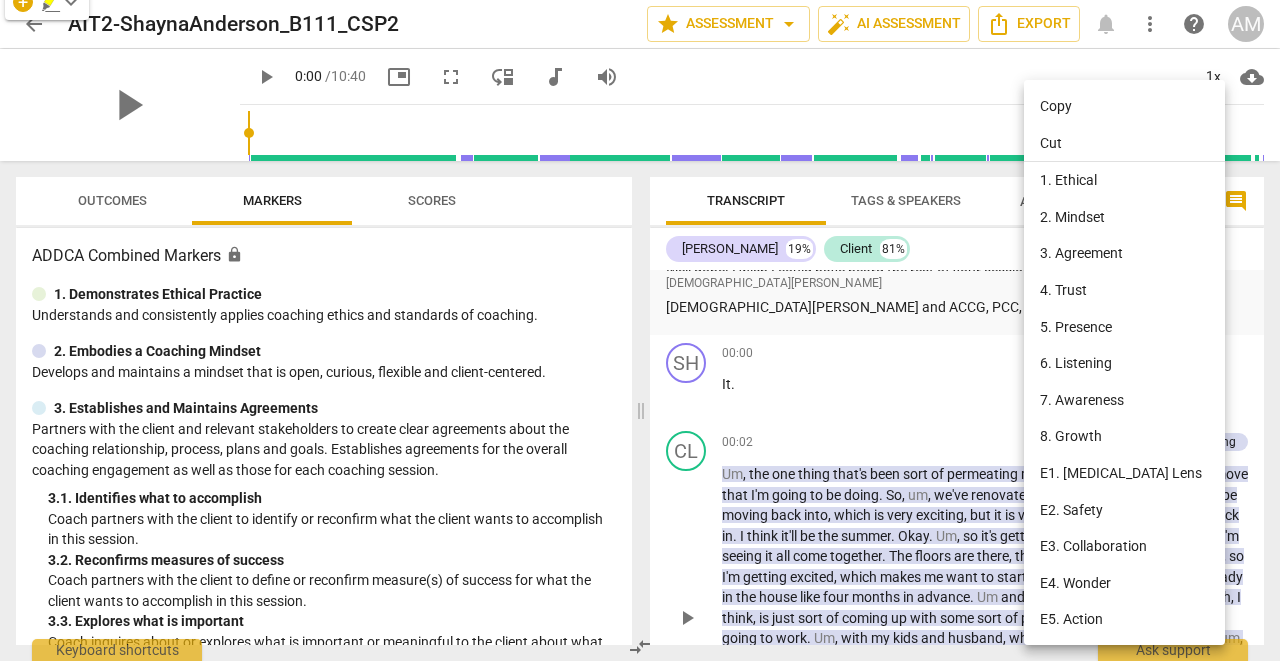 click at bounding box center [640, 330] 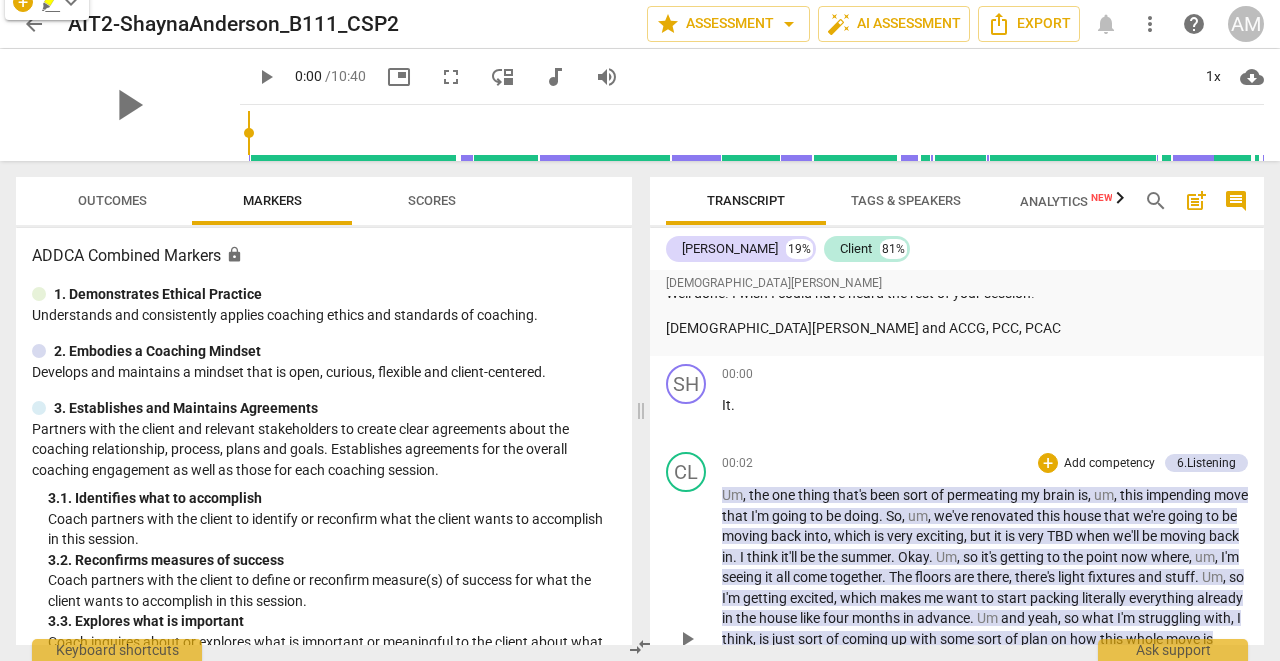 scroll, scrollTop: 3440, scrollLeft: 0, axis: vertical 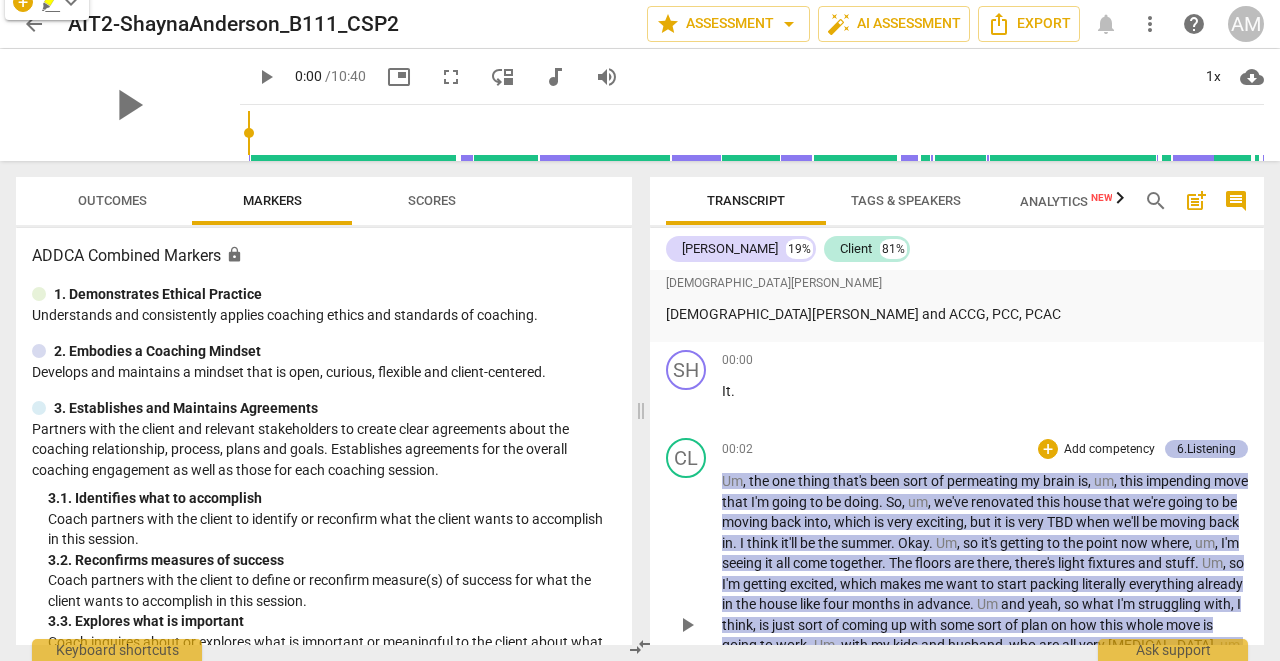 click on "6.Listening" at bounding box center [1206, 449] 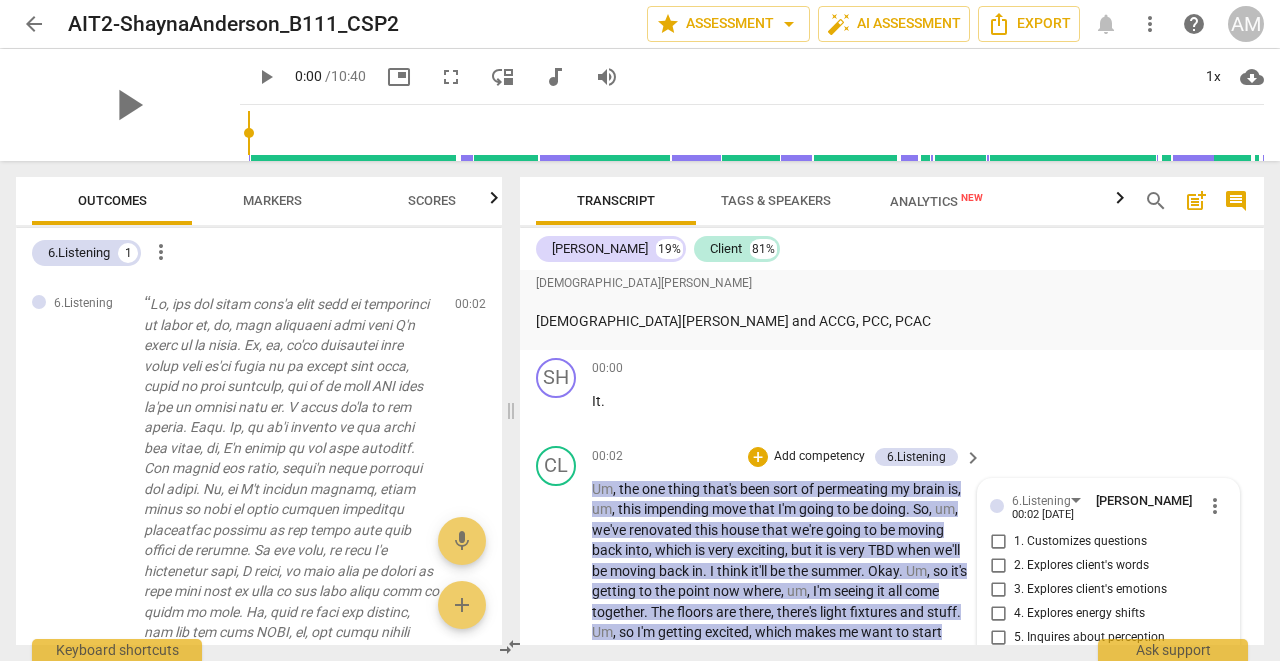 scroll, scrollTop: 3046, scrollLeft: 0, axis: vertical 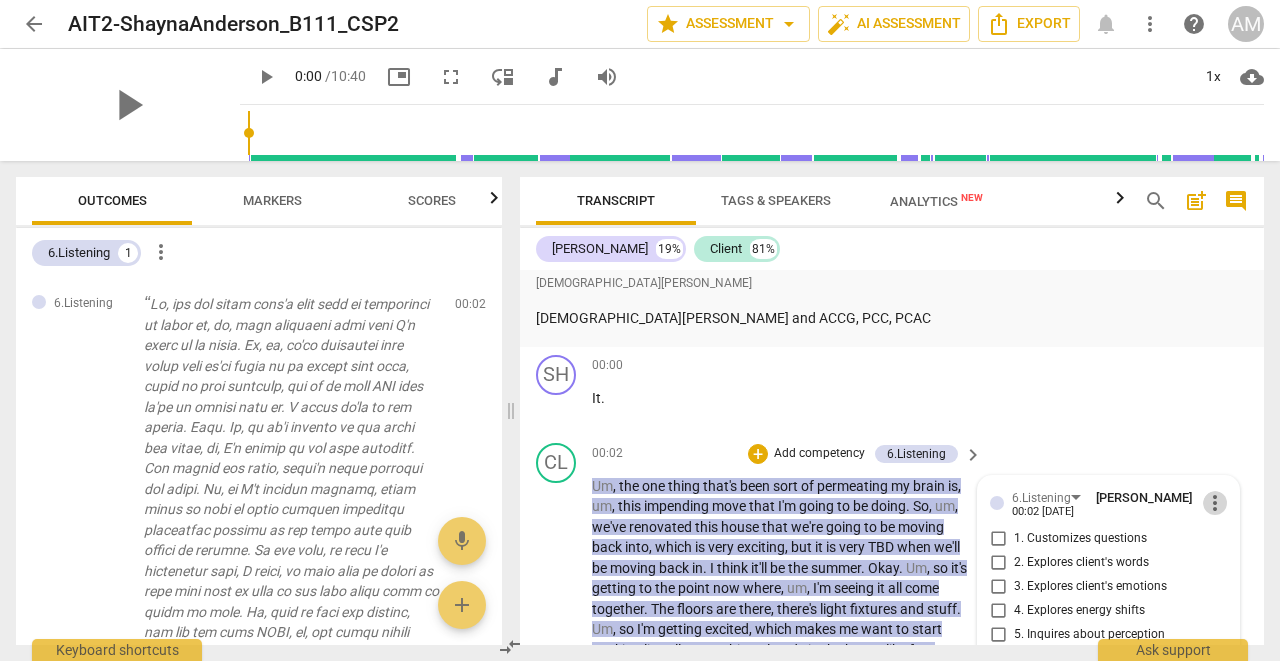 click on "more_vert" at bounding box center [1215, 503] 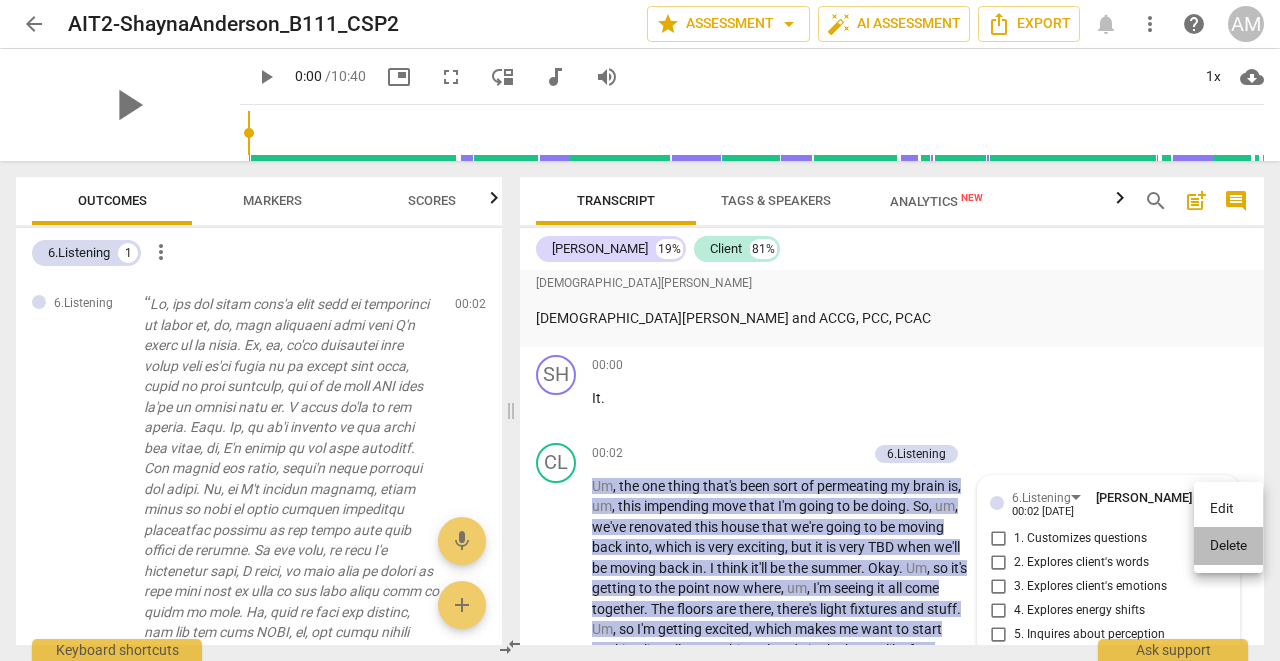 click on "Delete" at bounding box center [1228, 546] 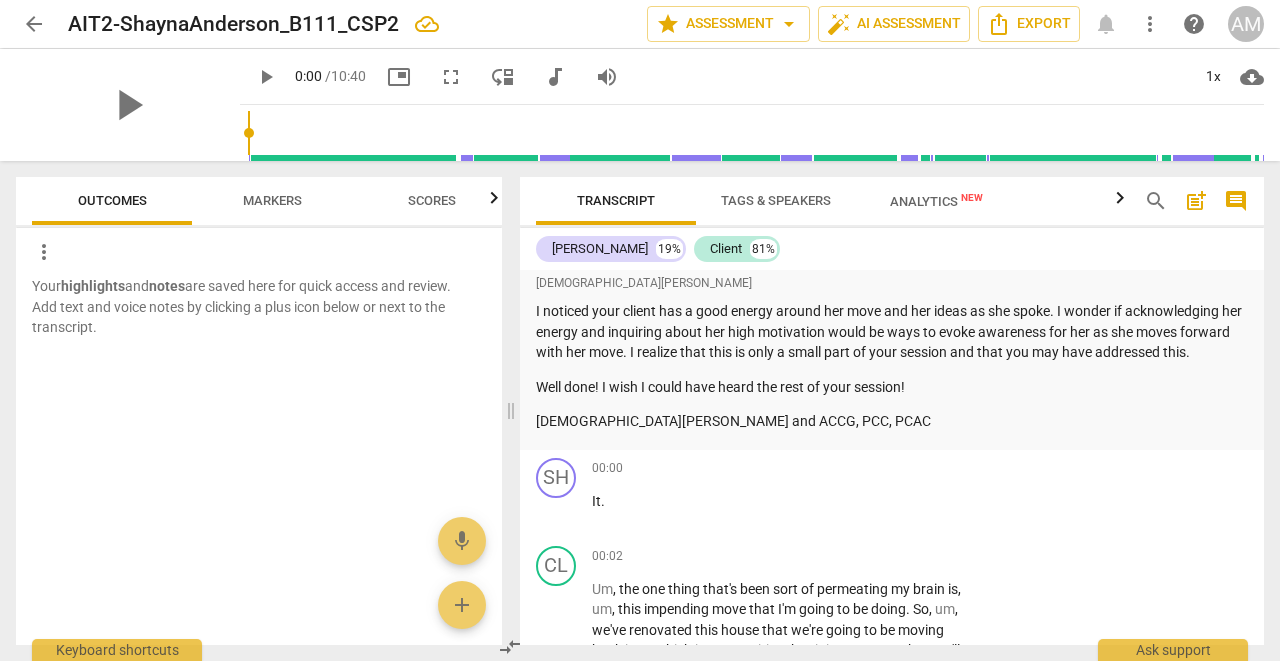 scroll, scrollTop: 2939, scrollLeft: 0, axis: vertical 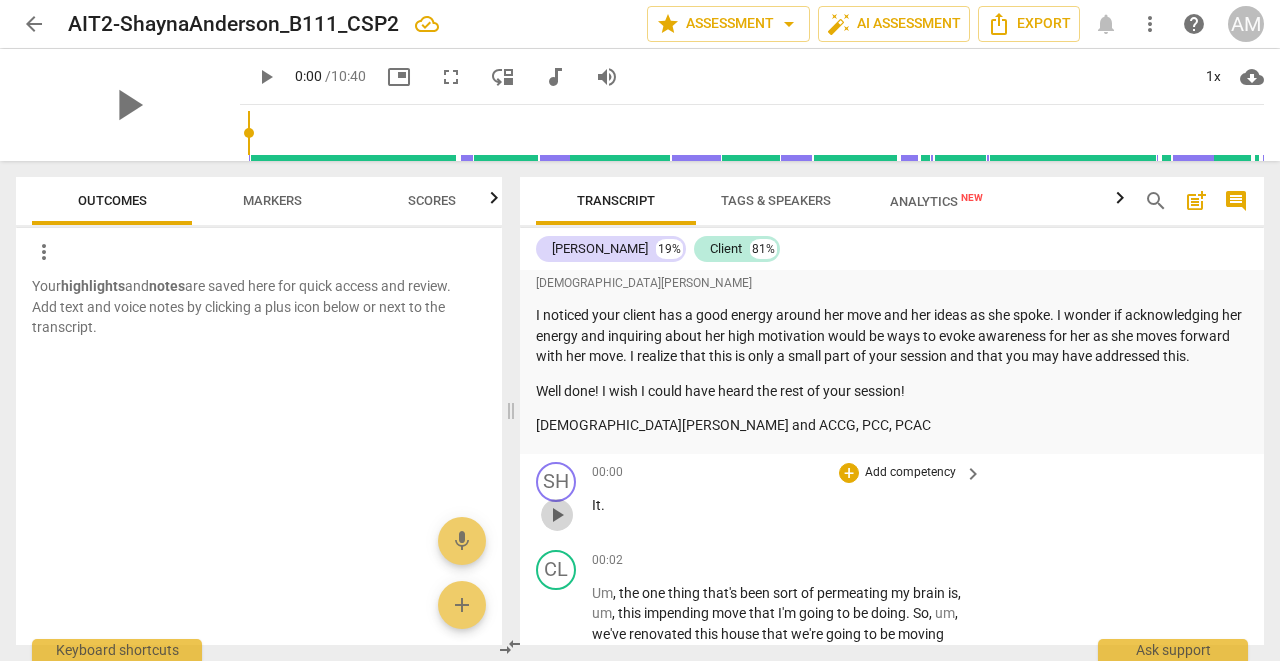 click on "play_arrow" at bounding box center (557, 515) 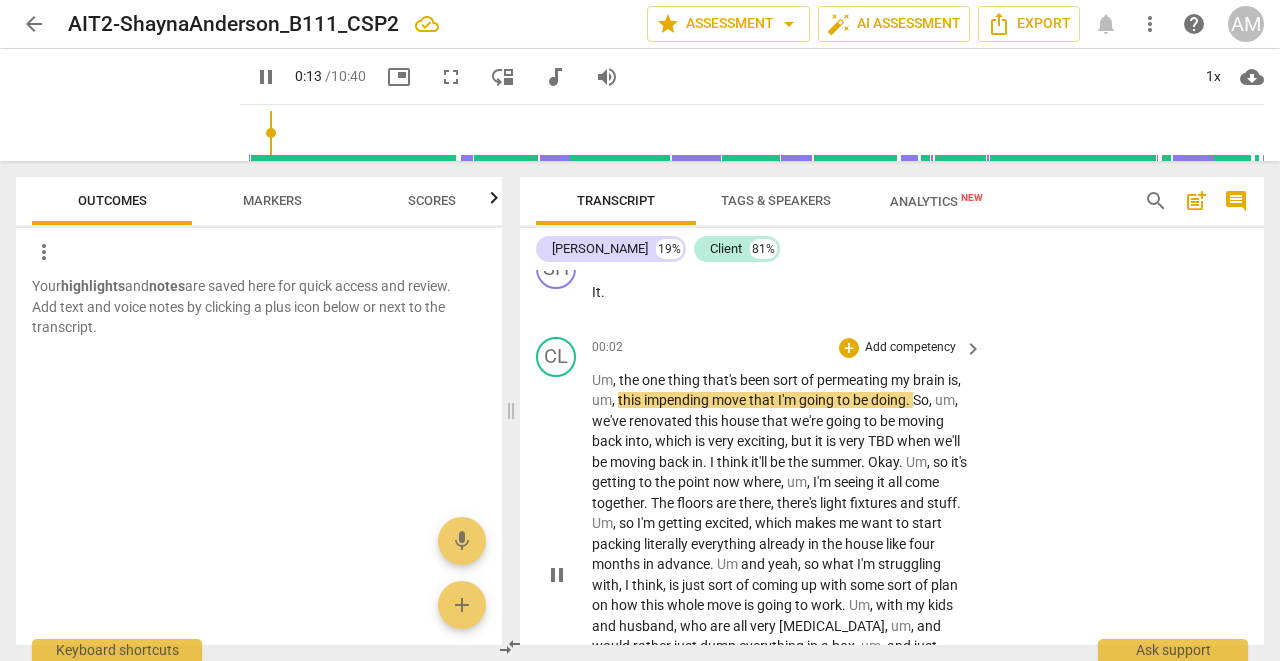 scroll, scrollTop: 3155, scrollLeft: 0, axis: vertical 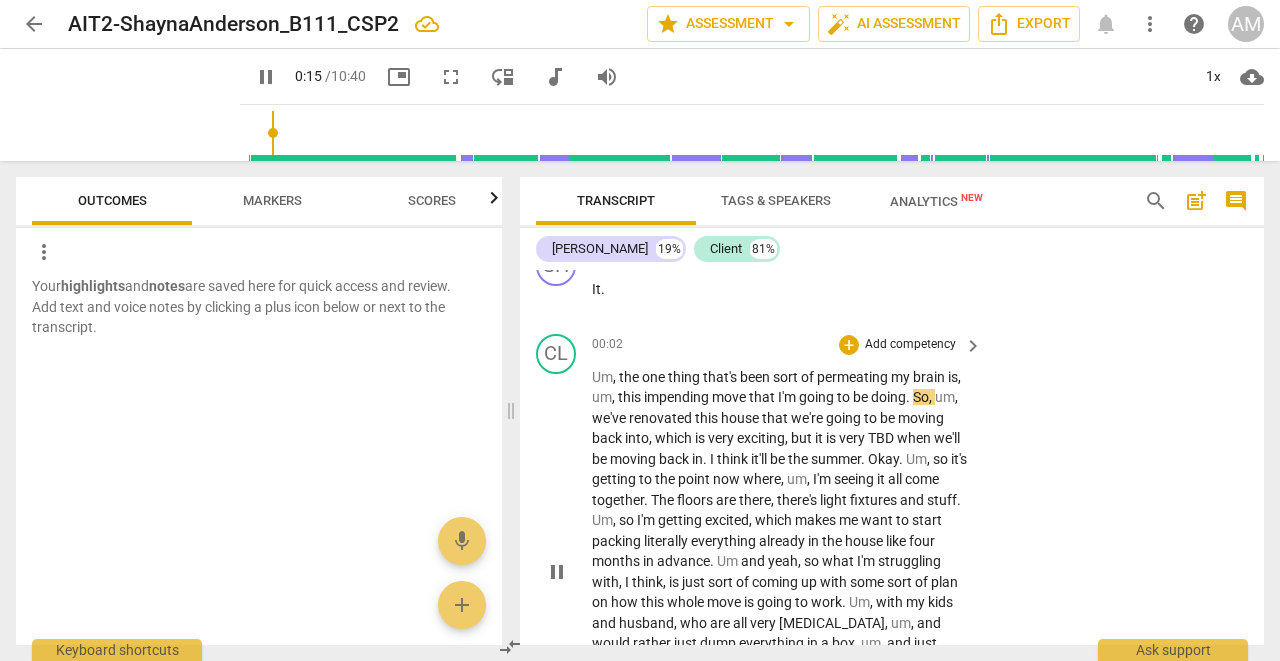 click on "pause" at bounding box center [557, 572] 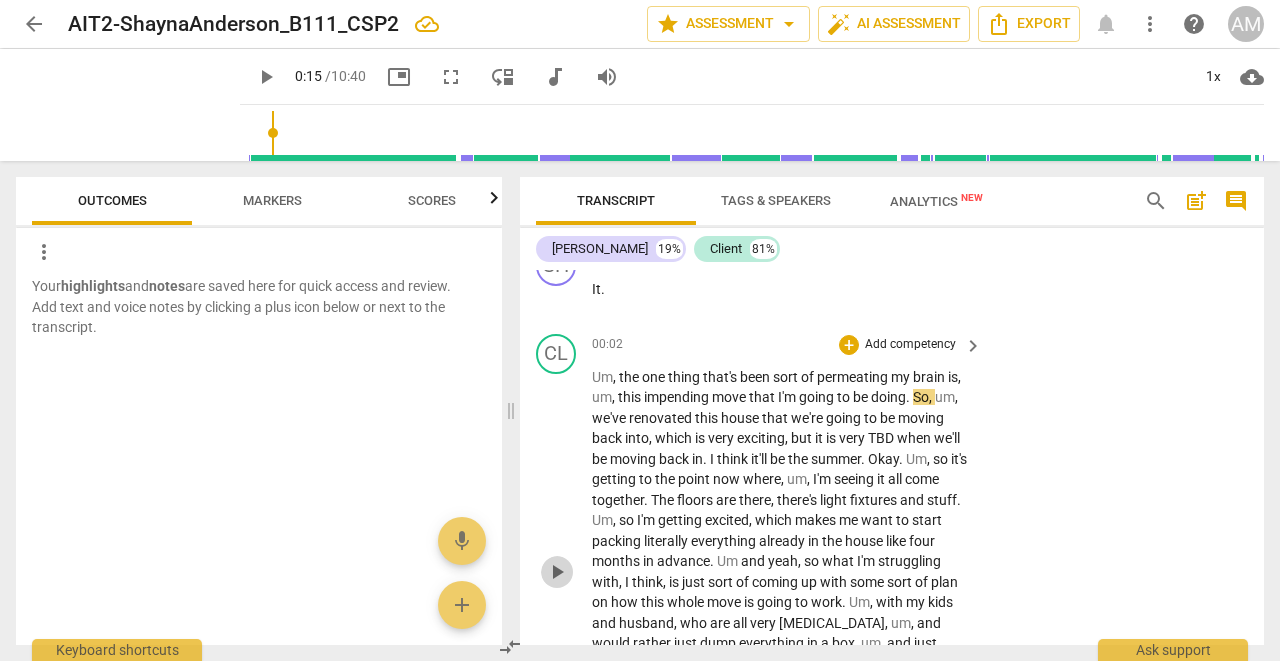 click on "play_arrow" at bounding box center [557, 572] 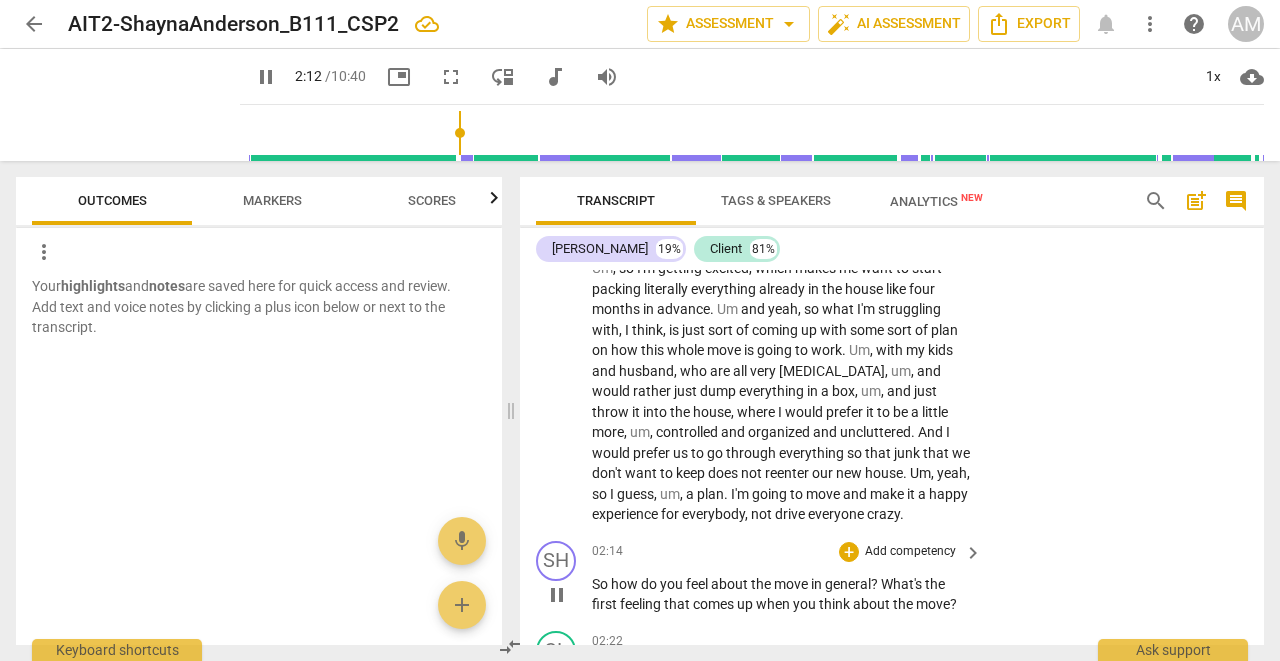 scroll, scrollTop: 3405, scrollLeft: 0, axis: vertical 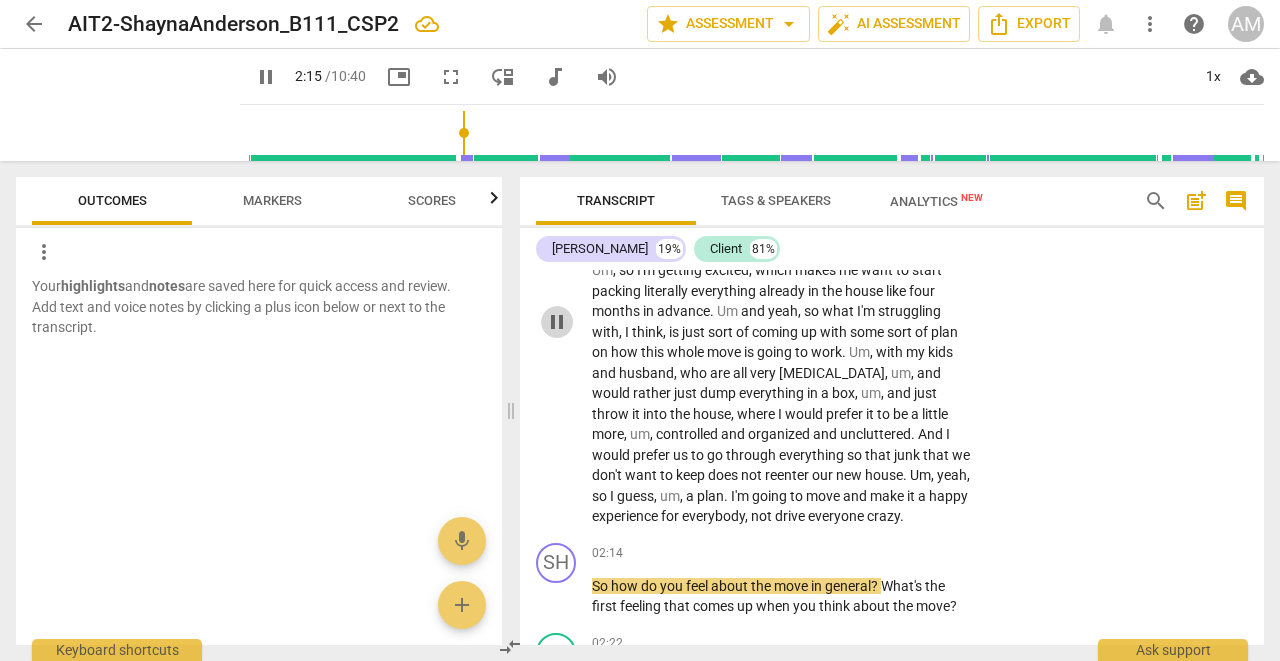 click on "pause" at bounding box center (557, 322) 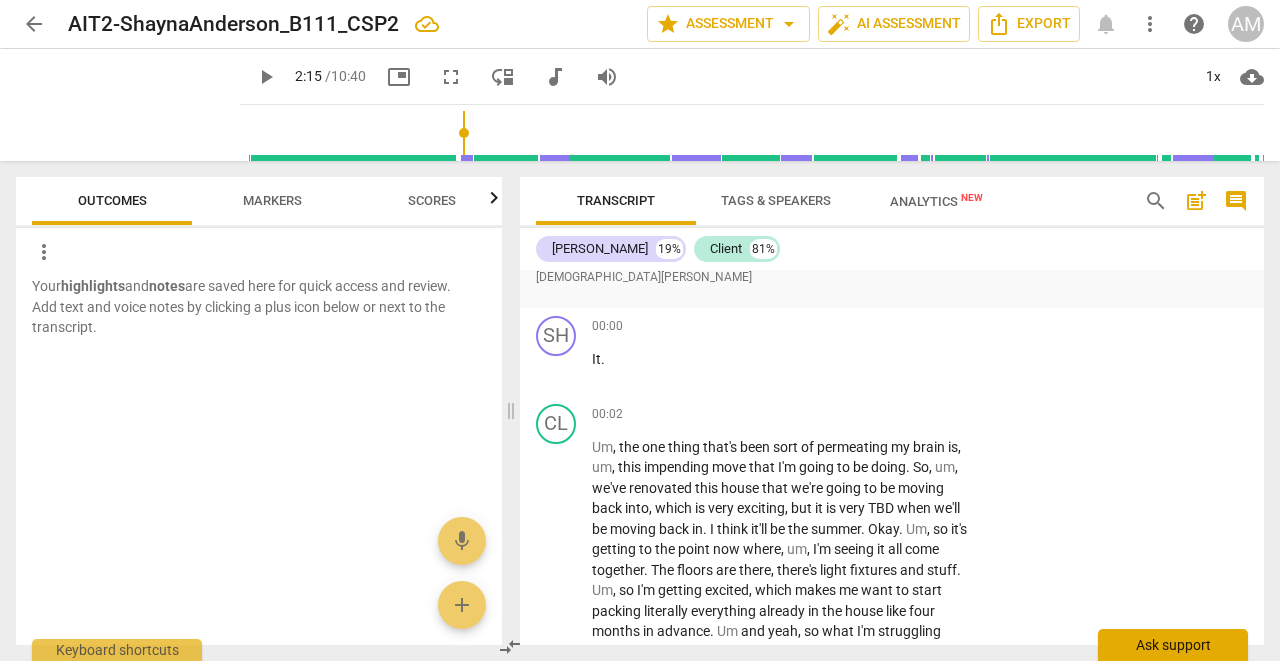 scroll, scrollTop: 3087, scrollLeft: 0, axis: vertical 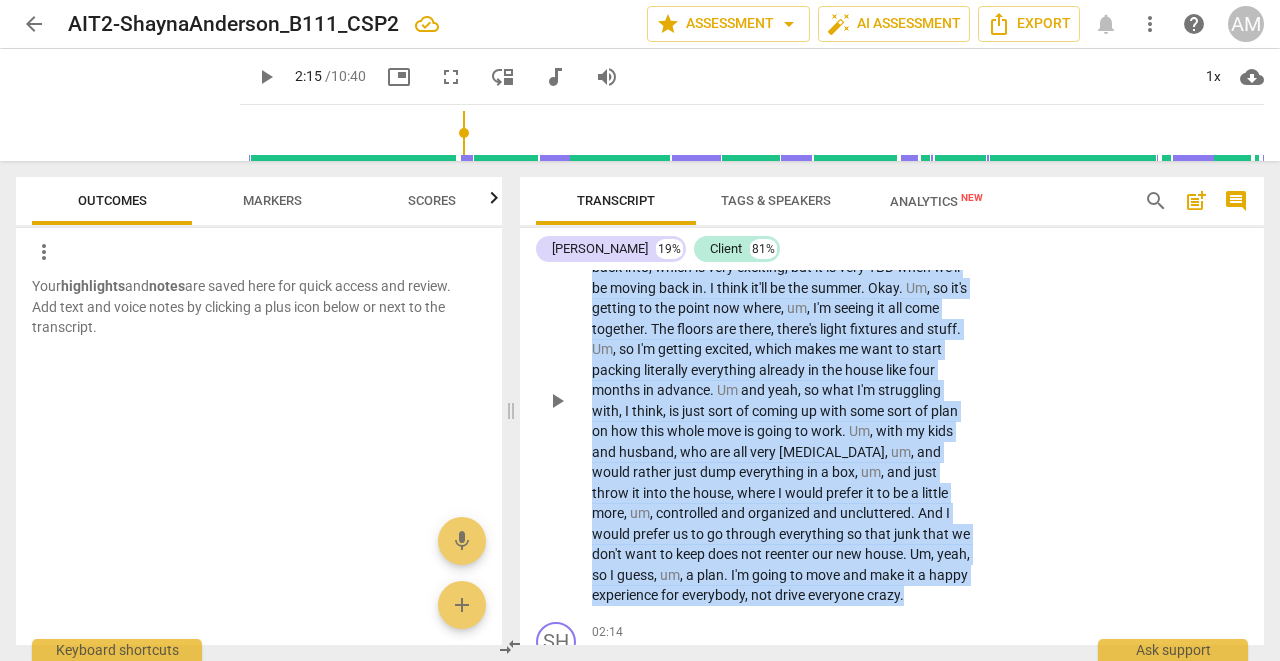 drag, startPoint x: 589, startPoint y: 448, endPoint x: 906, endPoint y: 599, distance: 351.12677 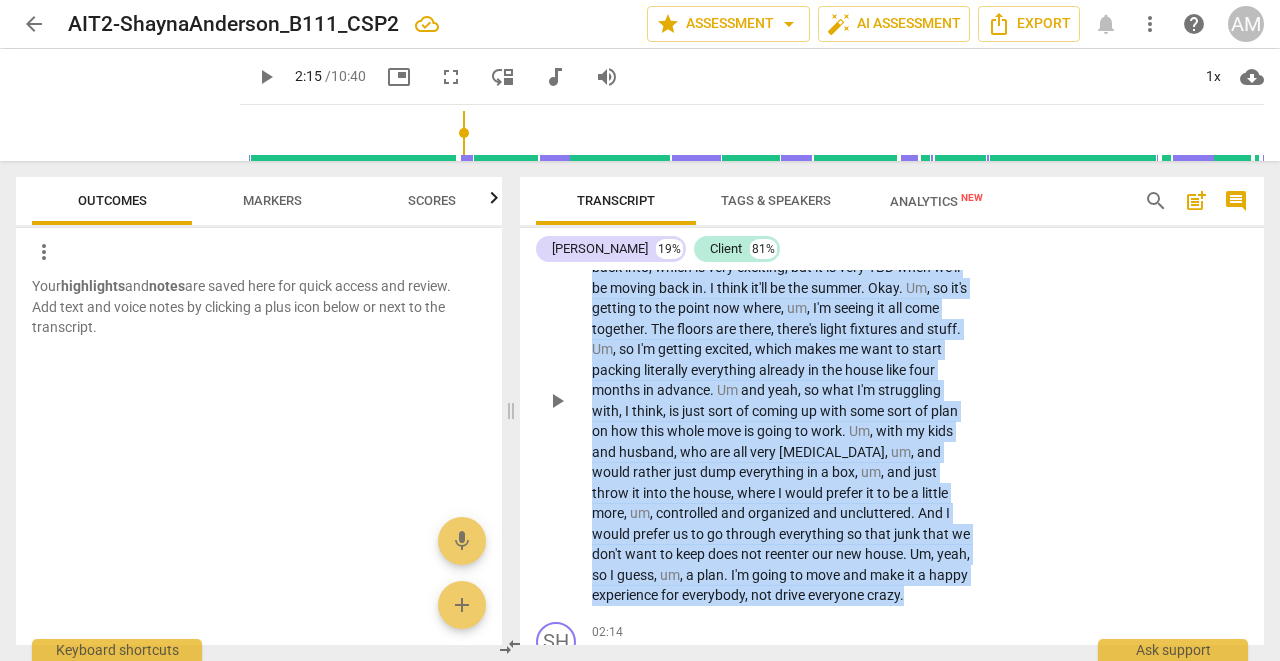click on "CL play_arrow pause 00:02 + Add competency keyboard_arrow_right Um ,   the   one   thing   that's   been   sort   of   permeating   my   brain   is ,   um ,   this   impending   move   that   I'm   going   to   be   doing .   So ,   um ,   we've   renovated   this   house   that   we're   going   to   be   moving   back   into ,   which   is   very   exciting ,   but   it   is   very   TBD   when   we'll   be   moving   back   in .   I   think   it'll   be   the   summer .   Okay .   Um ,   so   it's   getting   to   the   point   now   where ,   um ,   I'm   seeing   it   all   come   together .   The   floors   are   there ,   there's   light   fixtures   and   stuff .   Um ,   so   I'm   getting   excited ,   which   makes   me   want   to   start   packing   literally   everything   already   in   the   house   like   four   months   in   advance .   Um   and   yeah ,   so   what   I'm   struggling   with ,   I   think ,   is   just   sort   of   coming   up   with   some   sort   of   plan   on   how" at bounding box center [892, 384] 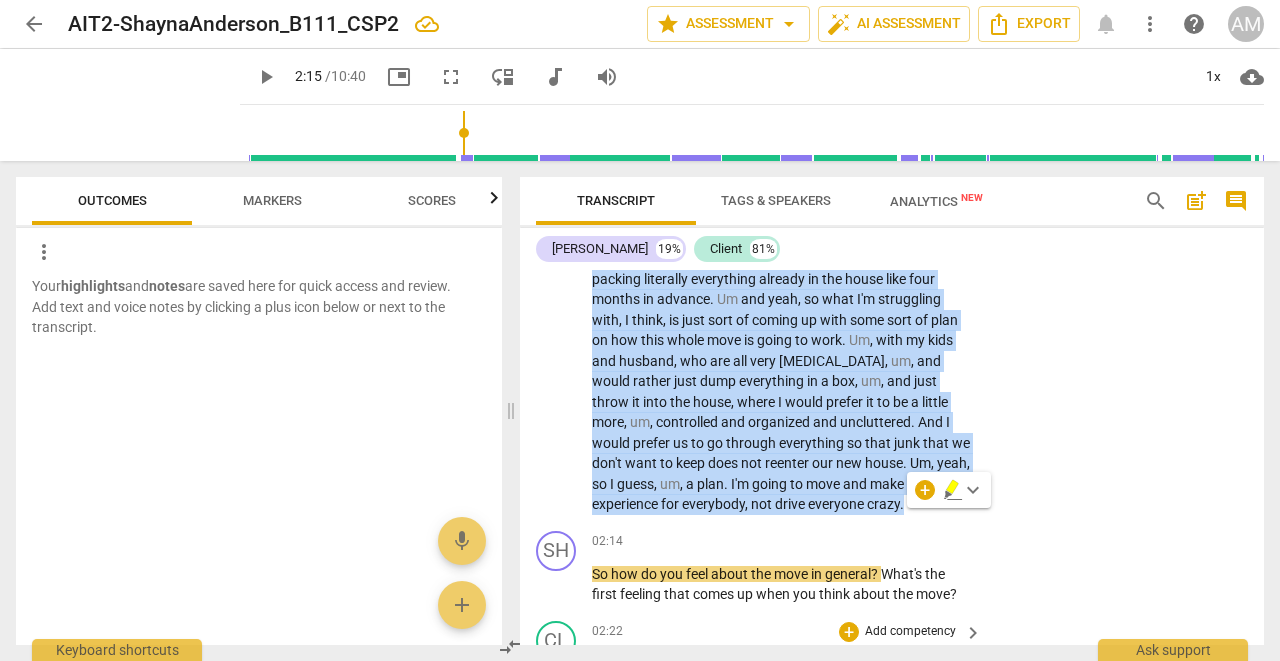 scroll, scrollTop: 3396, scrollLeft: 0, axis: vertical 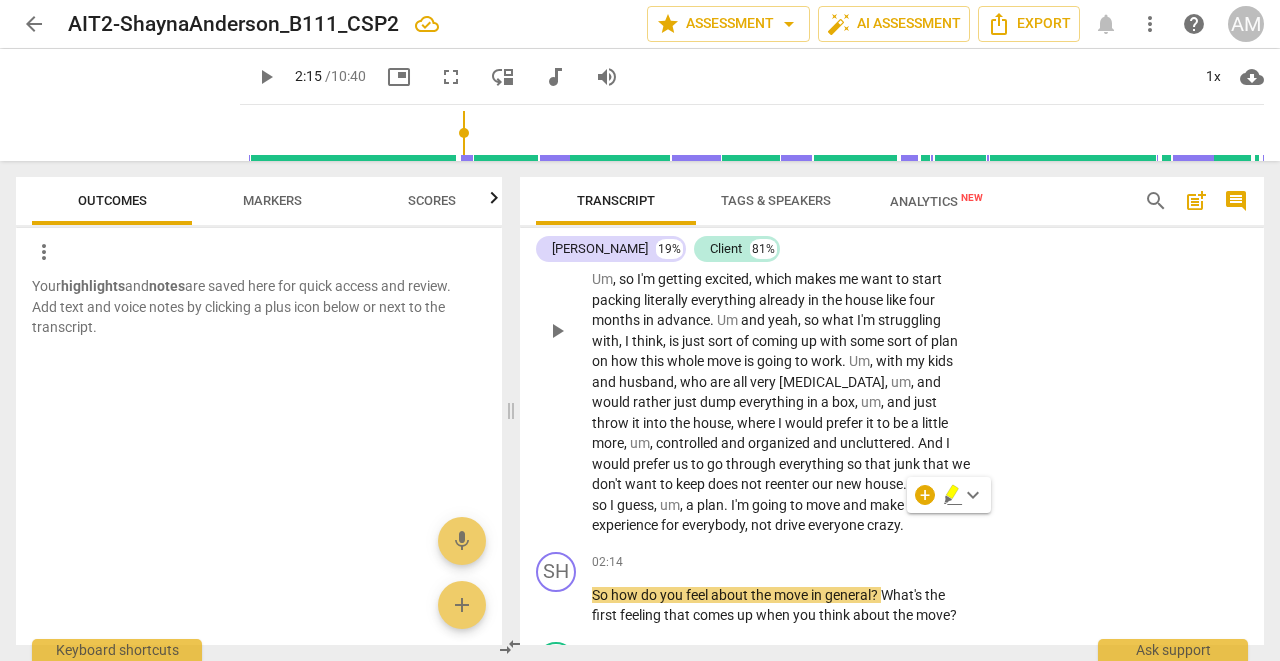 click on "CL play_arrow pause 00:02 + Add competency keyboard_arrow_right Um ,   the   one   thing   that's   been   sort   of   permeating   my   brain   is ,   um ,   this   impending   move   that   I'm   going   to   be   doing .   So ,   um ,   we've   renovated   this   house   that   we're   going   to   be   moving   back   into ,   which   is   very   exciting ,   but   it   is   very   TBD   when   we'll   be   moving   back   in .   I   think   it'll   be   the   summer .   Okay .   Um ,   so   it's   getting   to   the   point   now   where ,   um ,   I'm   seeing   it   all   come   together .   The   floors   are   there ,   there's   light   fixtures   and   stuff .   Um ,   so   I'm   getting   excited ,   which   makes   me   want   to   start   packing   literally   everything   already   in   the   house   like   four   months   in   advance .   Um   and   yeah ,   so   what   I'm   struggling   with ,   I   think ,   is   just   sort   of   coming   up   with   some   sort   of   plan   on   how" at bounding box center (892, 314) 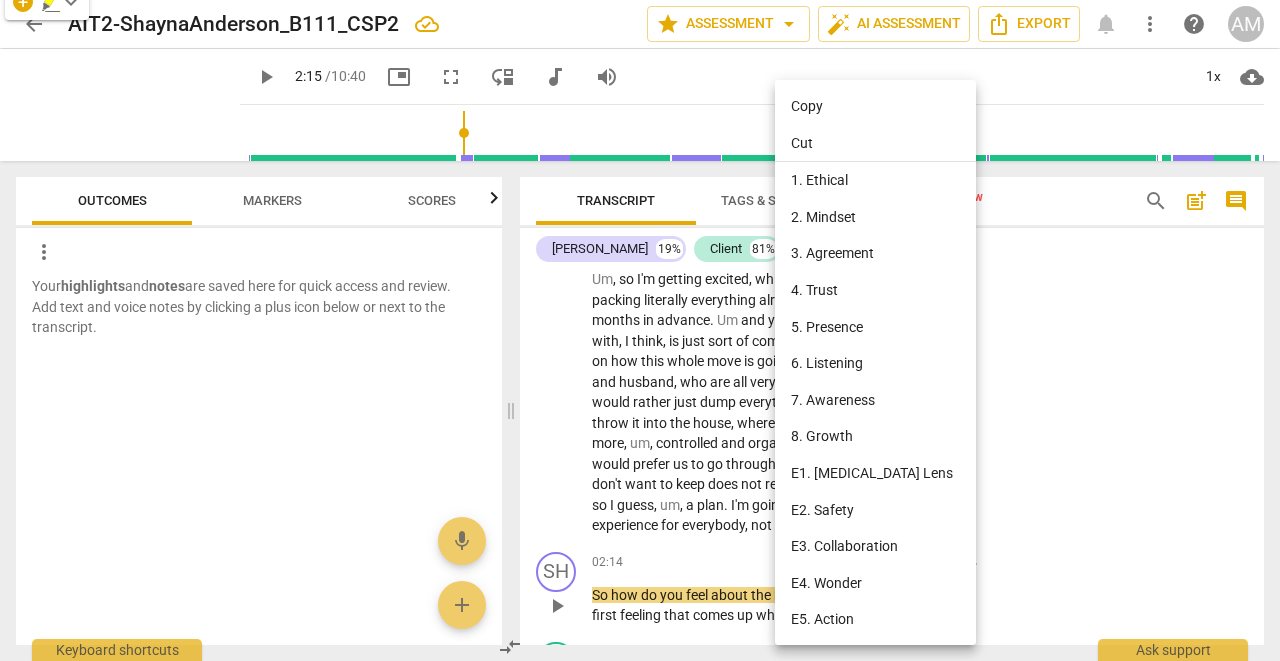 click at bounding box center [640, 330] 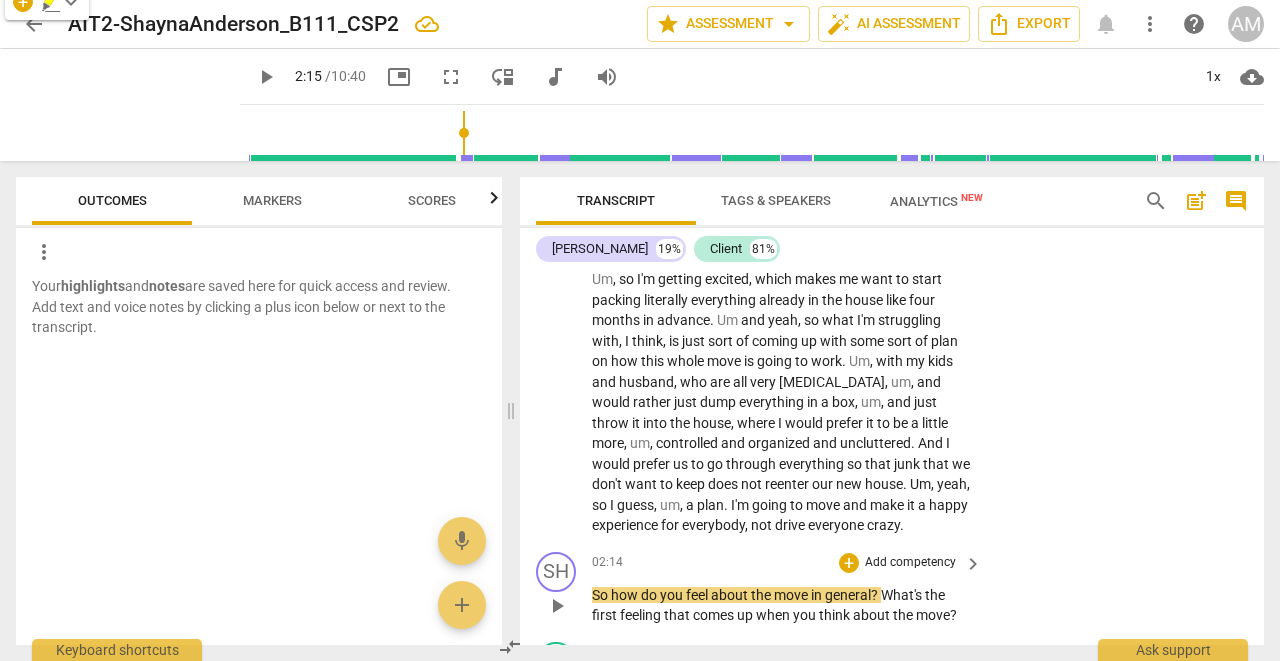 click on "02:14 + Add competency keyboard_arrow_right" at bounding box center (788, 563) 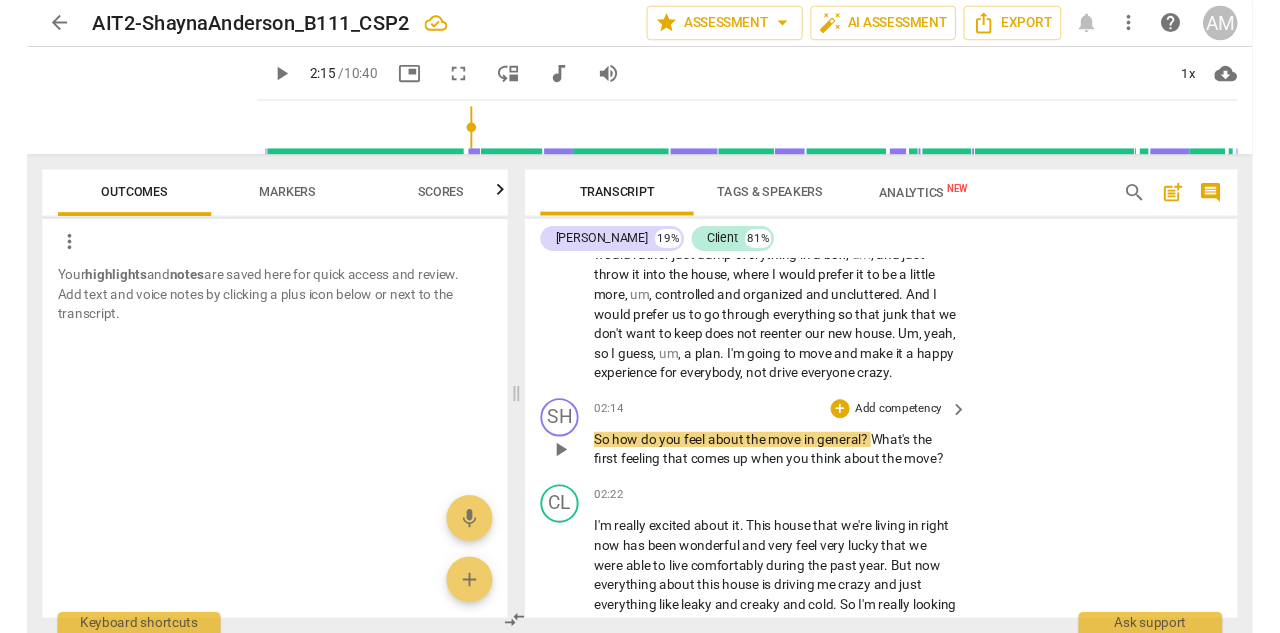 scroll, scrollTop: 3522, scrollLeft: 0, axis: vertical 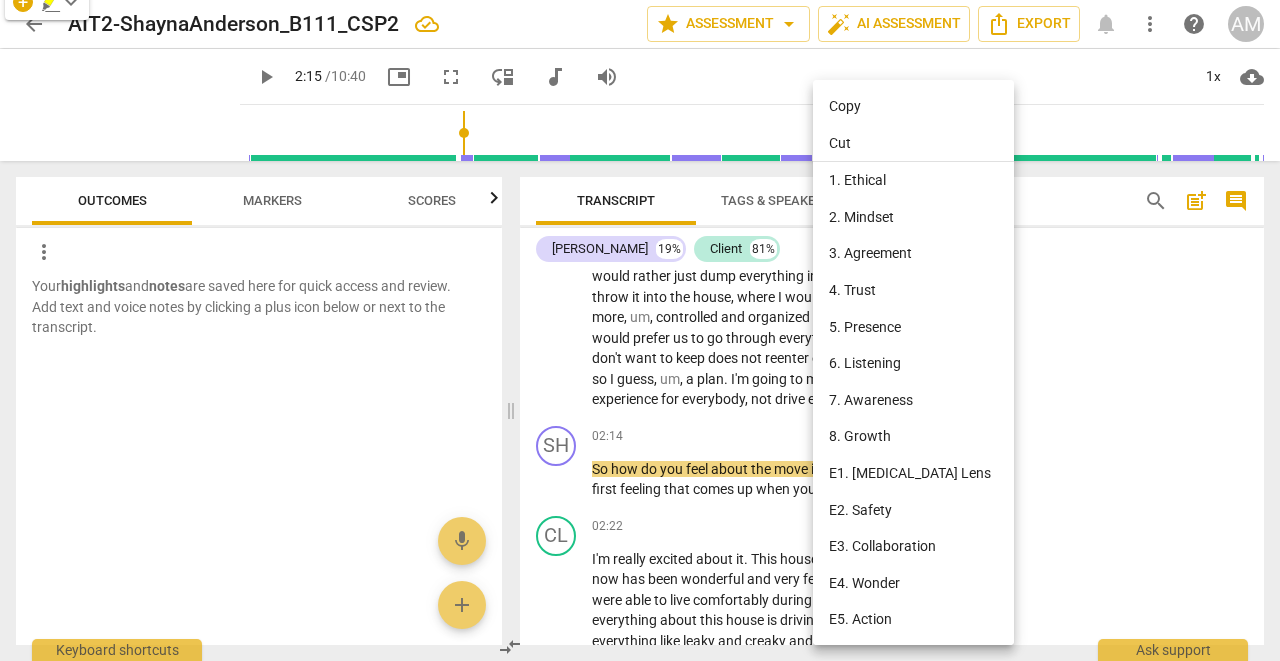 click at bounding box center (640, 330) 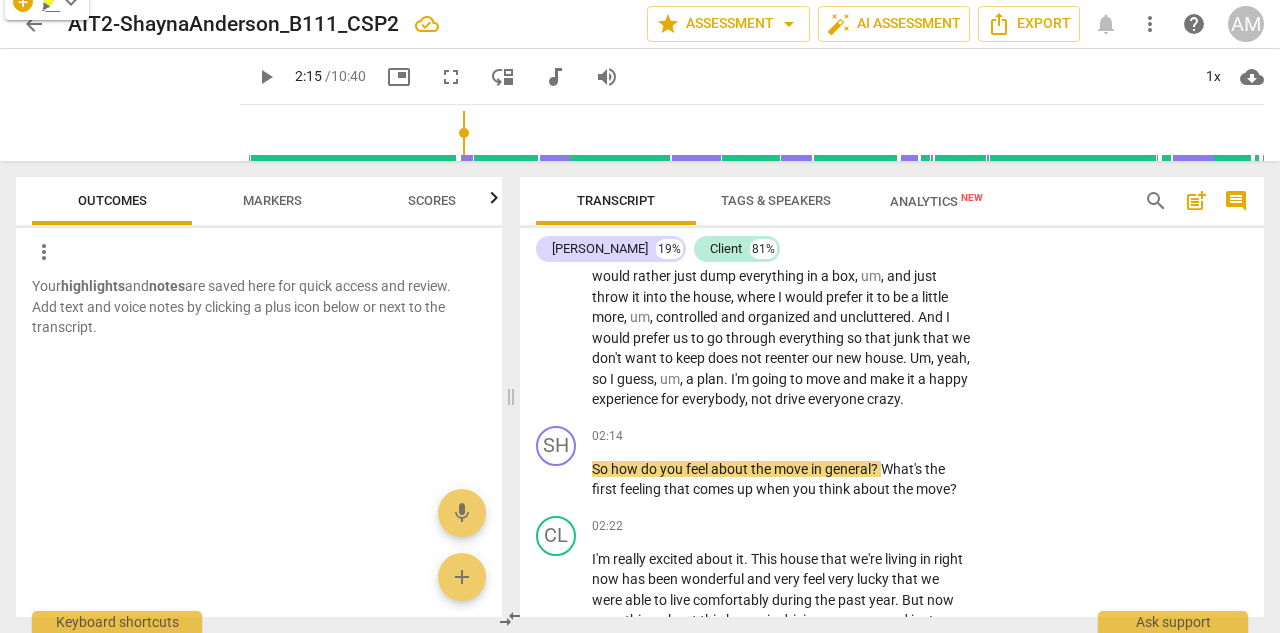 click on "the" at bounding box center (762, 469) 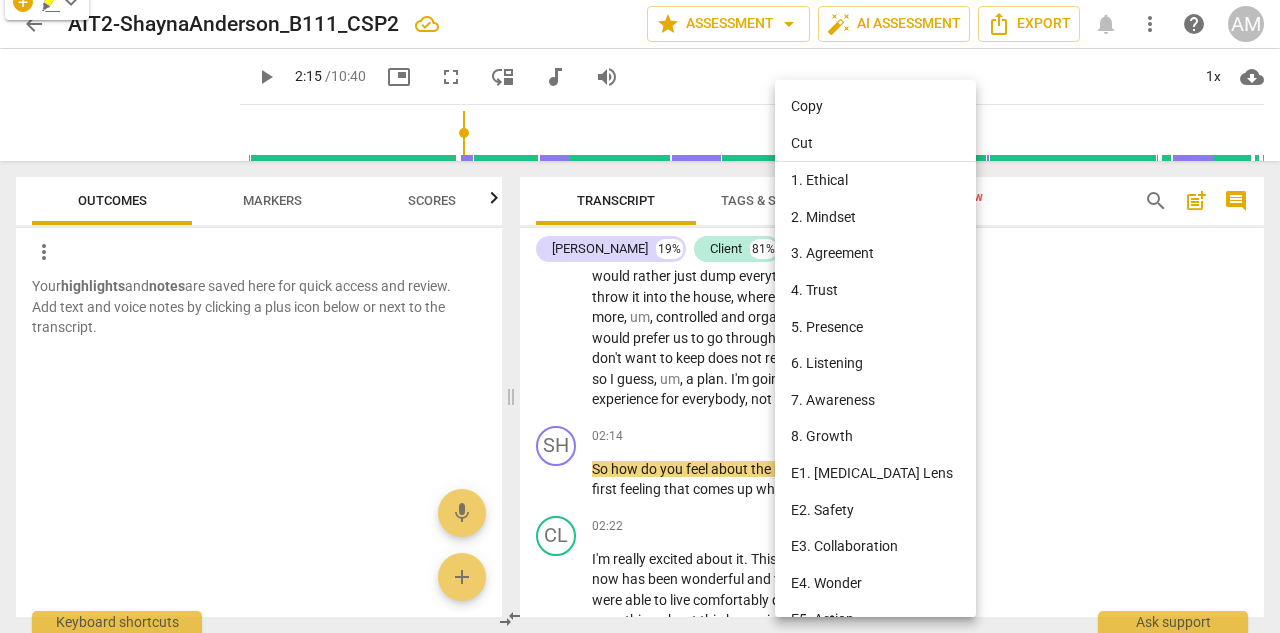 scroll, scrollTop: 0, scrollLeft: 0, axis: both 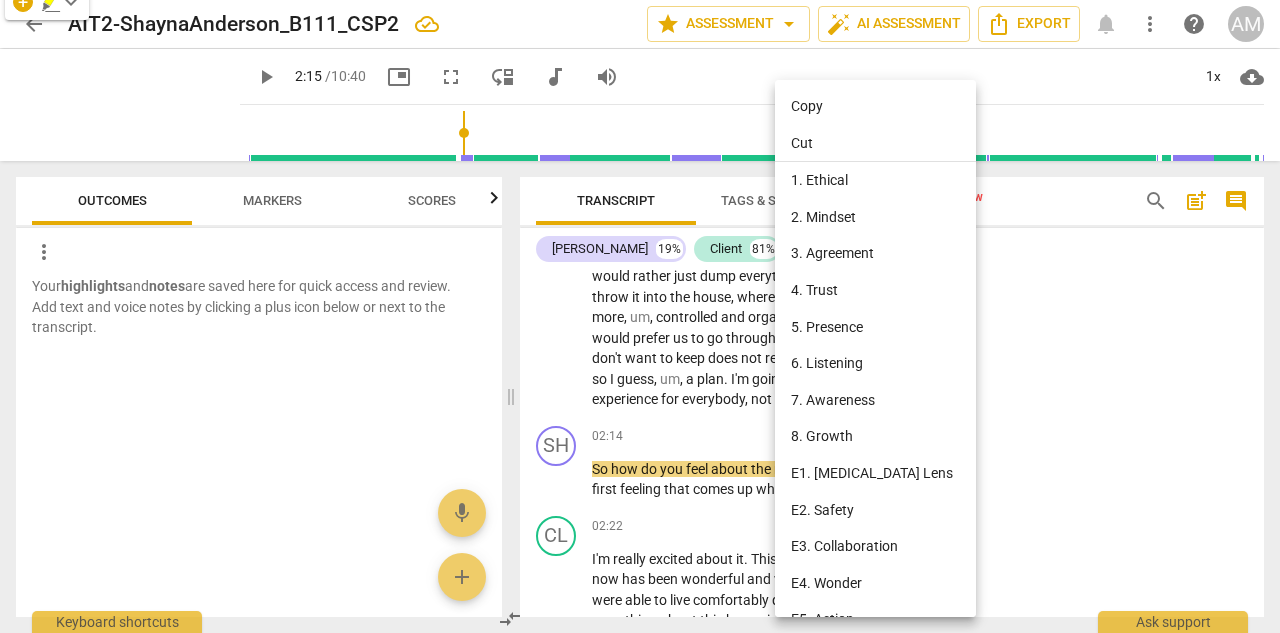 click at bounding box center (640, 316) 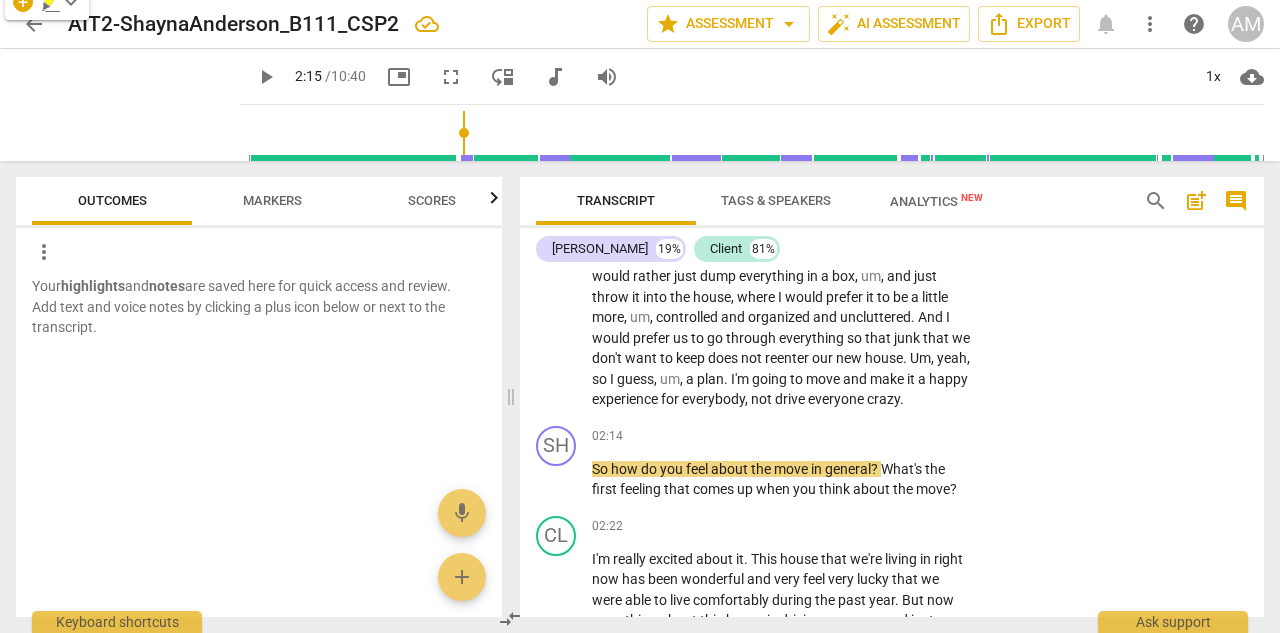 click on "keyboard_arrow_right" at bounding box center (973, 438) 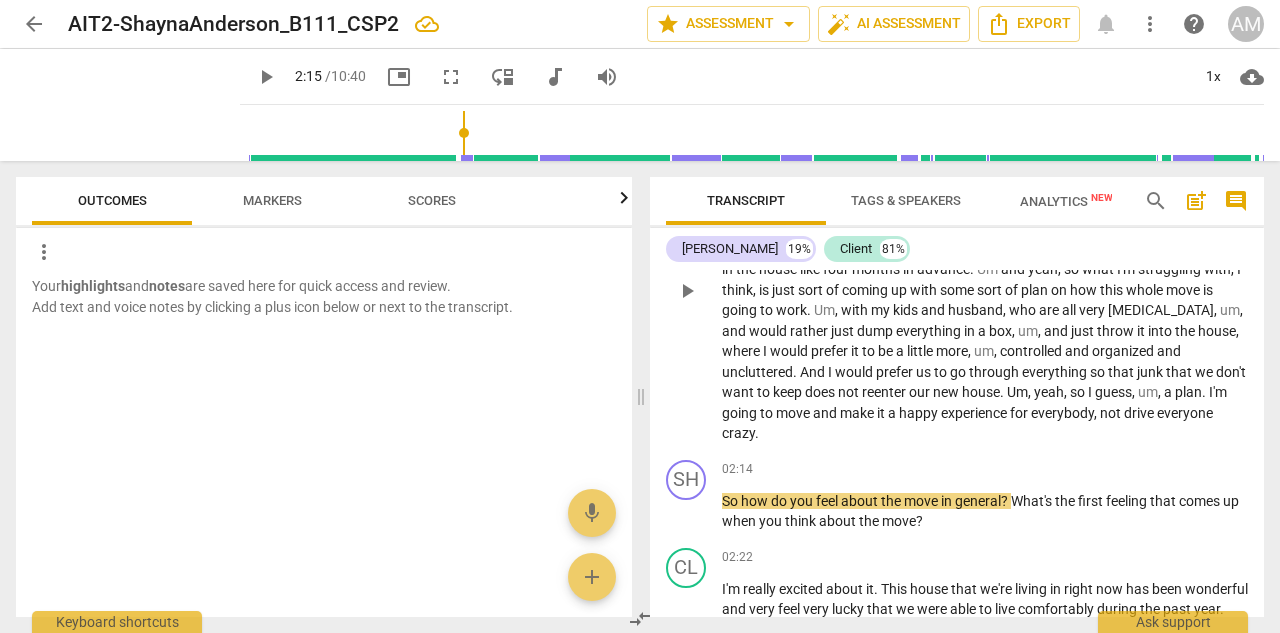 scroll, scrollTop: 3833, scrollLeft: 0, axis: vertical 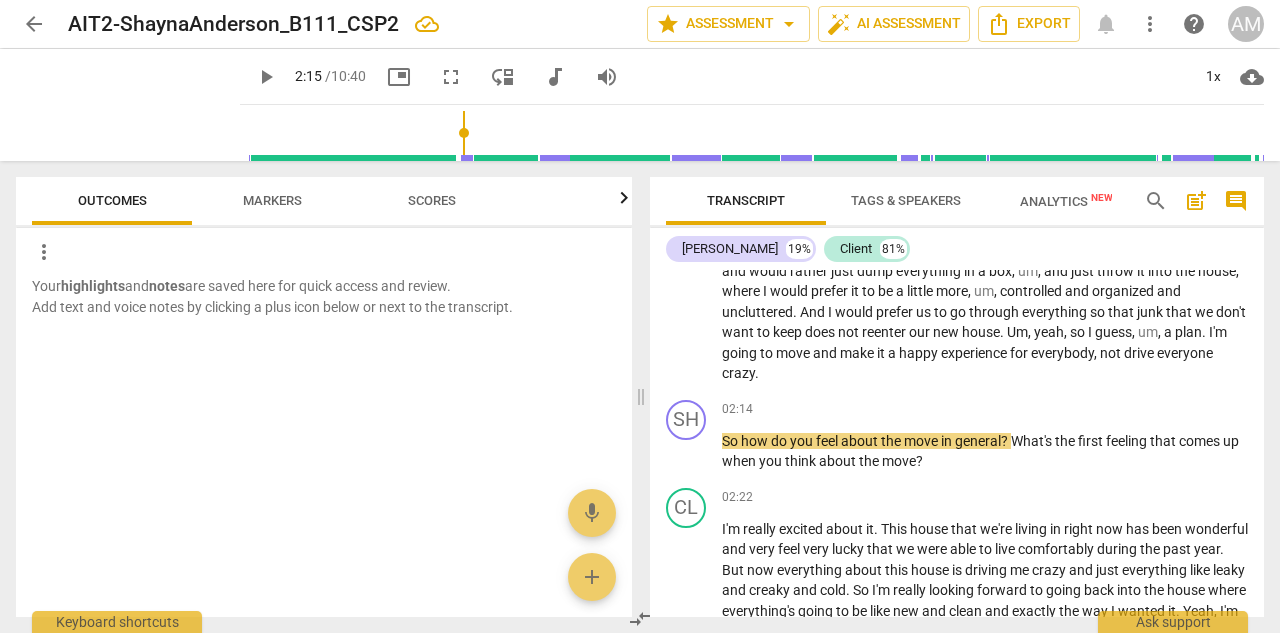 click on "move" at bounding box center [922, 441] 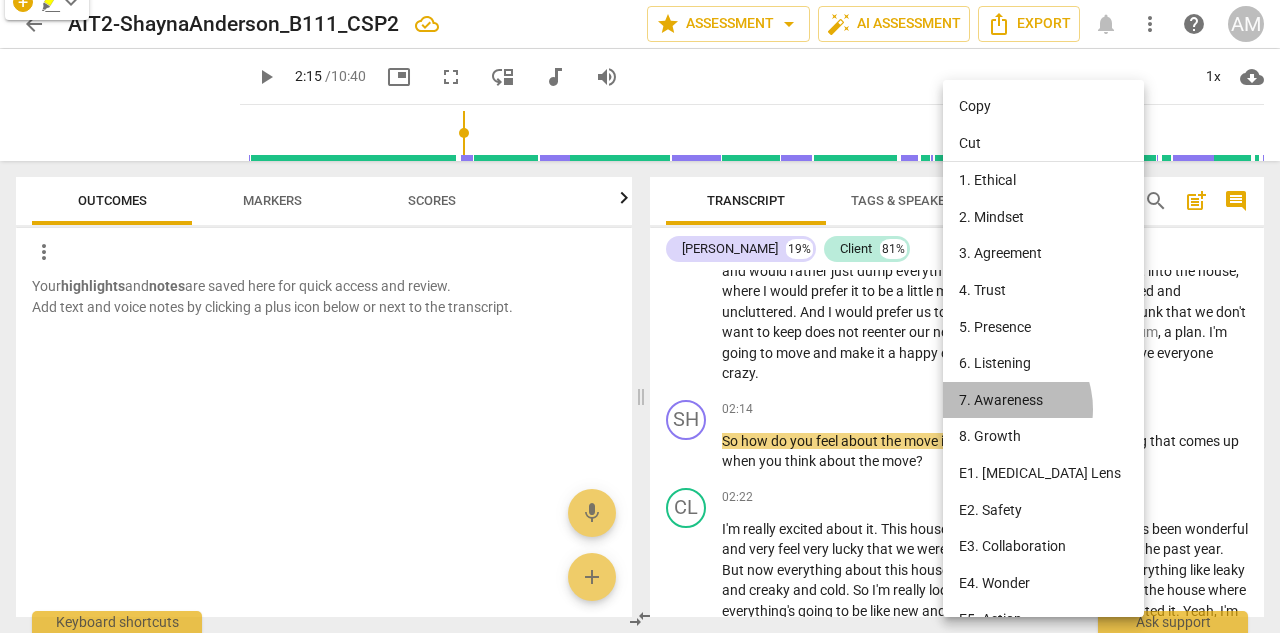 click on "7. Awareness" at bounding box center [1047, 400] 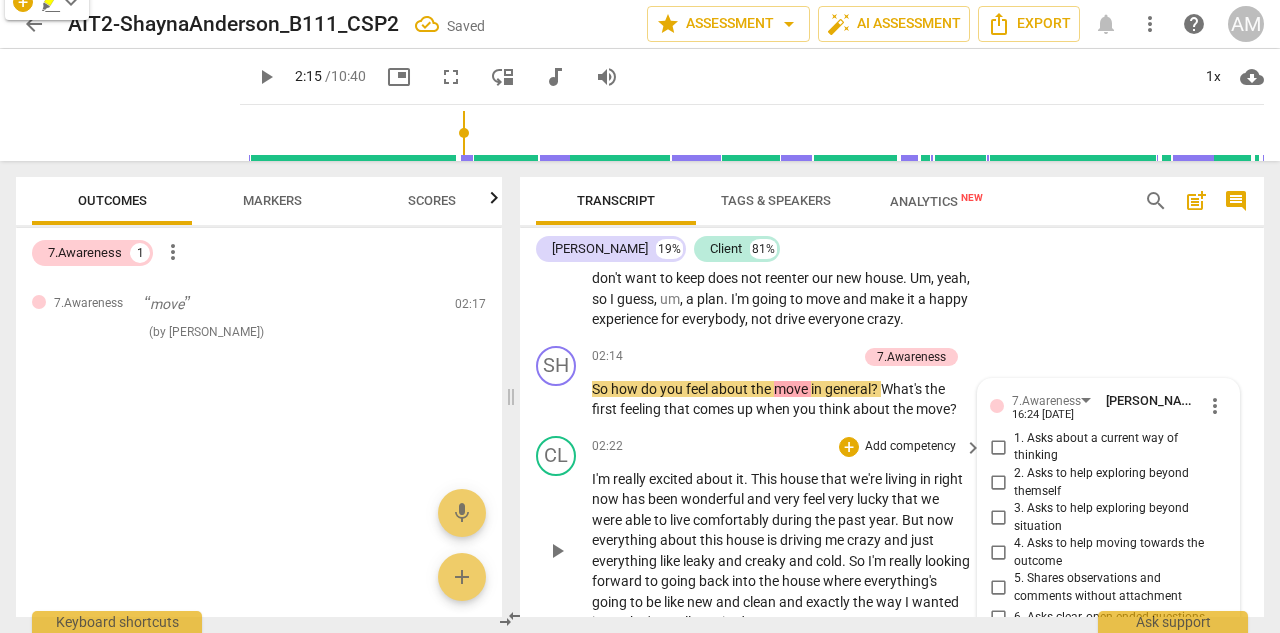 scroll, scrollTop: 3600, scrollLeft: 0, axis: vertical 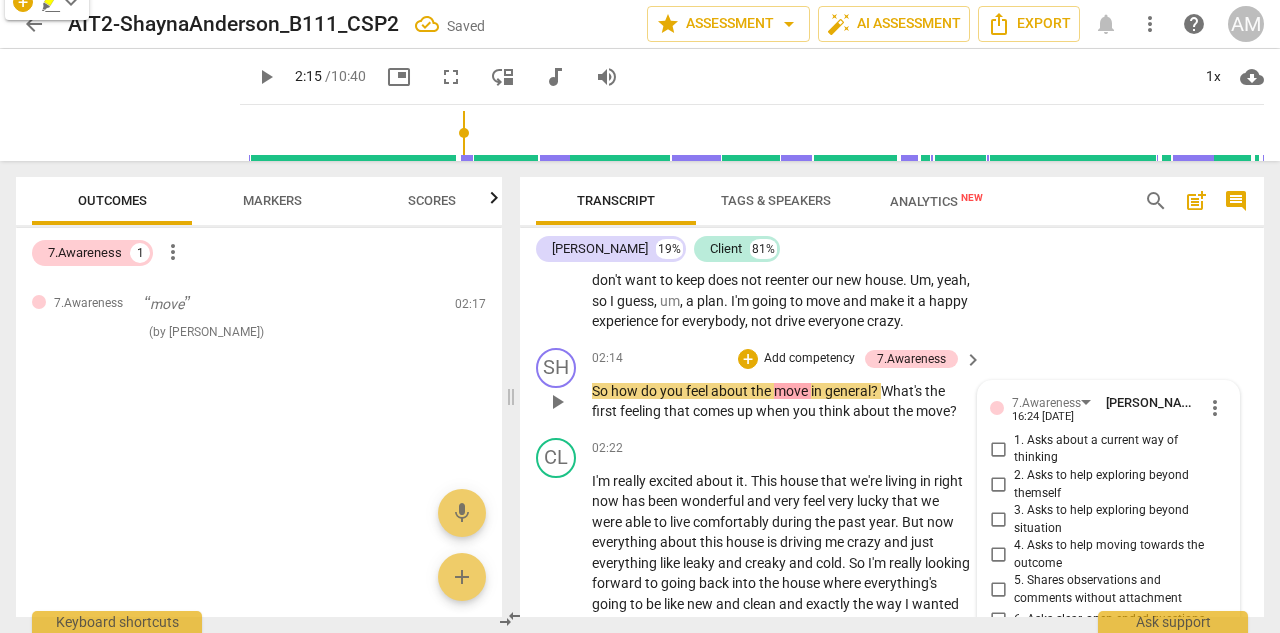 click on "more_vert" at bounding box center (1215, 408) 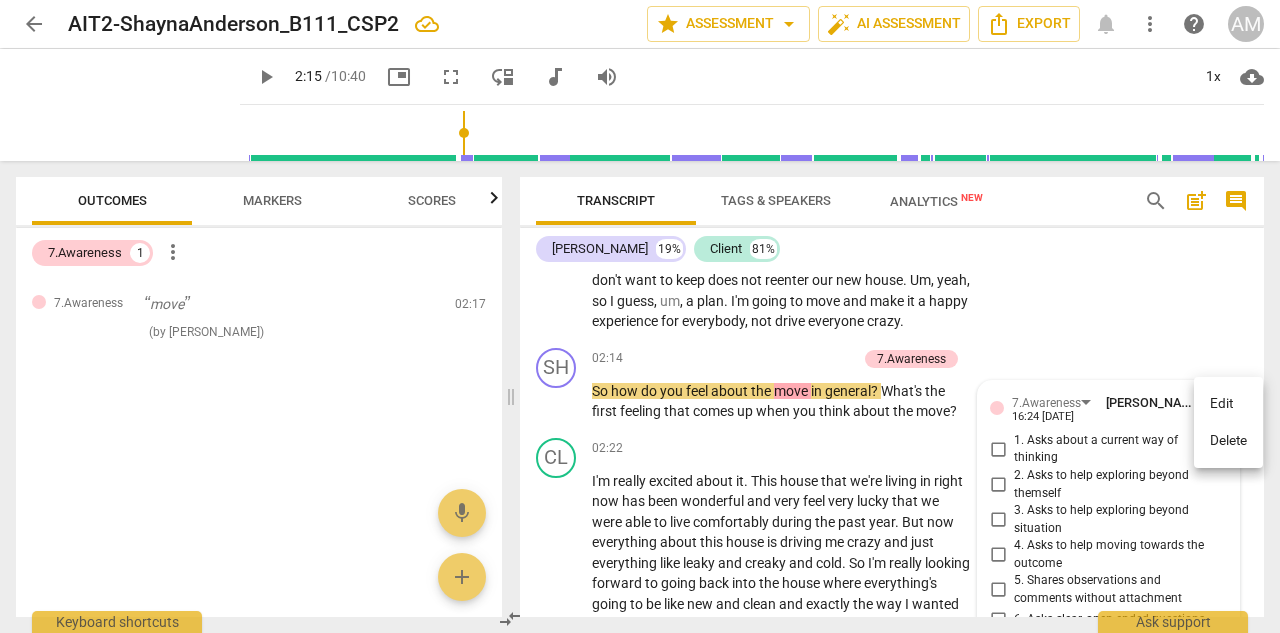 click on "Delete" at bounding box center [1228, 441] 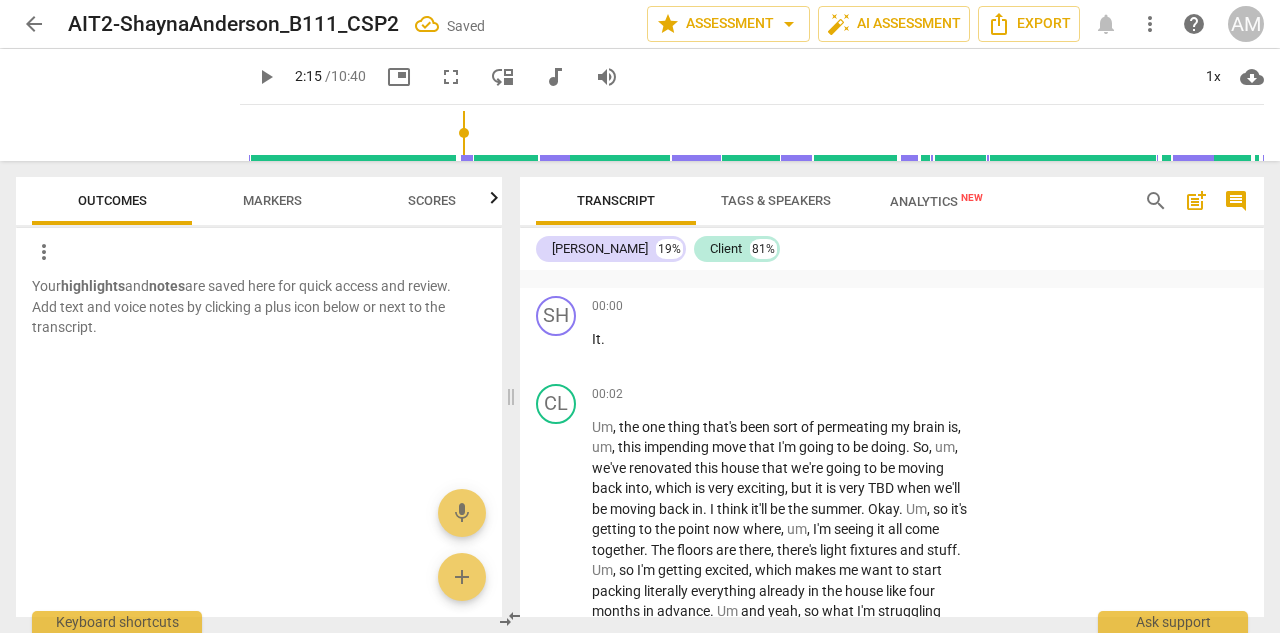 scroll, scrollTop: 3065, scrollLeft: 0, axis: vertical 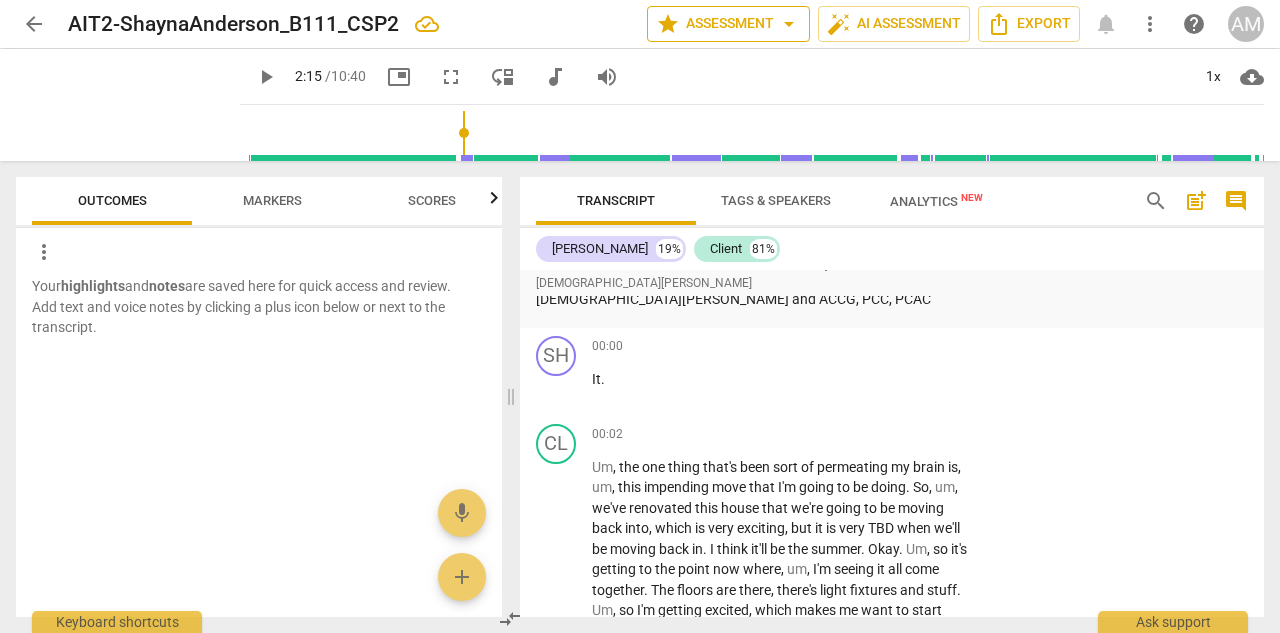 click on "star    Assessment   arrow_drop_down" at bounding box center [728, 24] 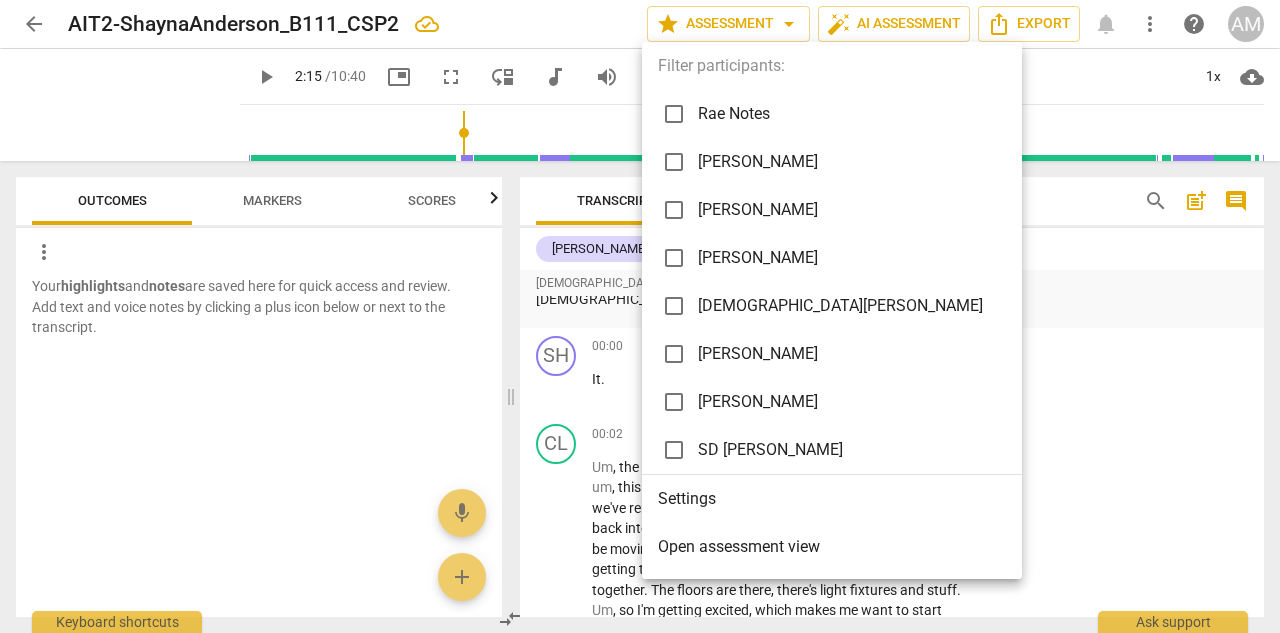 scroll, scrollTop: 0, scrollLeft: 0, axis: both 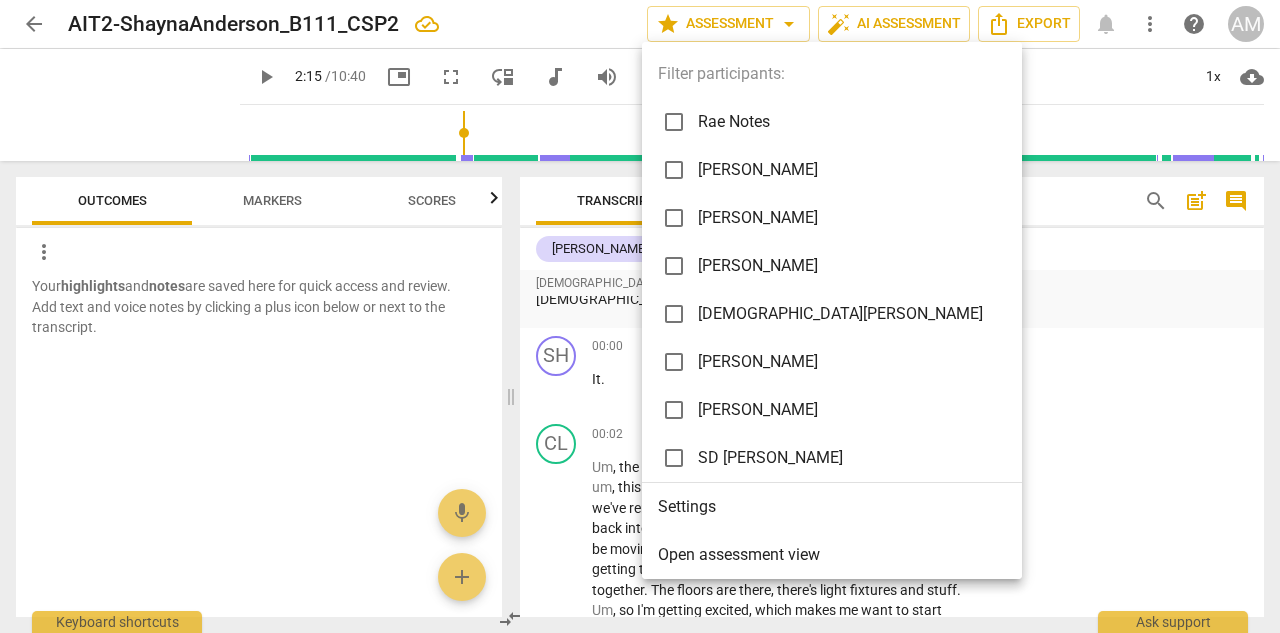 click at bounding box center [674, 122] 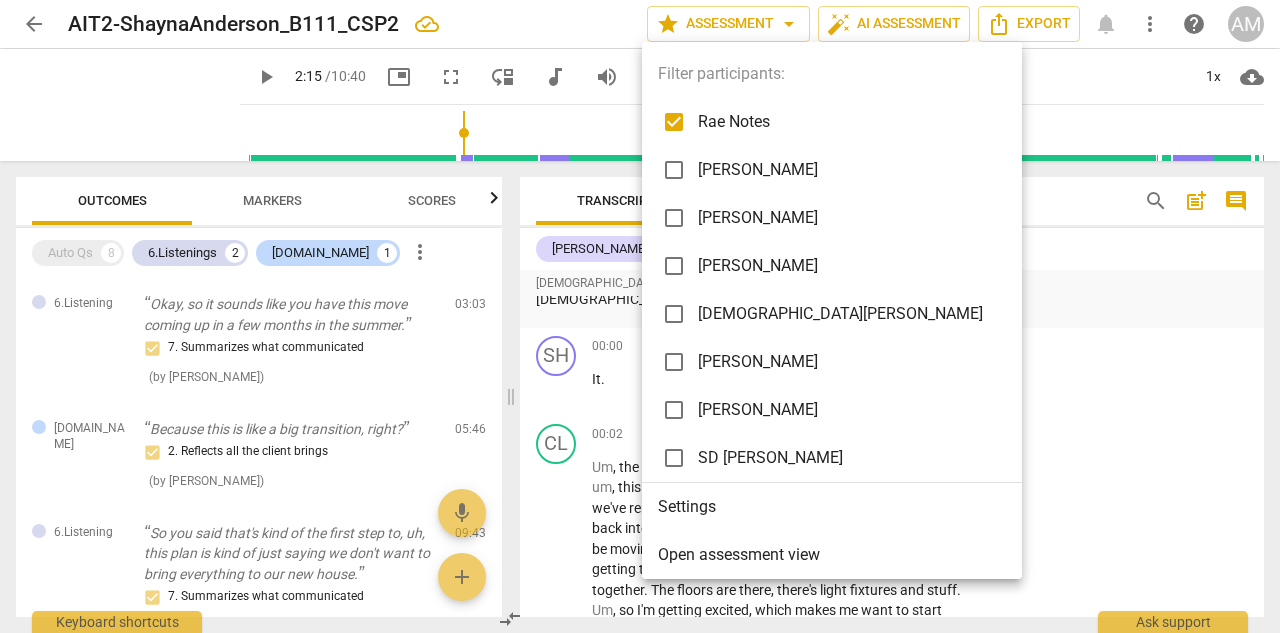 click at bounding box center (640, 316) 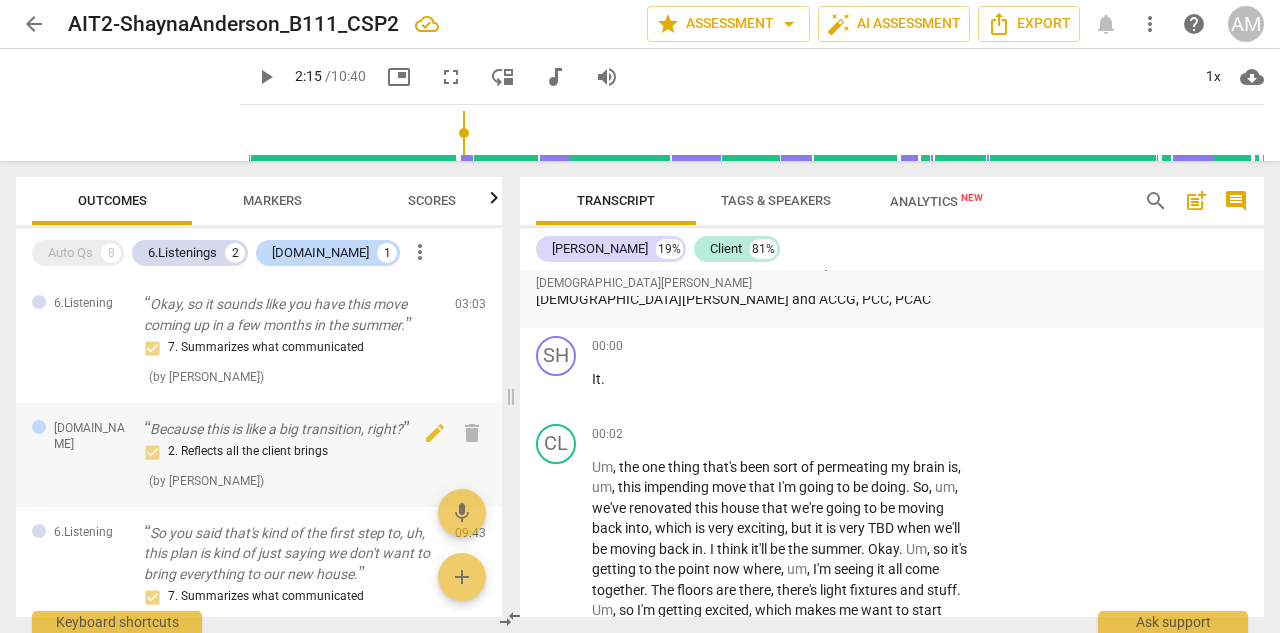 scroll, scrollTop: 0, scrollLeft: 0, axis: both 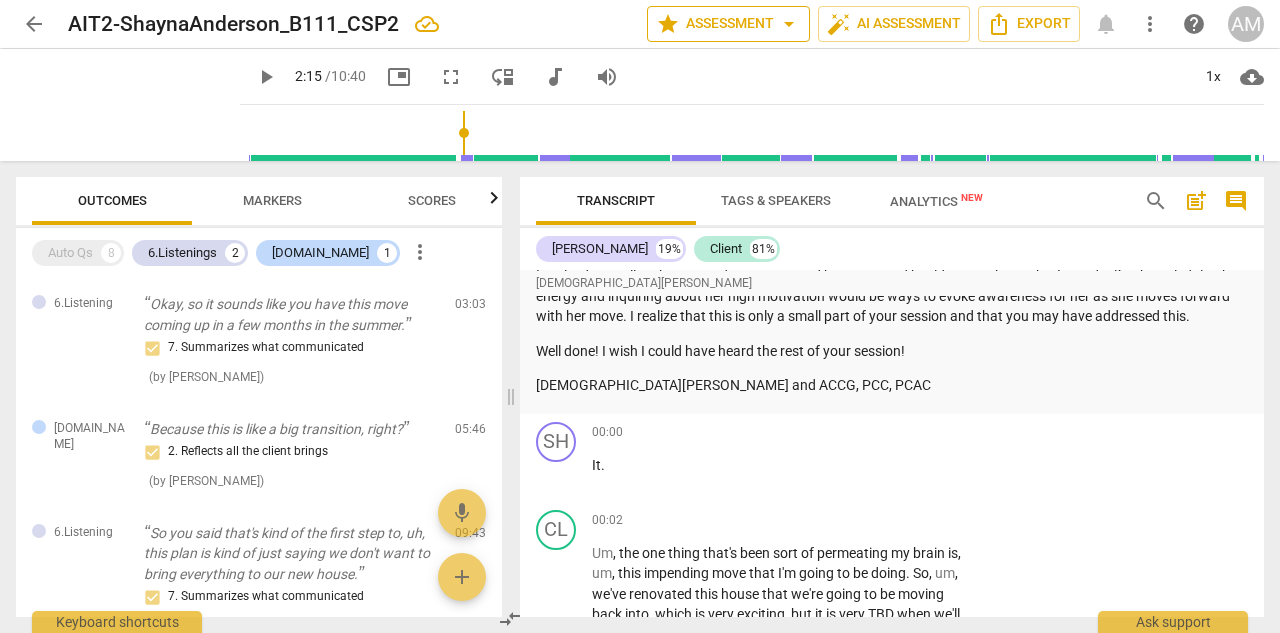 click on "arrow_drop_down" at bounding box center (789, 24) 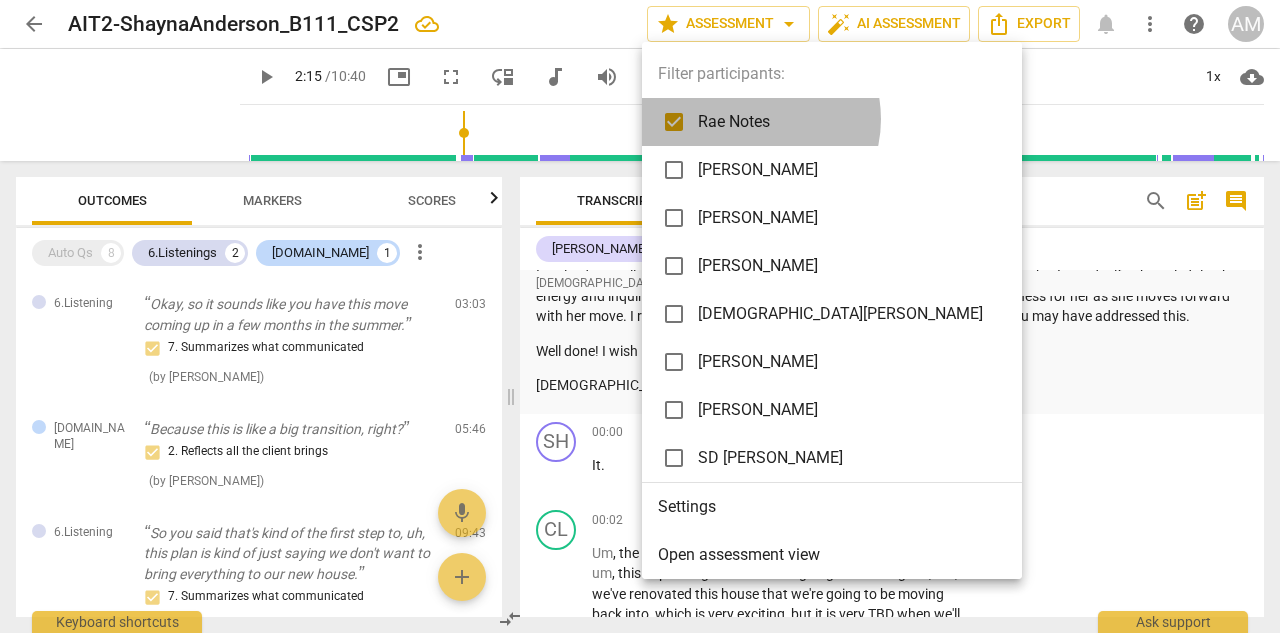 click on "Rae Notes" at bounding box center [847, 122] 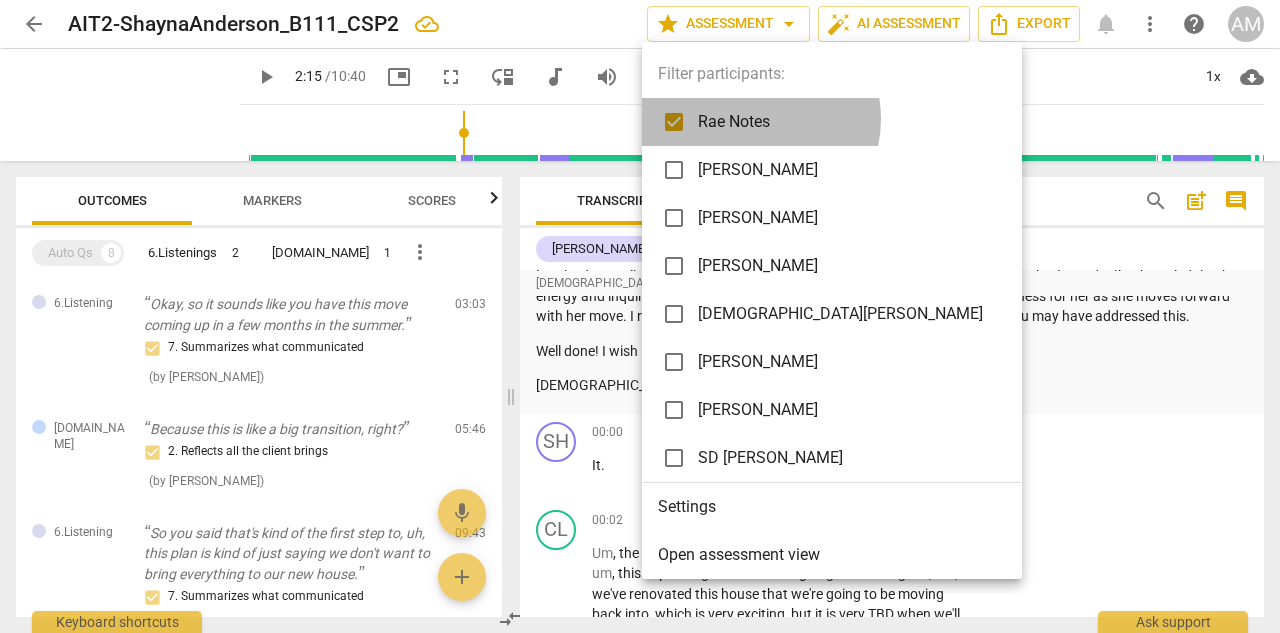checkbox on "false" 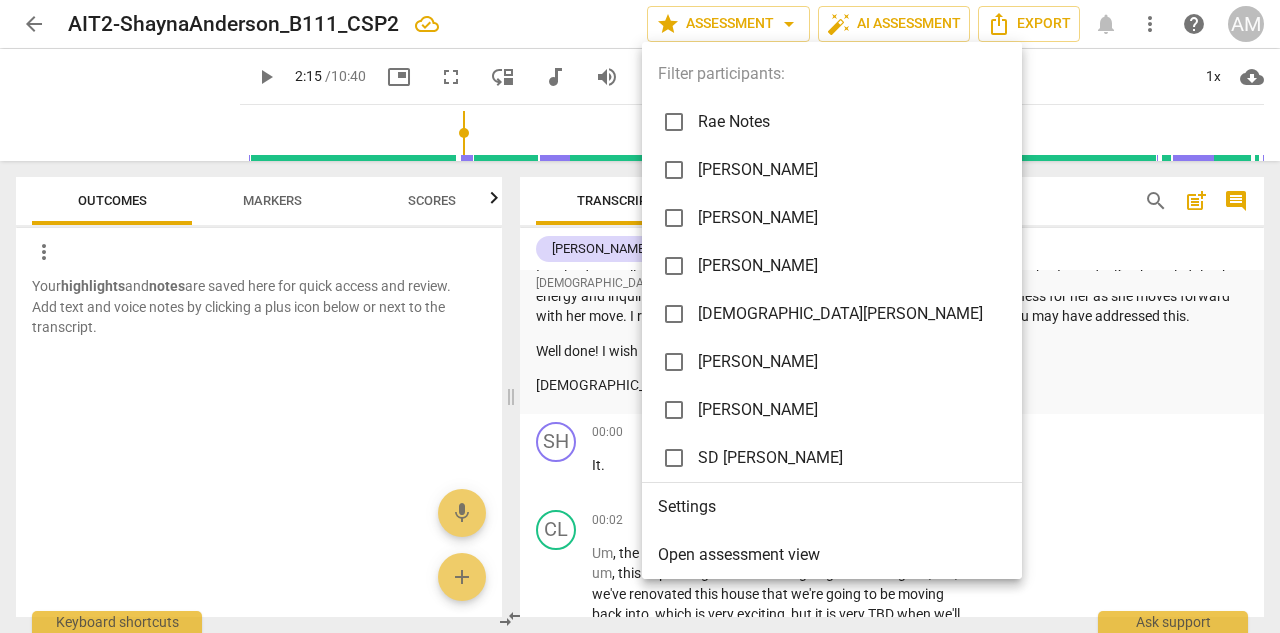 click at bounding box center [640, 316] 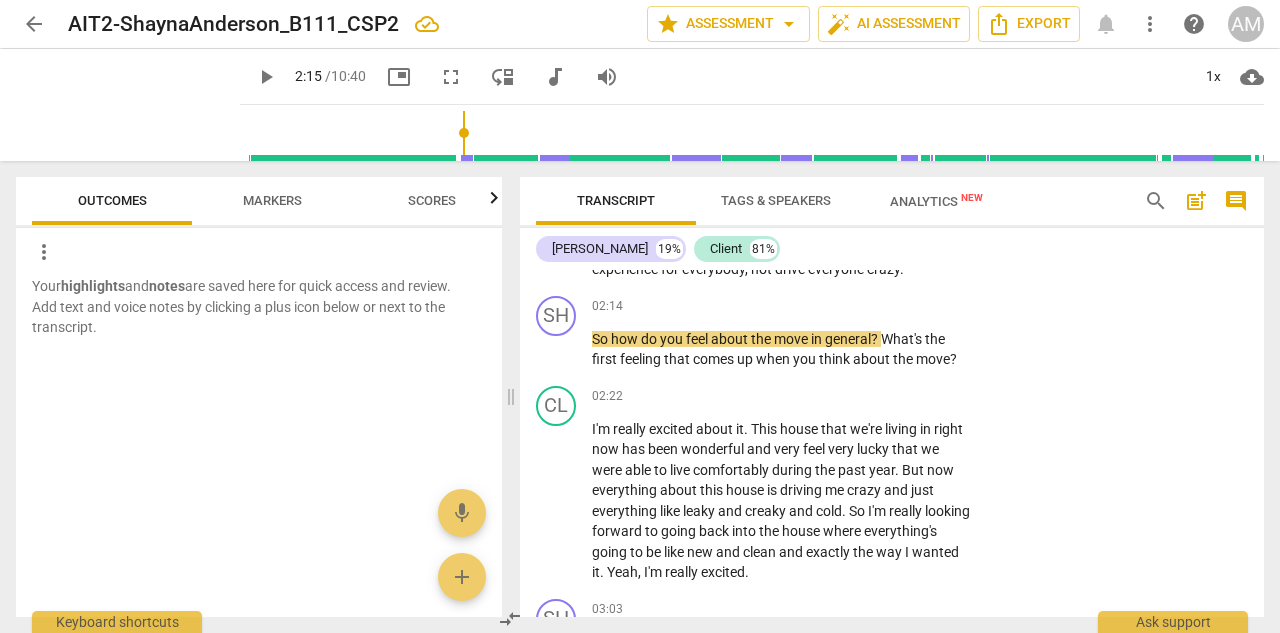 scroll, scrollTop: 3619, scrollLeft: 0, axis: vertical 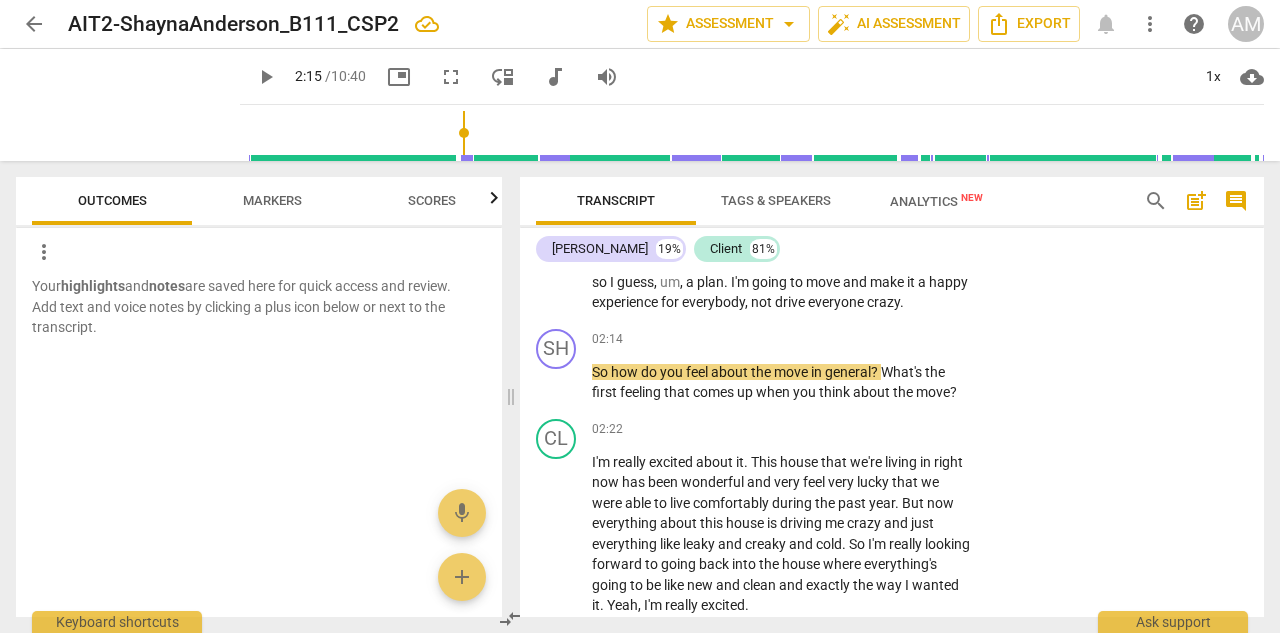 click on "in" at bounding box center [818, 372] 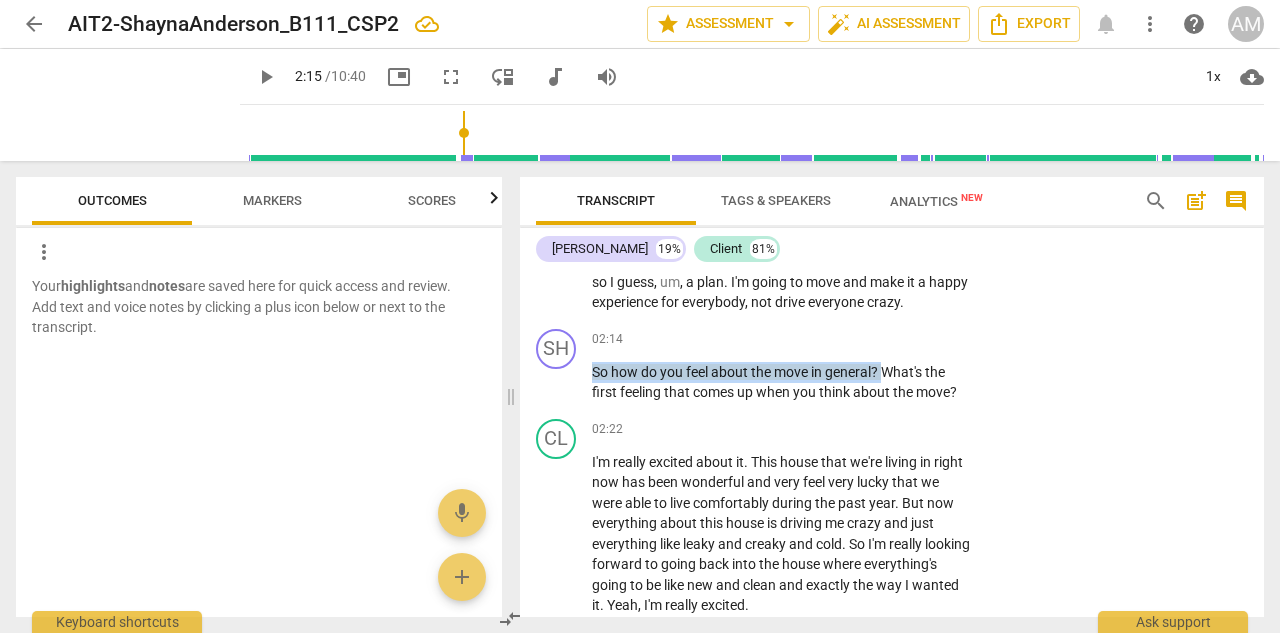 drag, startPoint x: 882, startPoint y: 367, endPoint x: 587, endPoint y: 366, distance: 295.0017 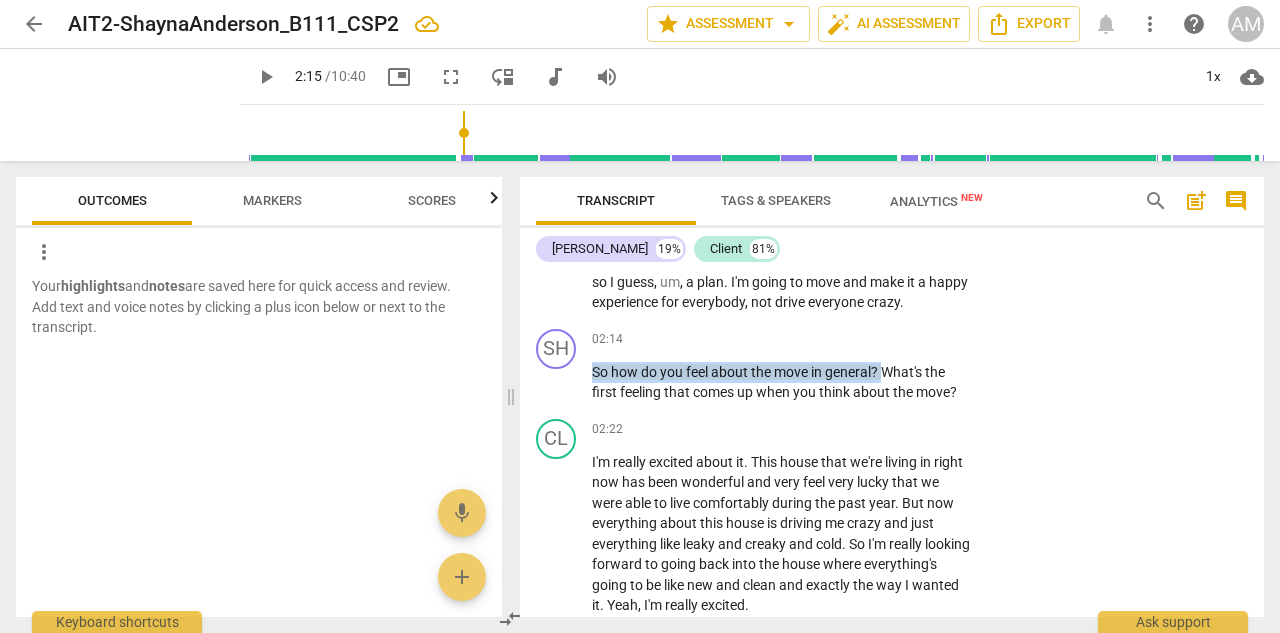 click on "SH play_arrow pause 02:14 + Add competency keyboard_arrow_right So   how   do   you   feel   about   the   move   in   general ?   What's   the   first   feeling   that   comes   up   when   you   think   about   the   move ?" at bounding box center (892, 366) 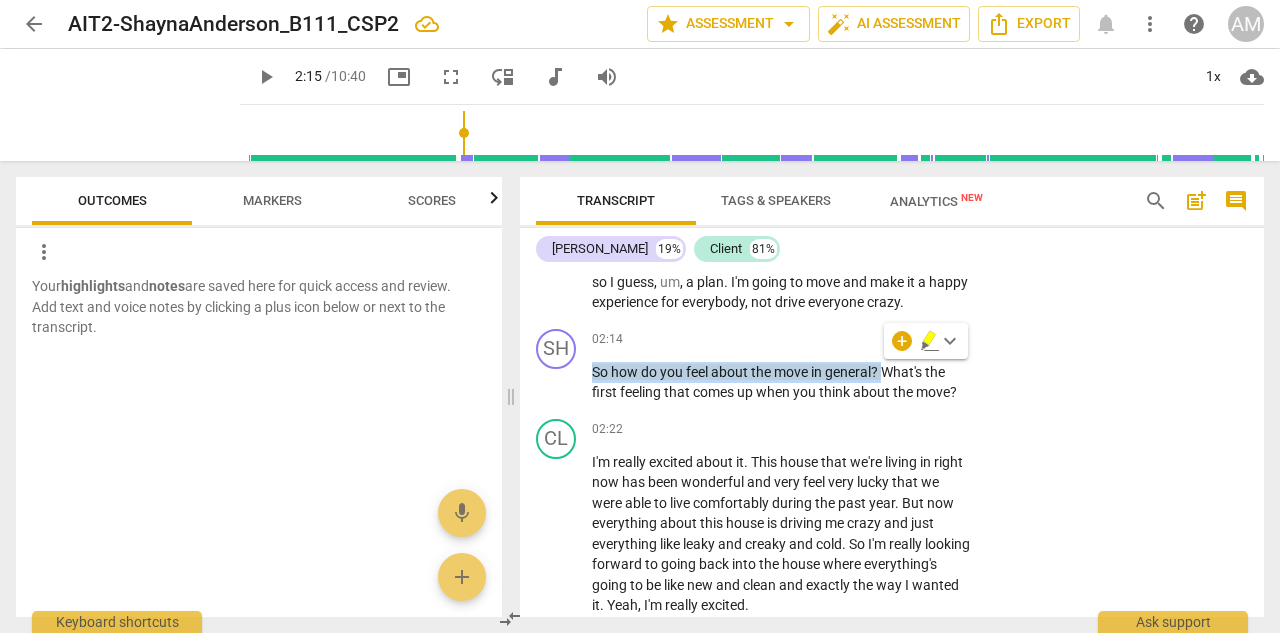 click on "keyboard_arrow_down" at bounding box center (950, 341) 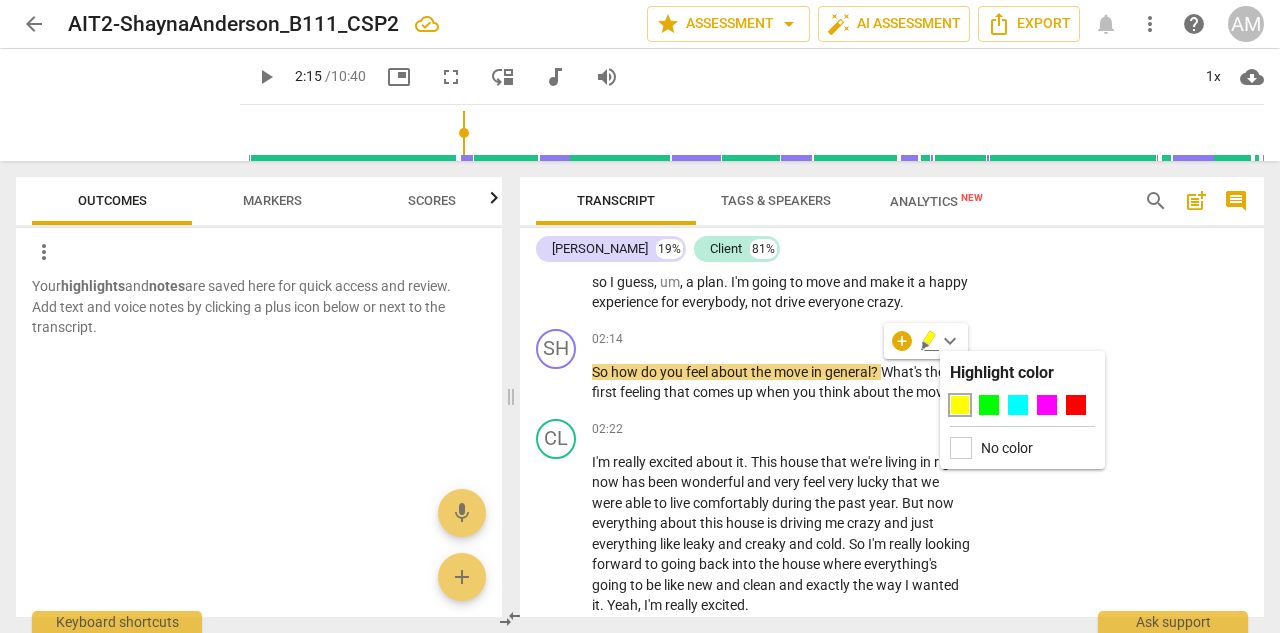 click on "No color" at bounding box center (1007, 448) 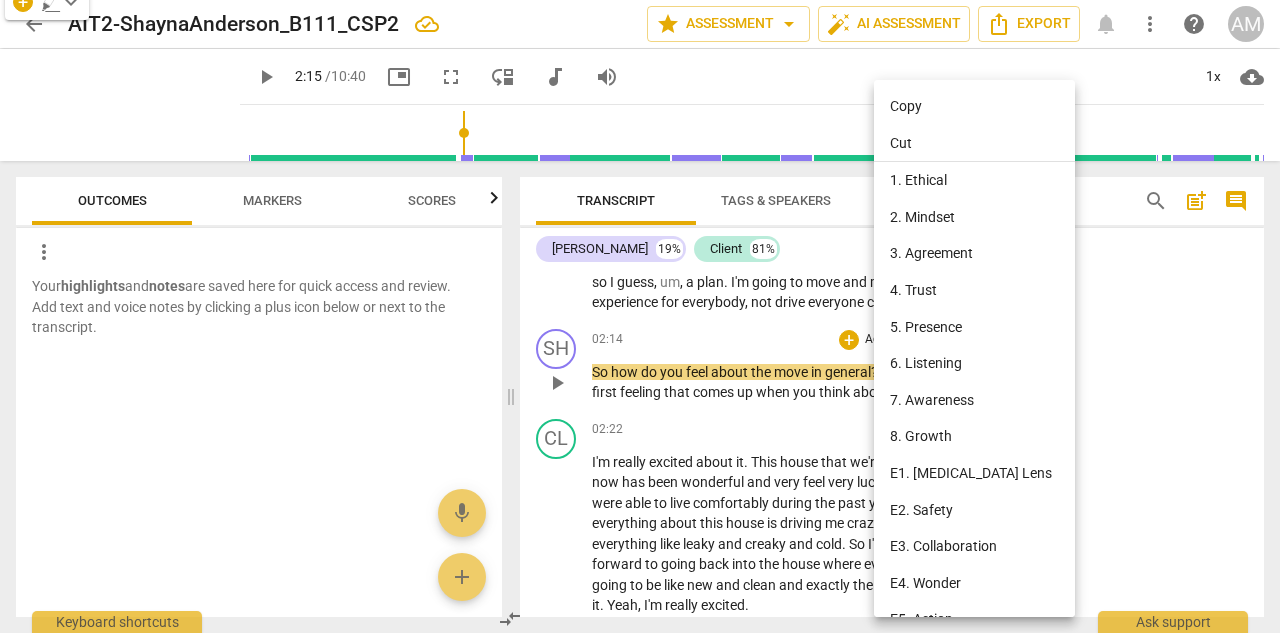click at bounding box center [640, 316] 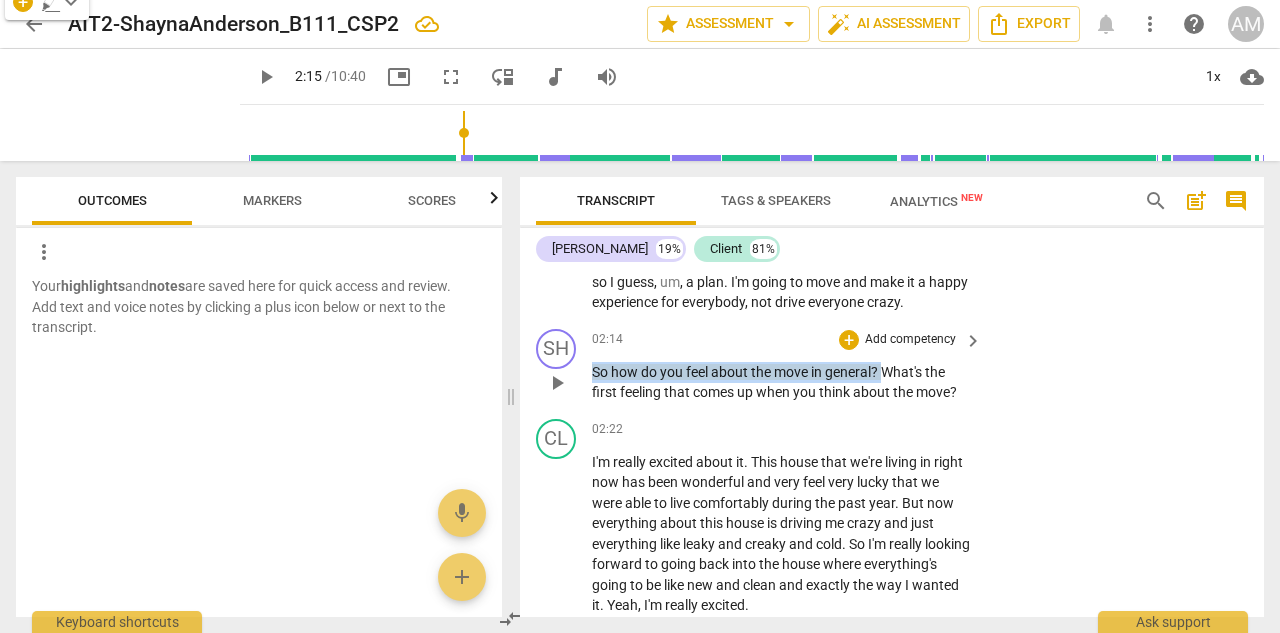 drag, startPoint x: 885, startPoint y: 363, endPoint x: 592, endPoint y: 369, distance: 293.06143 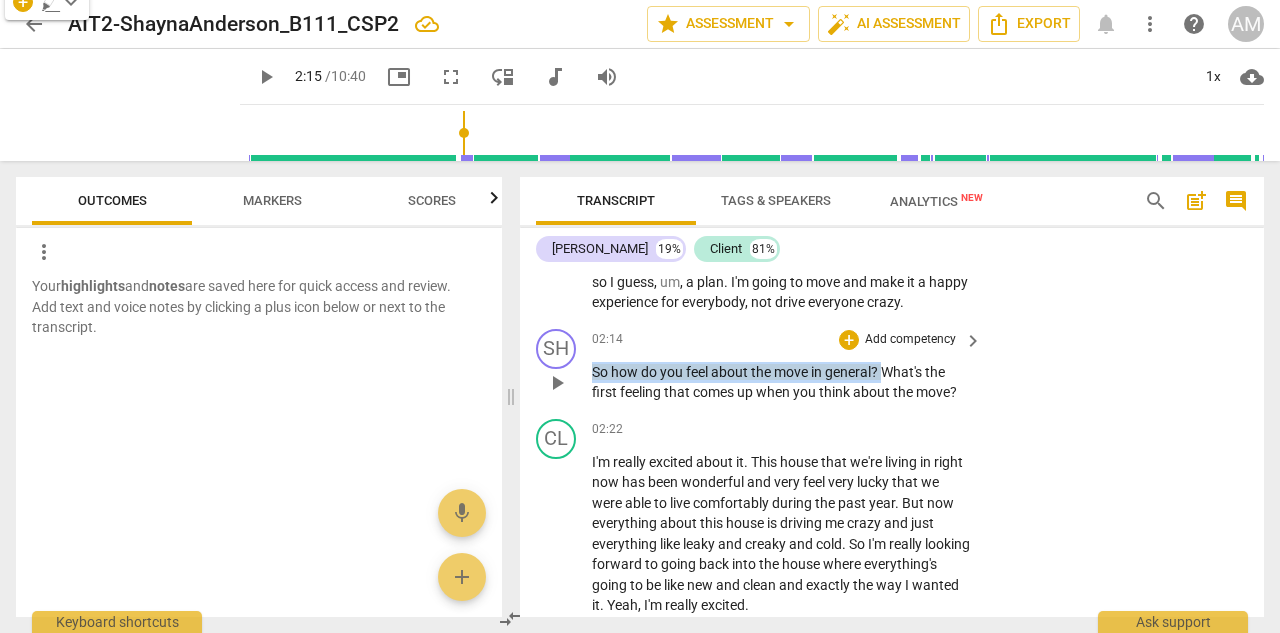 click on "So   how   do   you   feel   about   the   move   in   general ?   What's   the   first   feeling   that   comes   up   when   you   think   about   the   move ?" at bounding box center [782, 382] 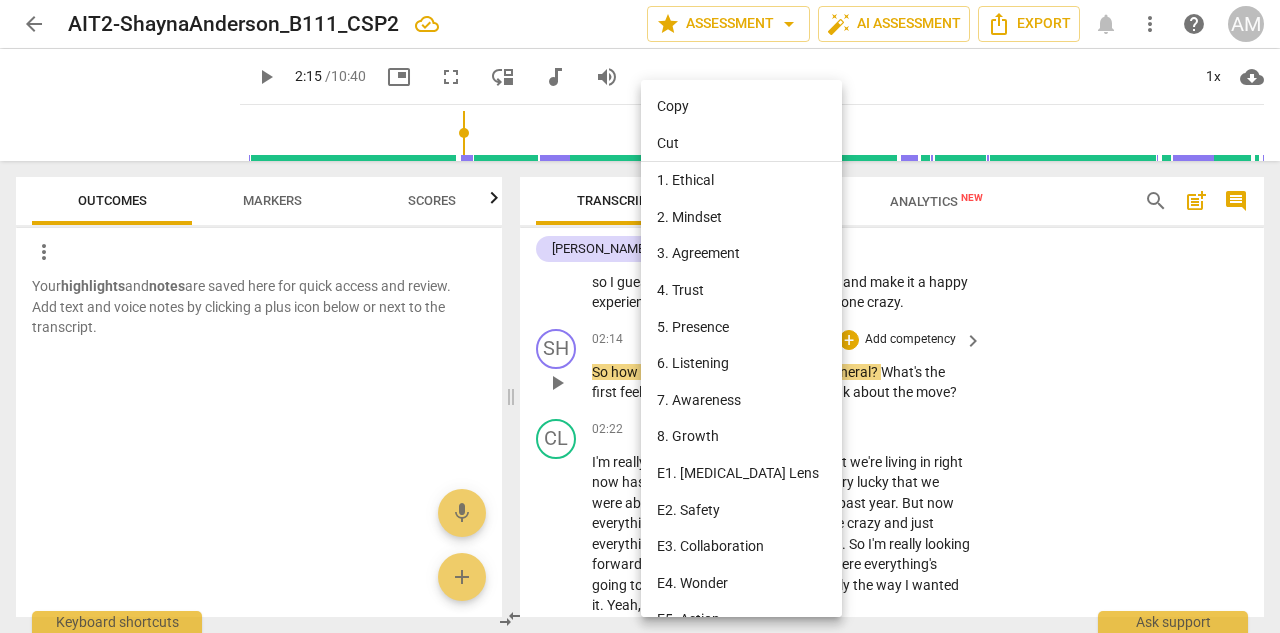 click at bounding box center [640, 316] 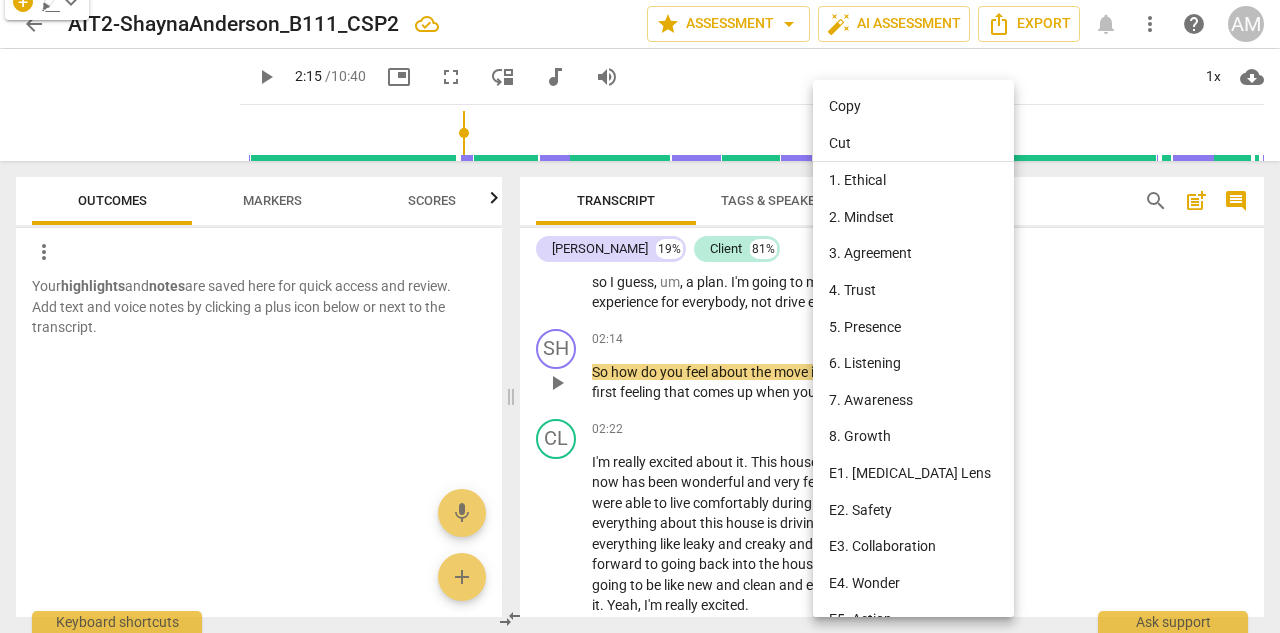 click at bounding box center [640, 316] 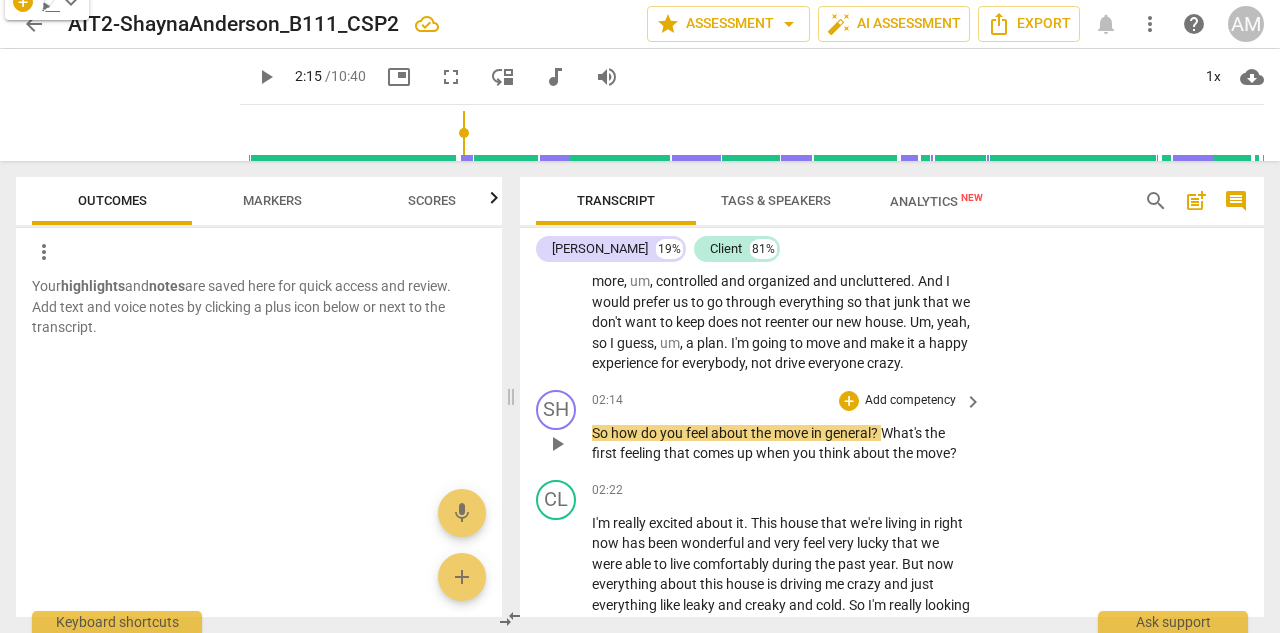 scroll, scrollTop: 3544, scrollLeft: 0, axis: vertical 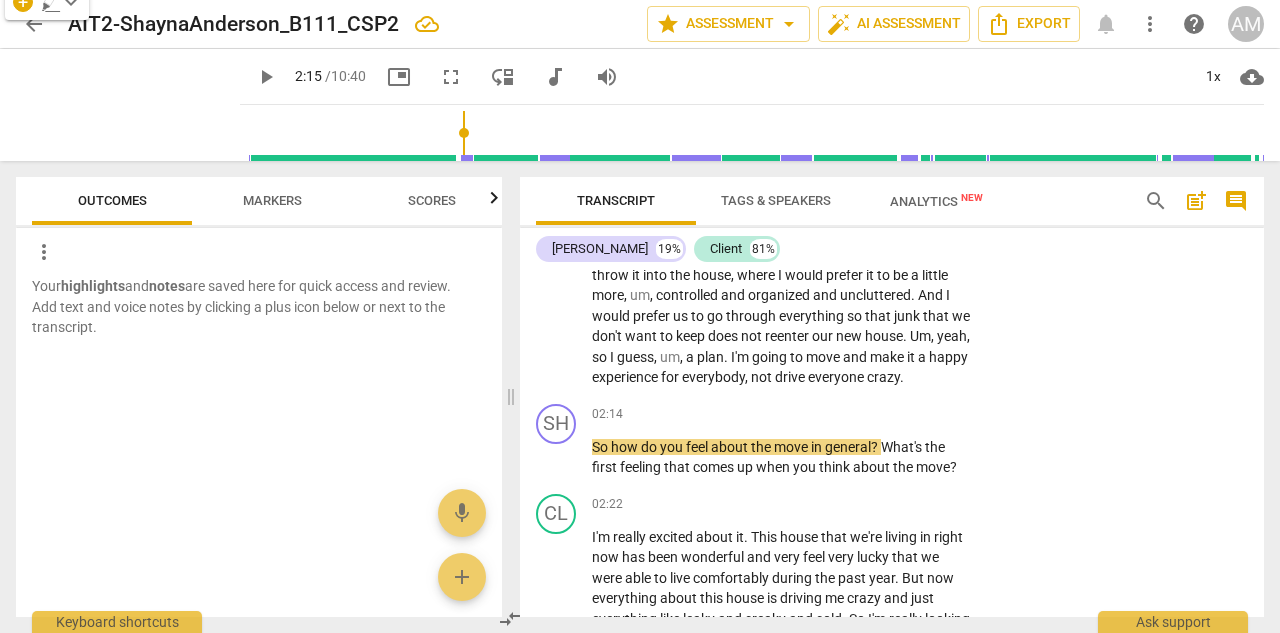 click on "keyboard_arrow_right" at bounding box center [973, 416] 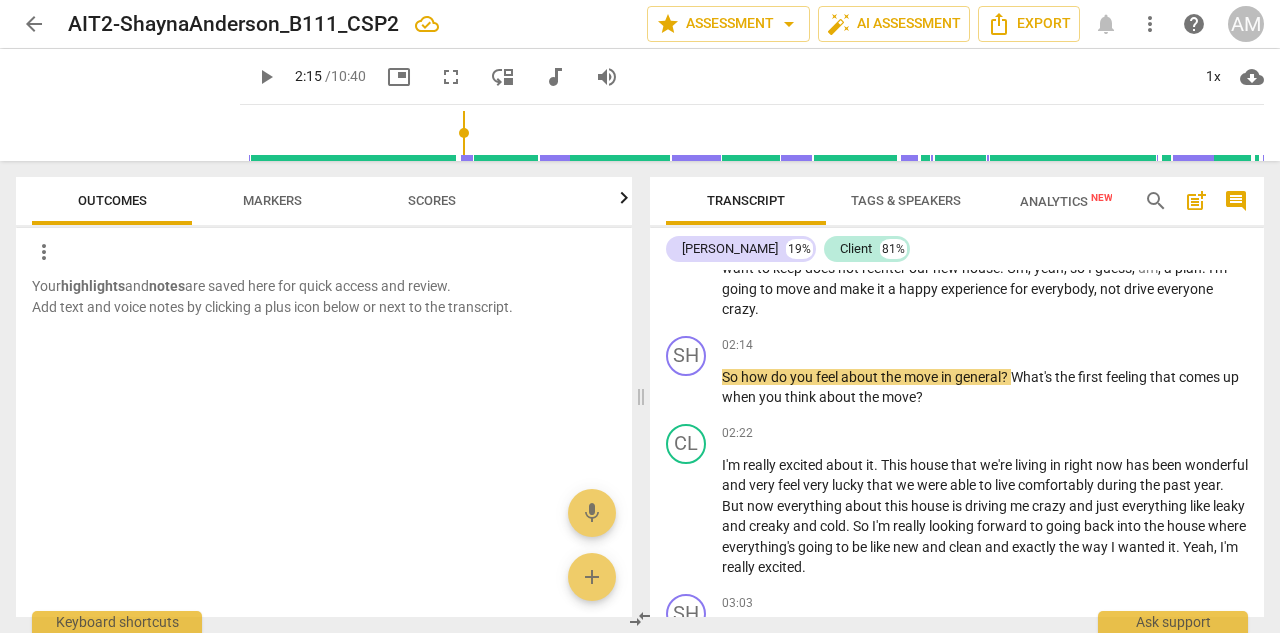 scroll, scrollTop: 3901, scrollLeft: 0, axis: vertical 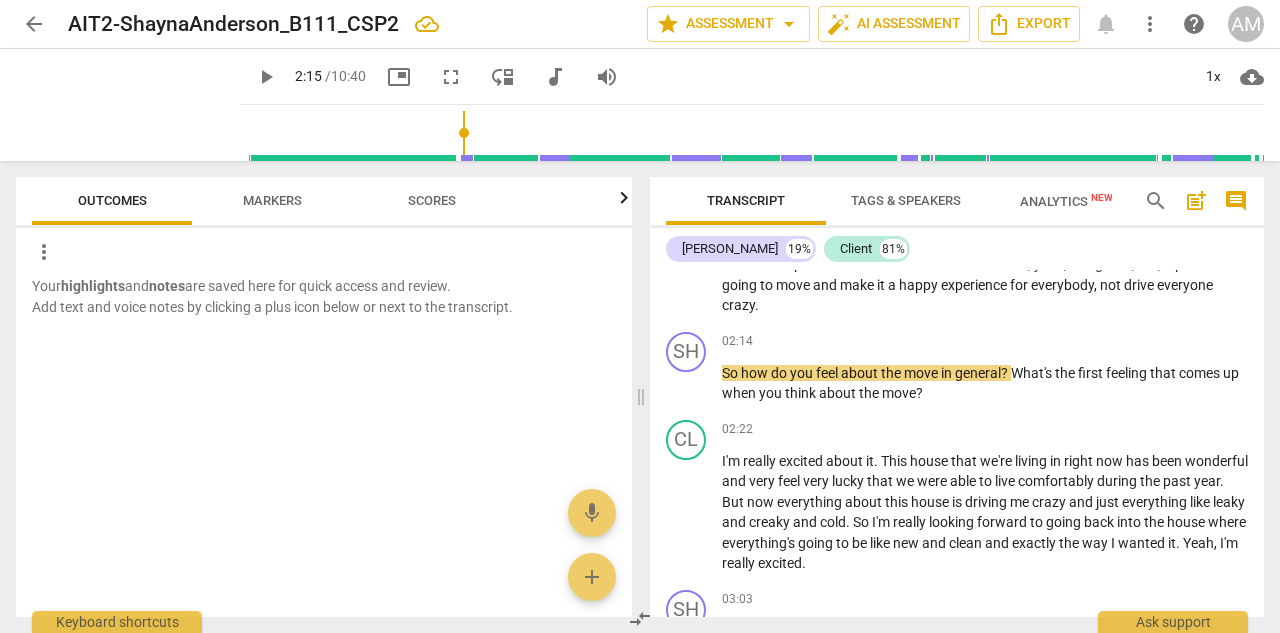 click on "general" at bounding box center [978, 373] 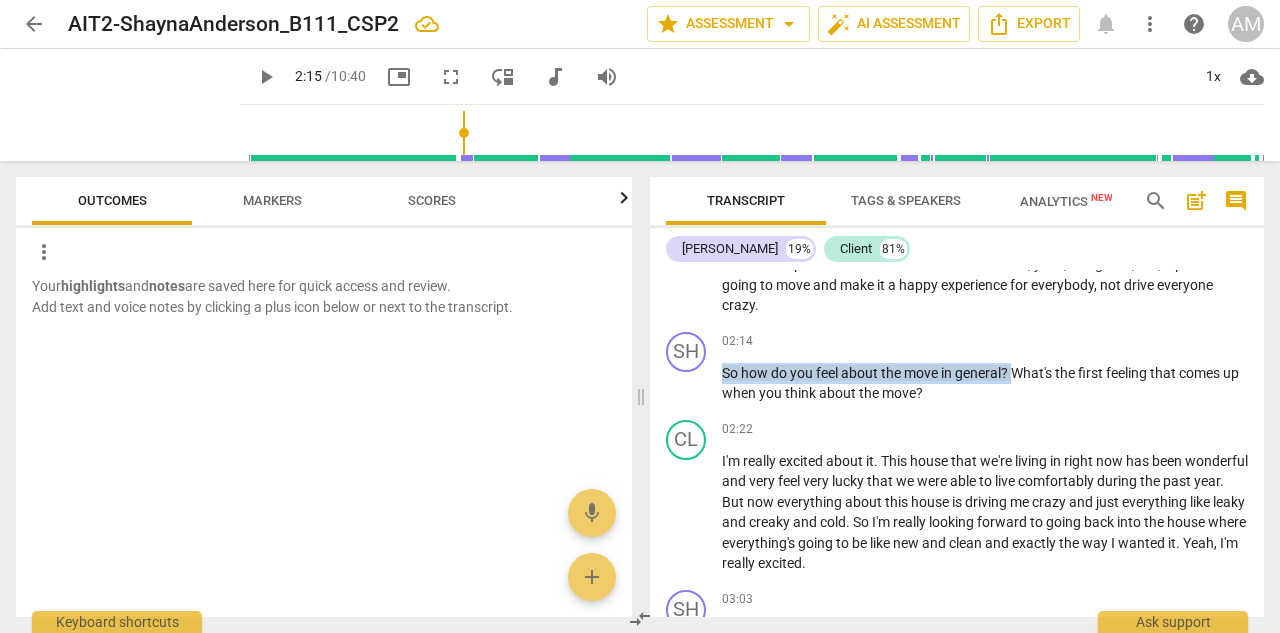 drag, startPoint x: 724, startPoint y: 361, endPoint x: 1012, endPoint y: 362, distance: 288.00174 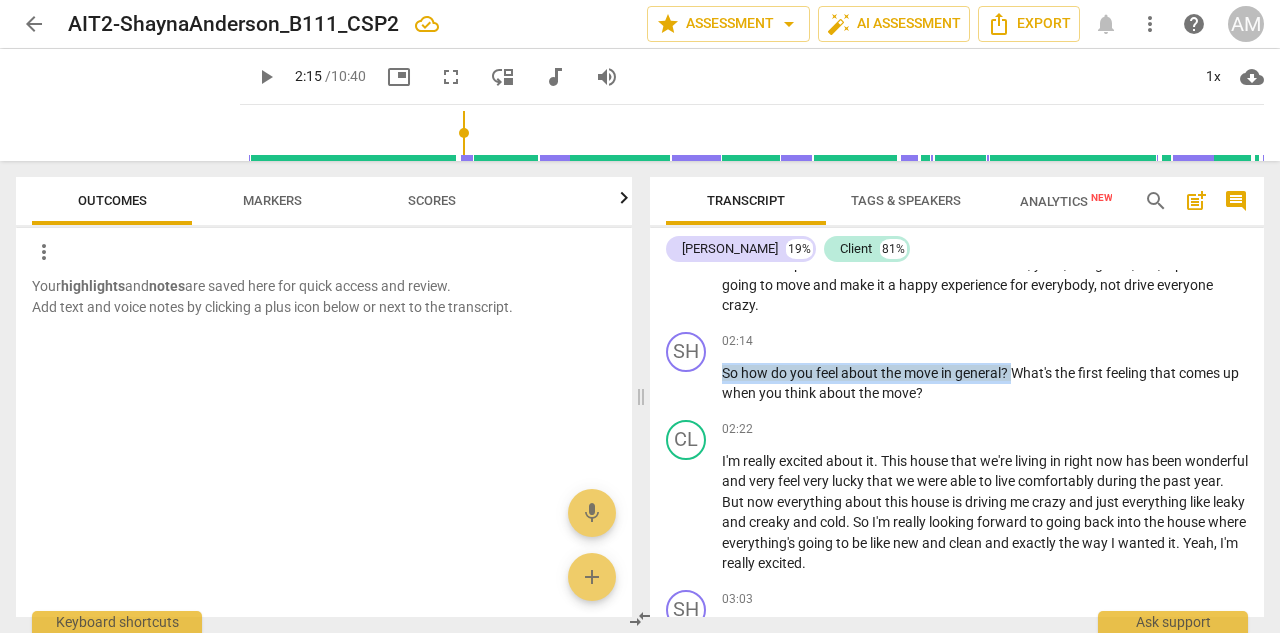 click on "So   how   do   you   feel   about   the   move   in   general ?   What's   the   first   feeling   that   comes   up   when   you   think   about   the   move ?" at bounding box center (985, 383) 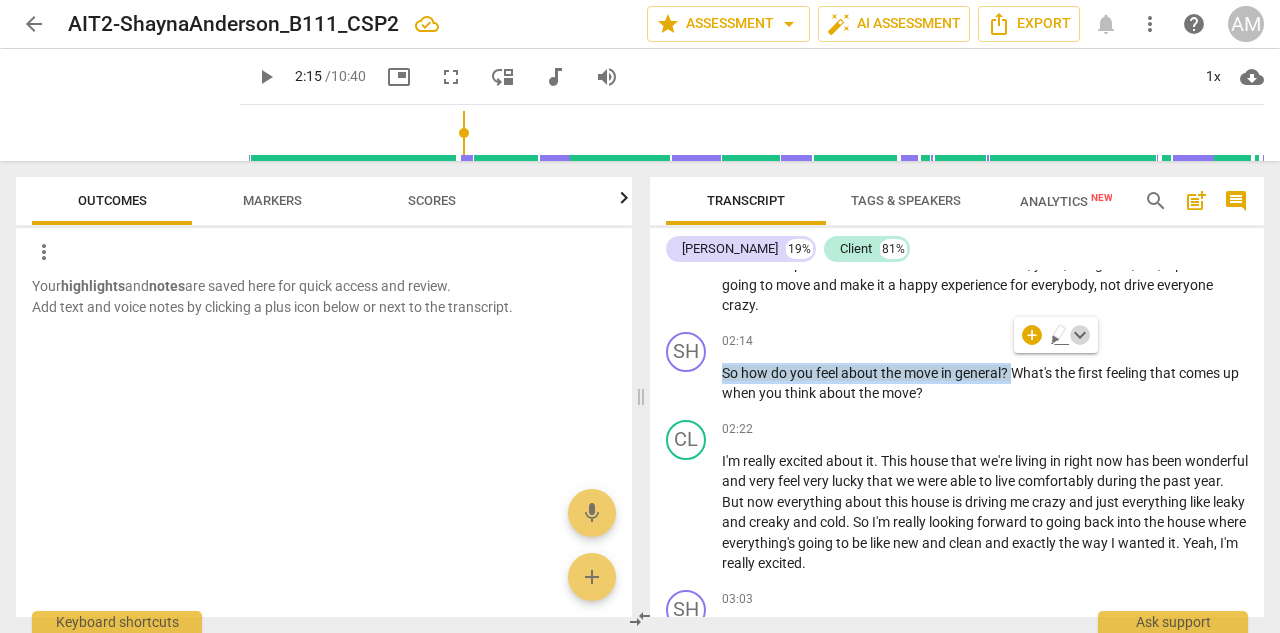 click on "keyboard_arrow_down" at bounding box center (1080, 335) 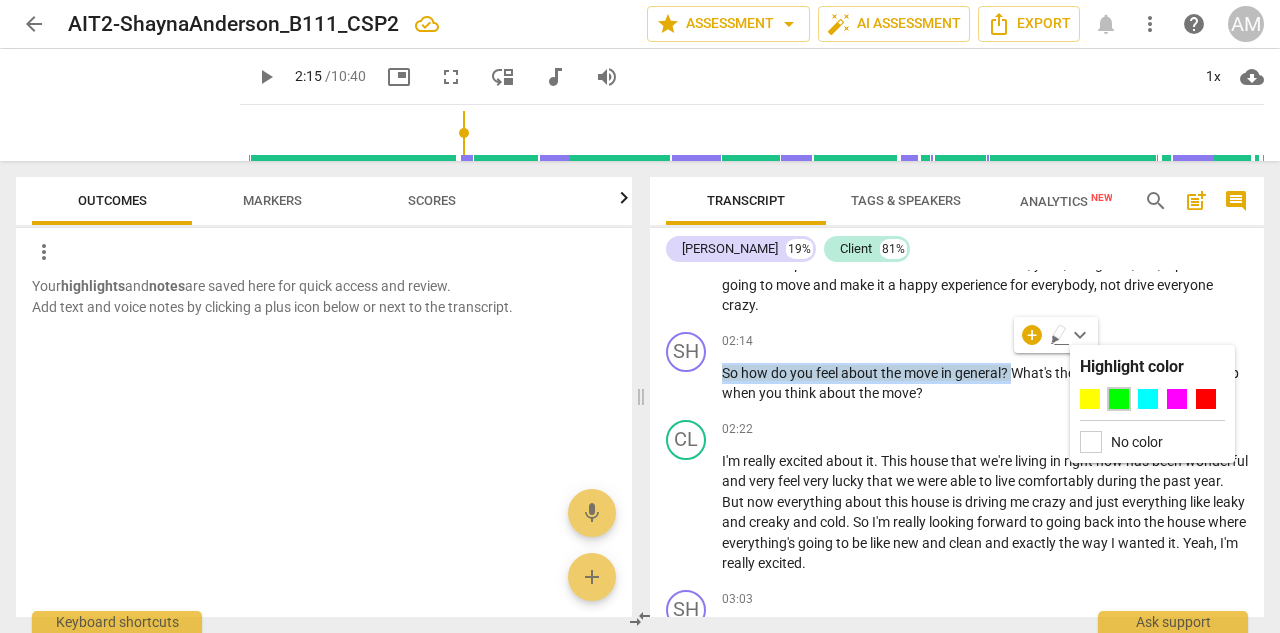 scroll, scrollTop: 0, scrollLeft: 0, axis: both 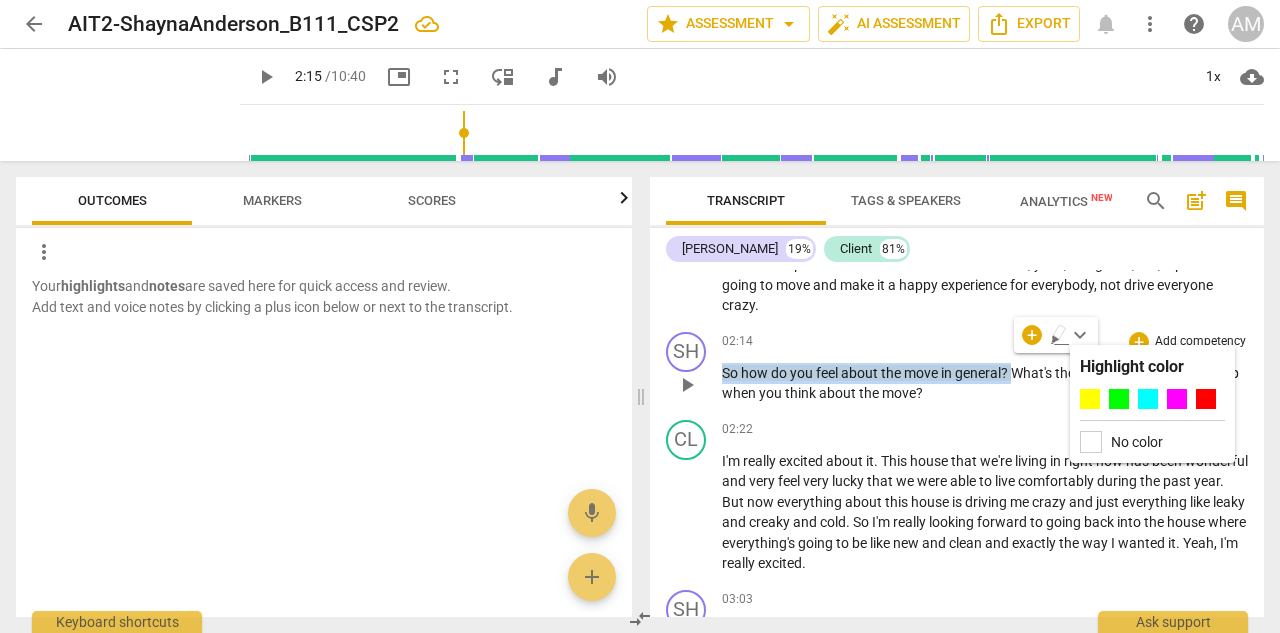 click on "general" at bounding box center (978, 373) 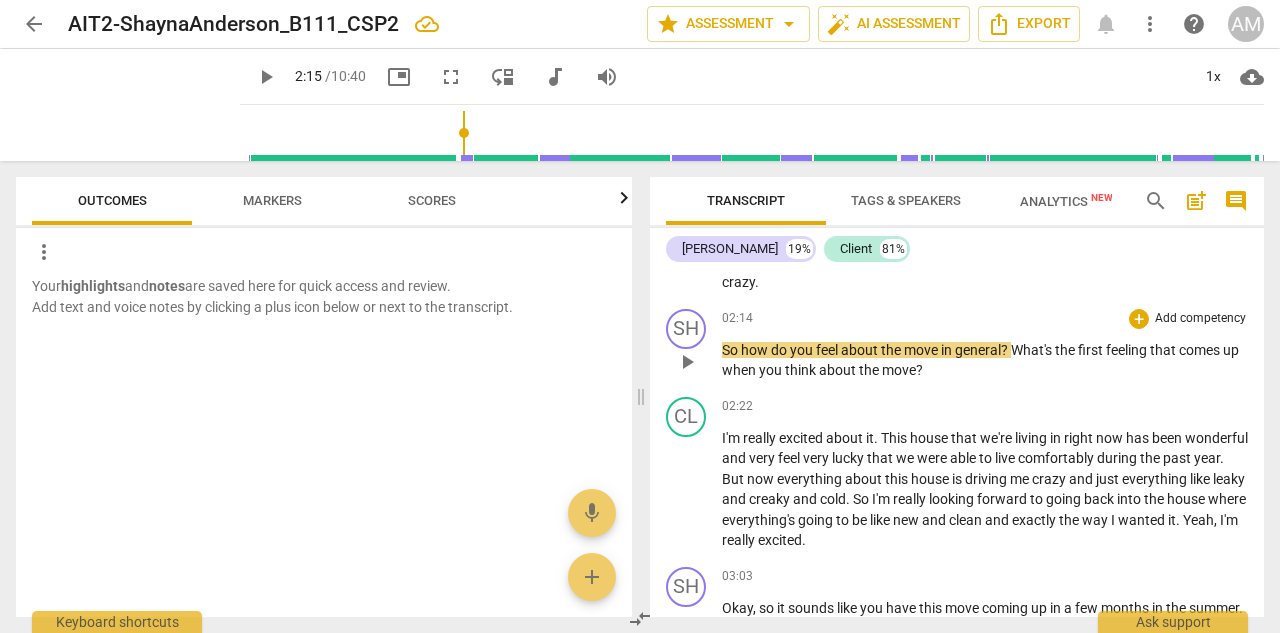 scroll, scrollTop: 3919, scrollLeft: 0, axis: vertical 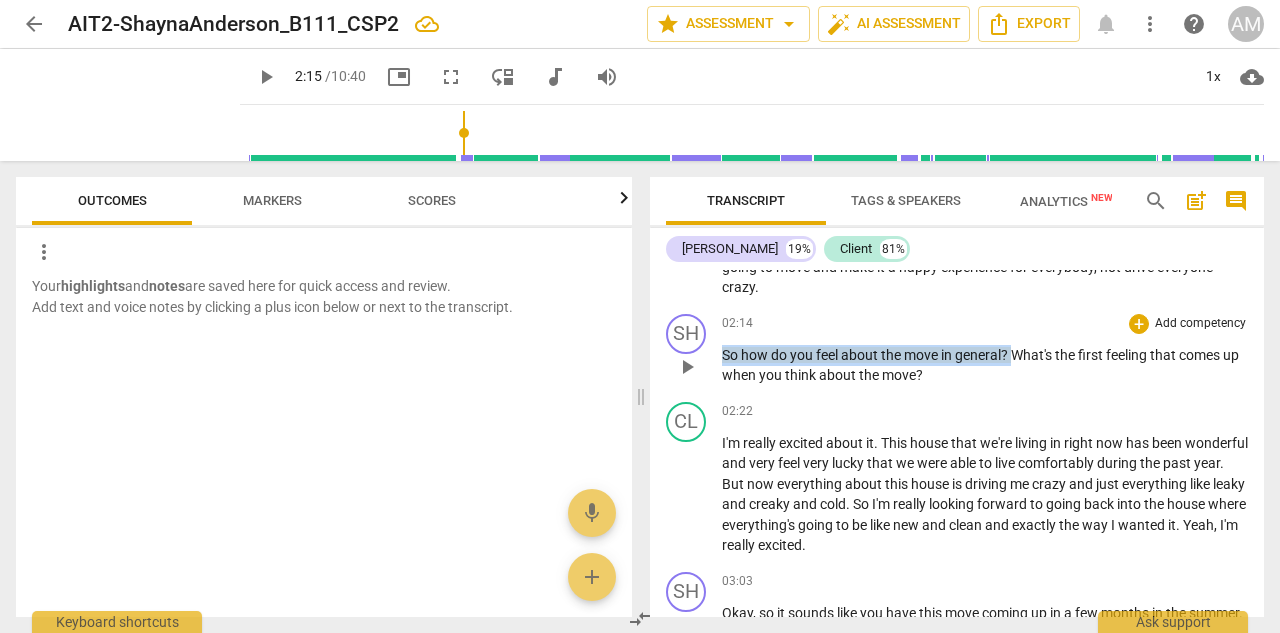 drag, startPoint x: 1016, startPoint y: 343, endPoint x: 721, endPoint y: 340, distance: 295.01526 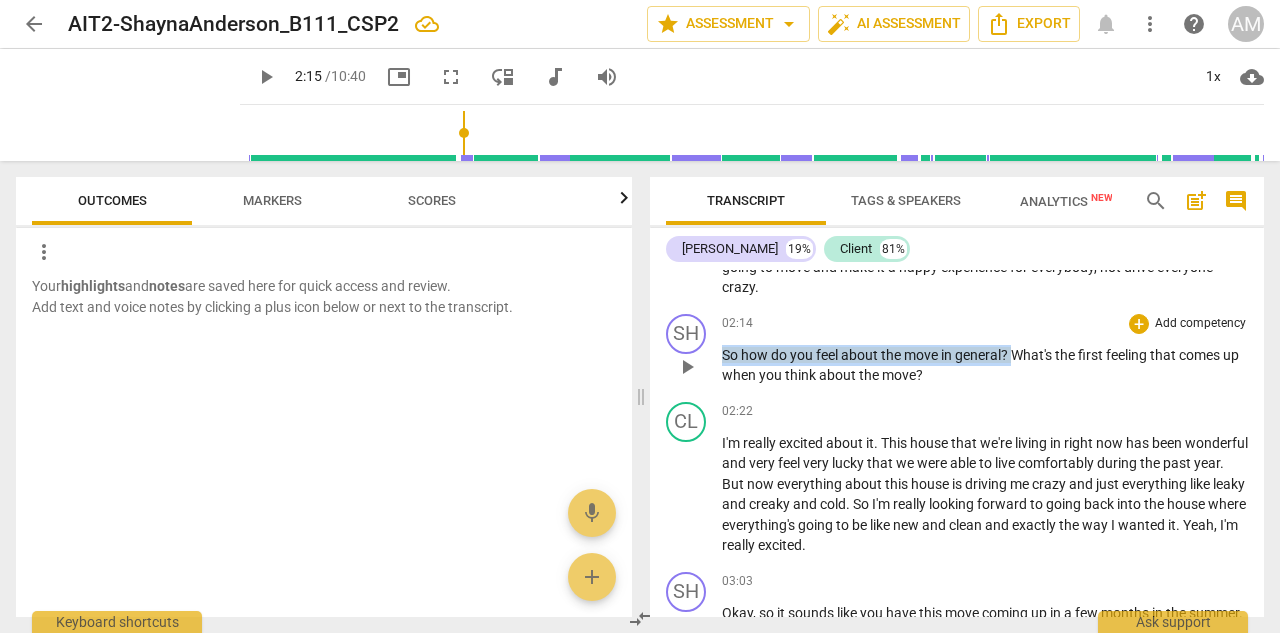 click on "SH play_arrow pause 02:14 + Add competency keyboard_arrow_right So   how   do   you   feel   about   the   move   in   general ?   What's   the   first   feeling   that   comes   up   when   you   think   about   the   move ?" at bounding box center [957, 350] 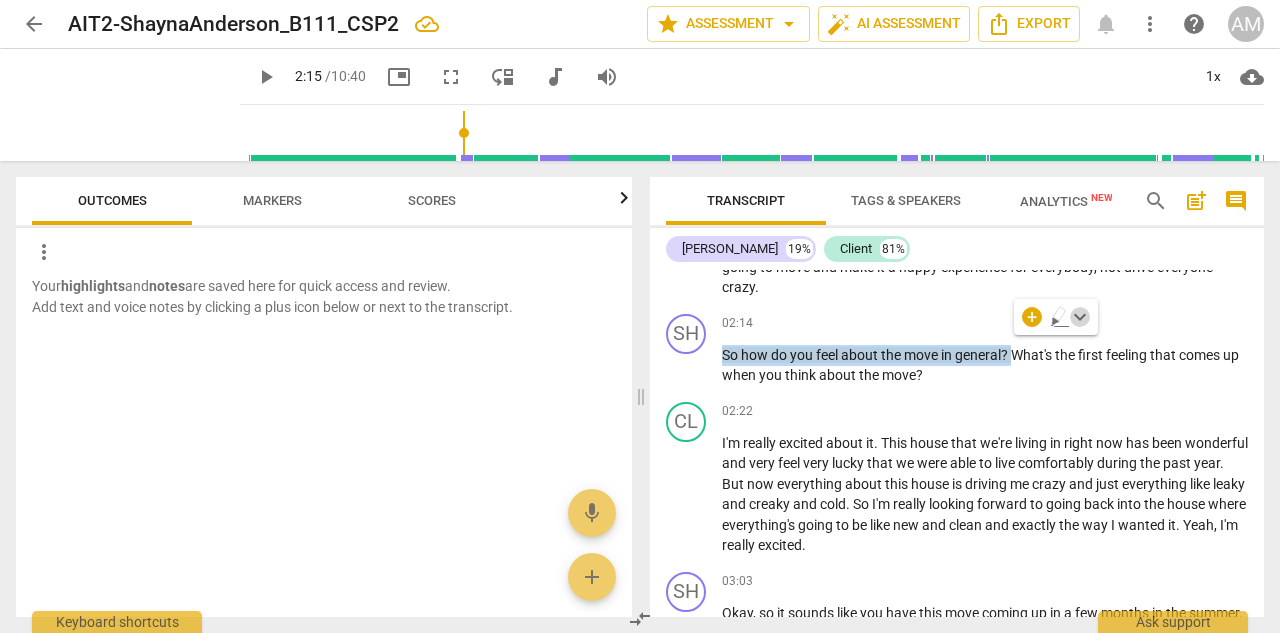 click on "keyboard_arrow_down" at bounding box center [1080, 317] 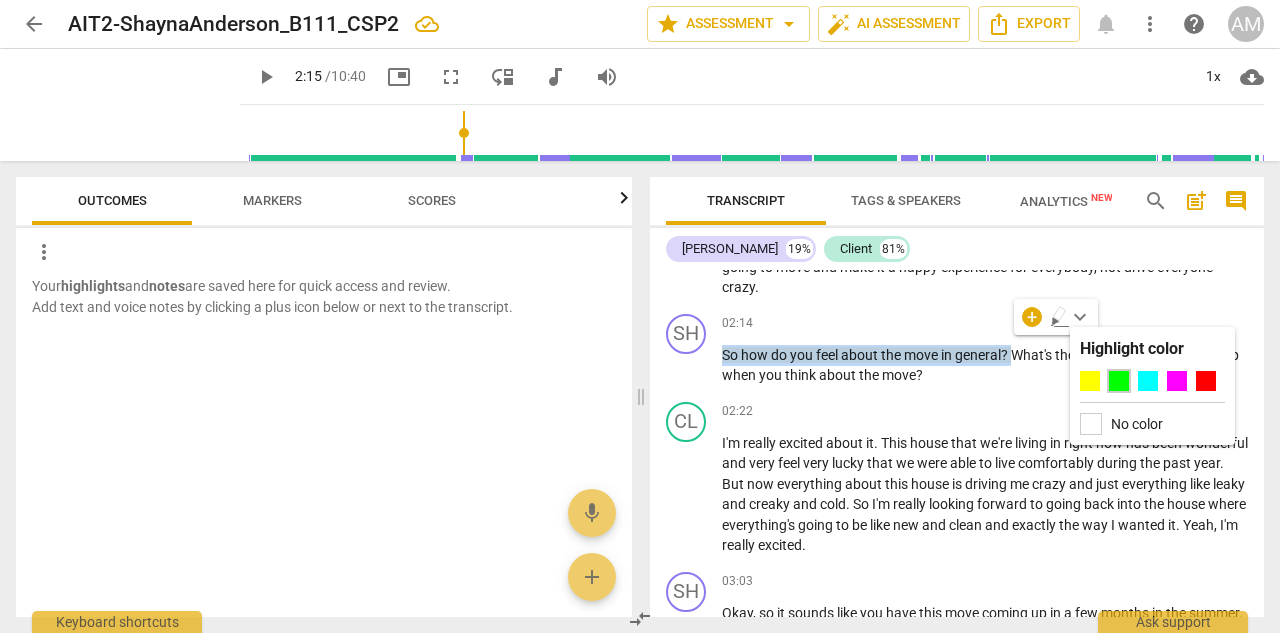 scroll, scrollTop: 0, scrollLeft: 0, axis: both 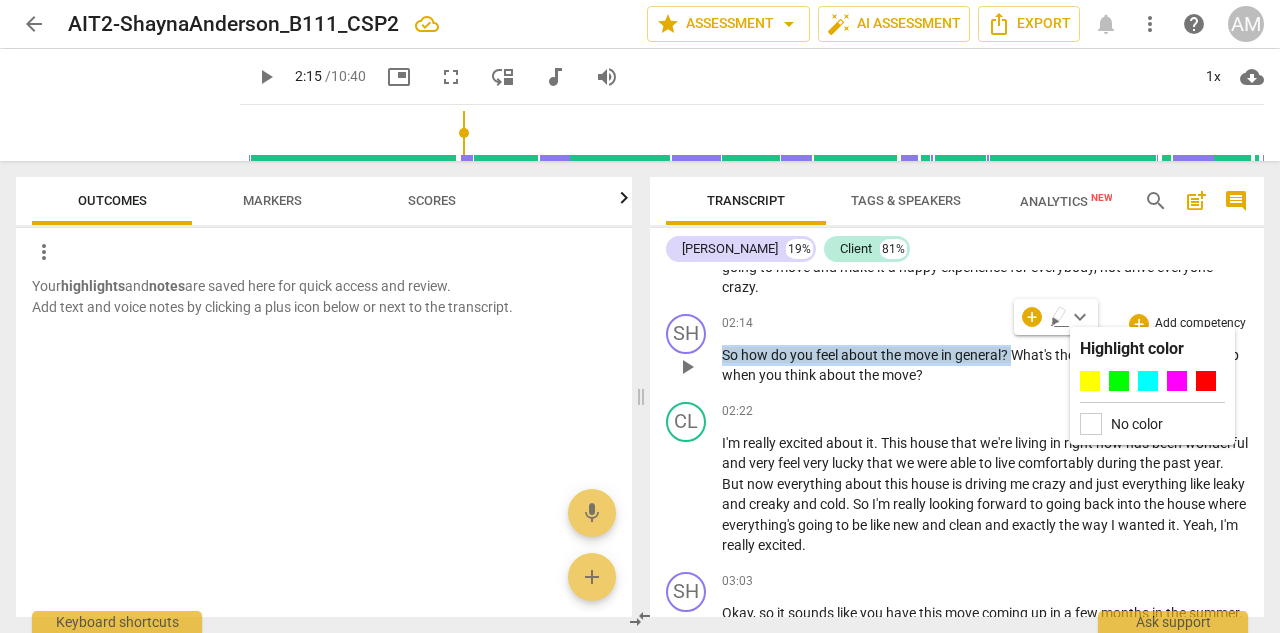 click on "general" at bounding box center (978, 355) 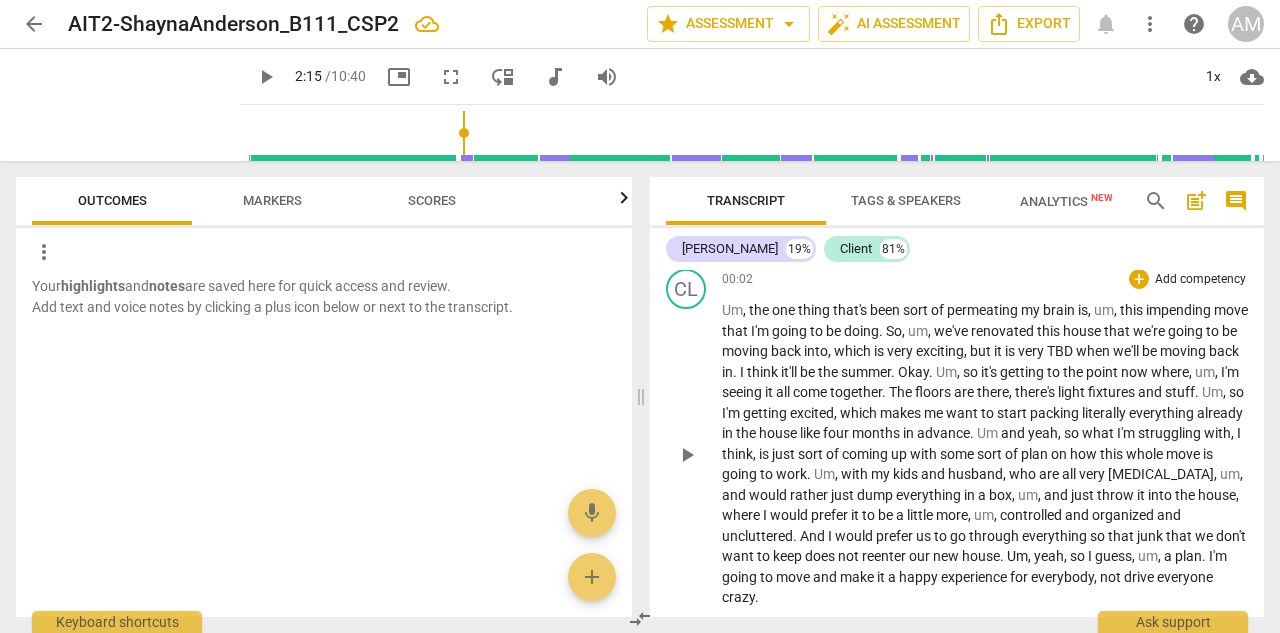 scroll, scrollTop: 3612, scrollLeft: 0, axis: vertical 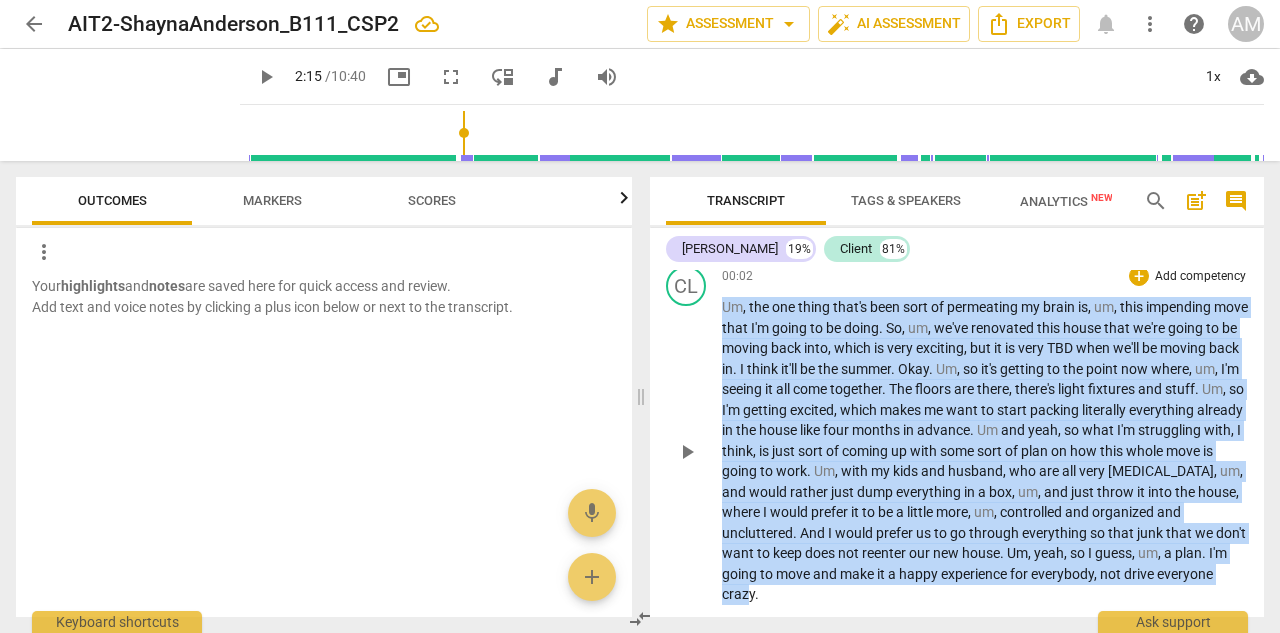 drag, startPoint x: 721, startPoint y: 301, endPoint x: 805, endPoint y: 577, distance: 288.49957 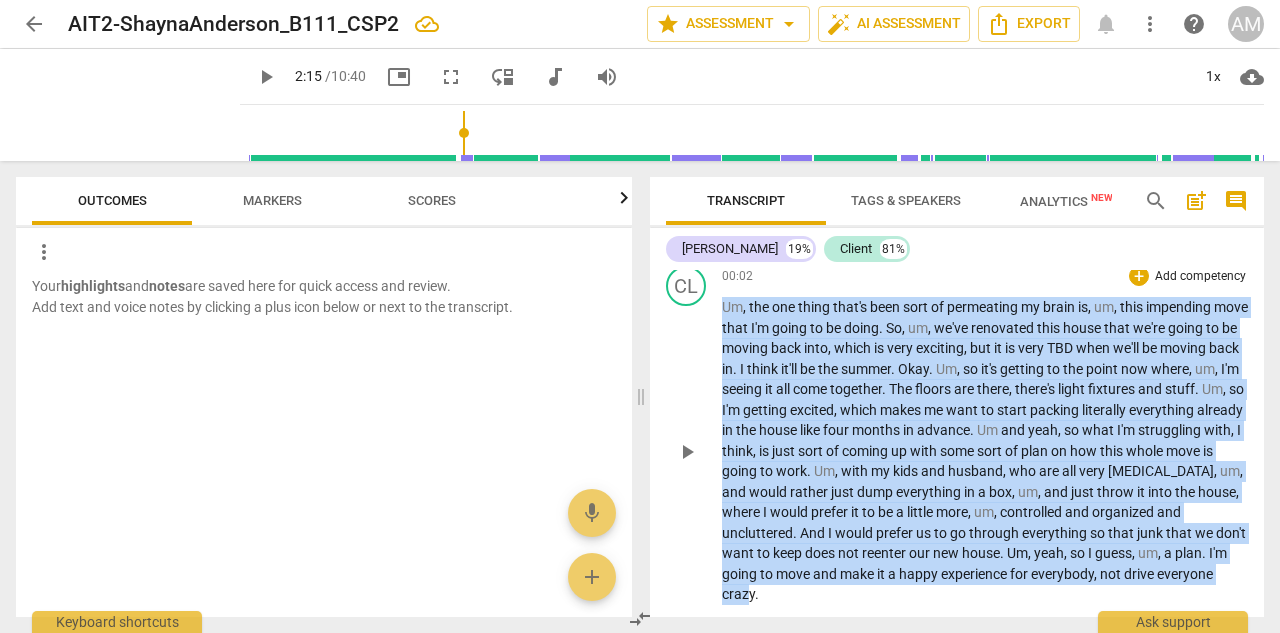 click on "CL play_arrow pause 00:02 + Add competency keyboard_arrow_right Um ,   the   one   thing   that's   been   sort   of   permeating   my   brain   is ,   um ,   this   impending   move   that   I'm   going   to   be   doing .   So ,   um ,   we've   renovated   this   house   that   we're   going   to   be   moving   back   into ,   which   is   very   exciting ,   but   it   is   very   TBD   when   we'll   be   moving   back   in .   I   think   it'll   be   the   summer .   Okay .   Um ,   so   it's   getting   to   the   point   now   where ,   um ,   I'm   seeing   it   all   come   together .   The   floors   are   there ,   there's   light   fixtures   and   stuff .   Um ,   so   I'm   getting   excited ,   which   makes   me   want   to   start   packing   literally   everything   already   in   the   house   like   four   months   in   advance .   Um   and   yeah ,   so   what   I'm   struggling   with ,   I   think ,   is   just   sort   of   coming   up   with   some   sort   of   plan   on   how" at bounding box center [957, 435] 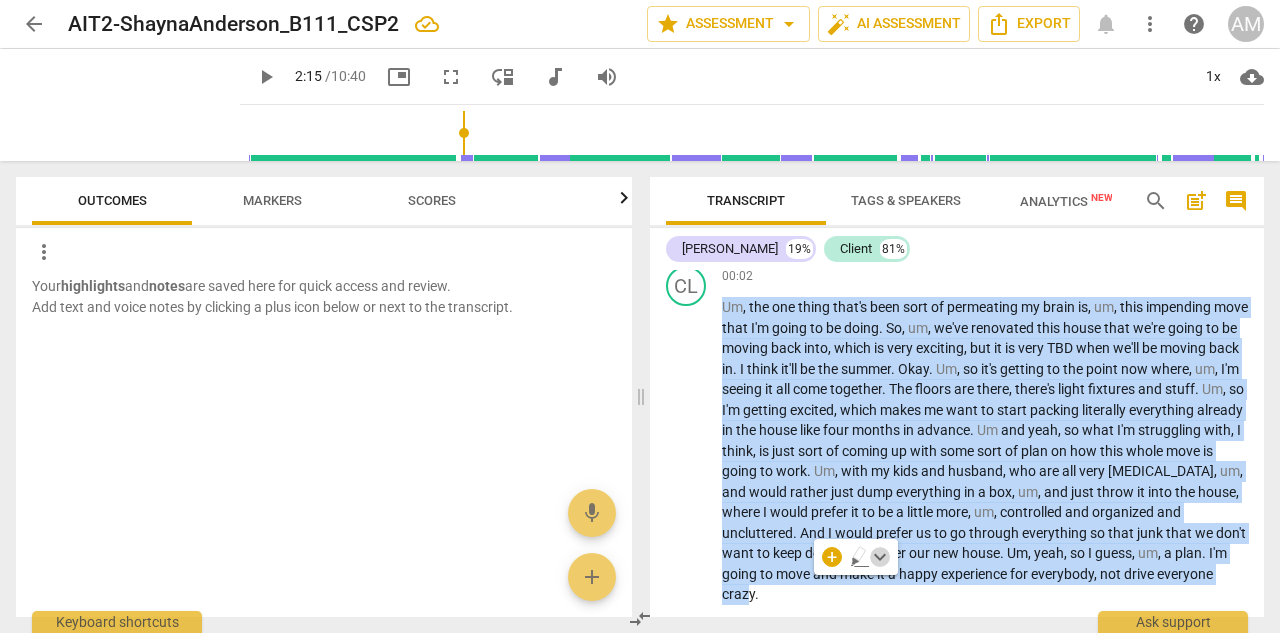 click on "keyboard_arrow_down" at bounding box center (880, 557) 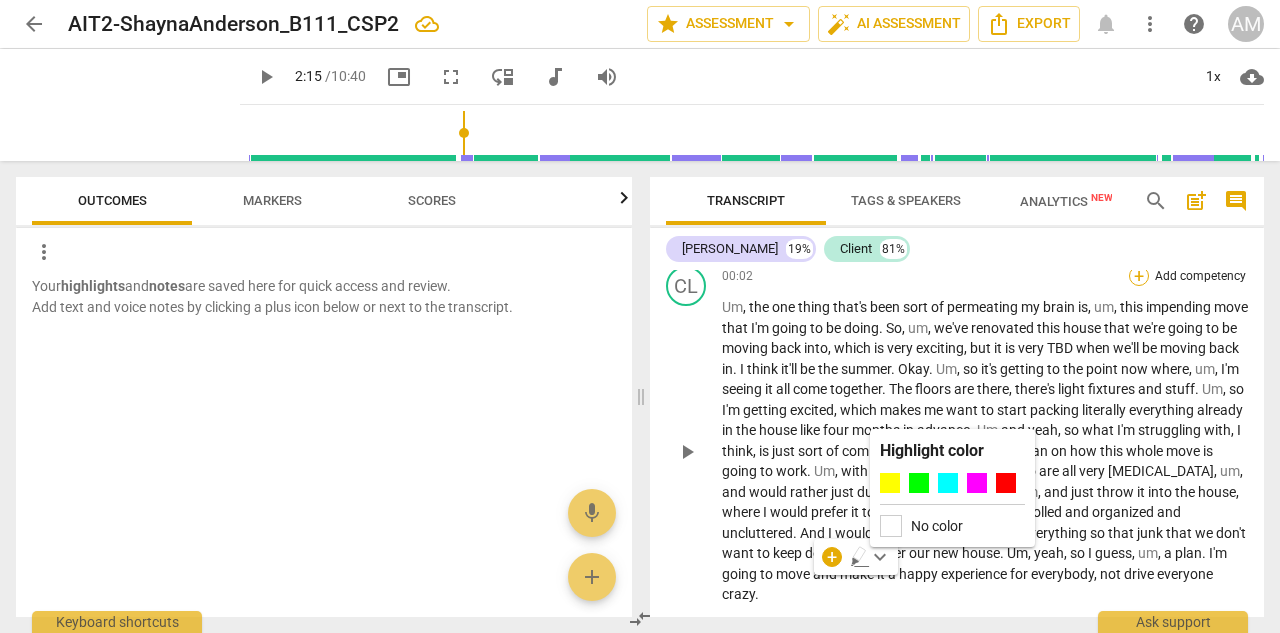 click on "+" at bounding box center (1139, 276) 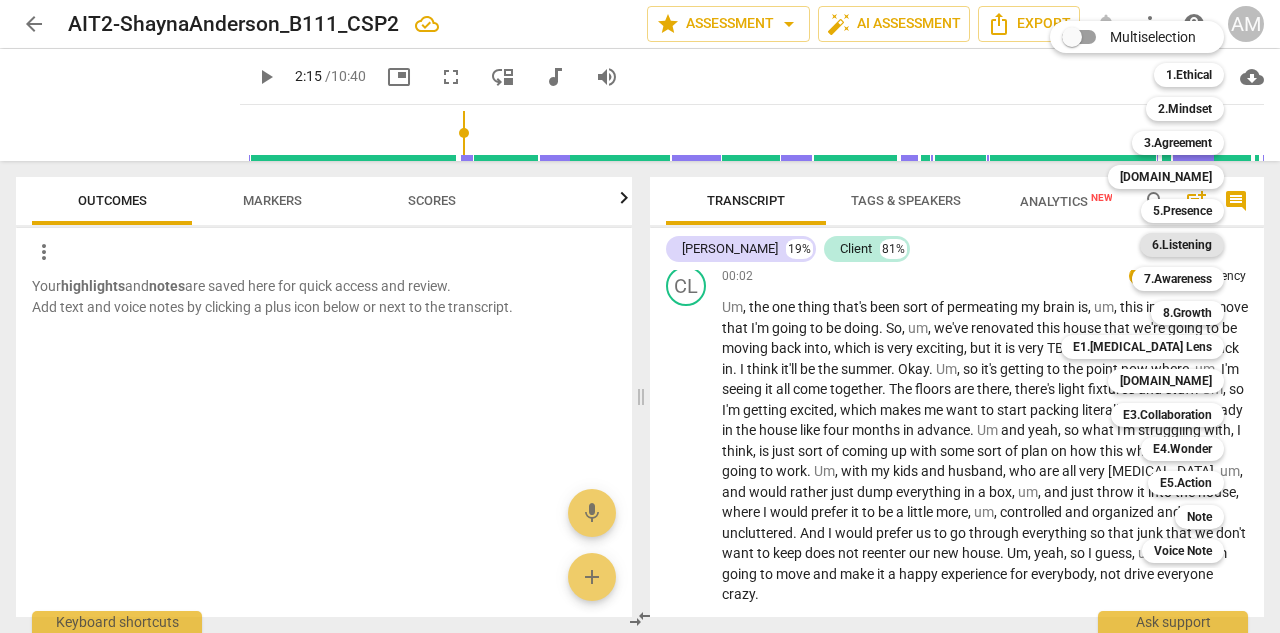 click on "6.Listening" at bounding box center [1182, 245] 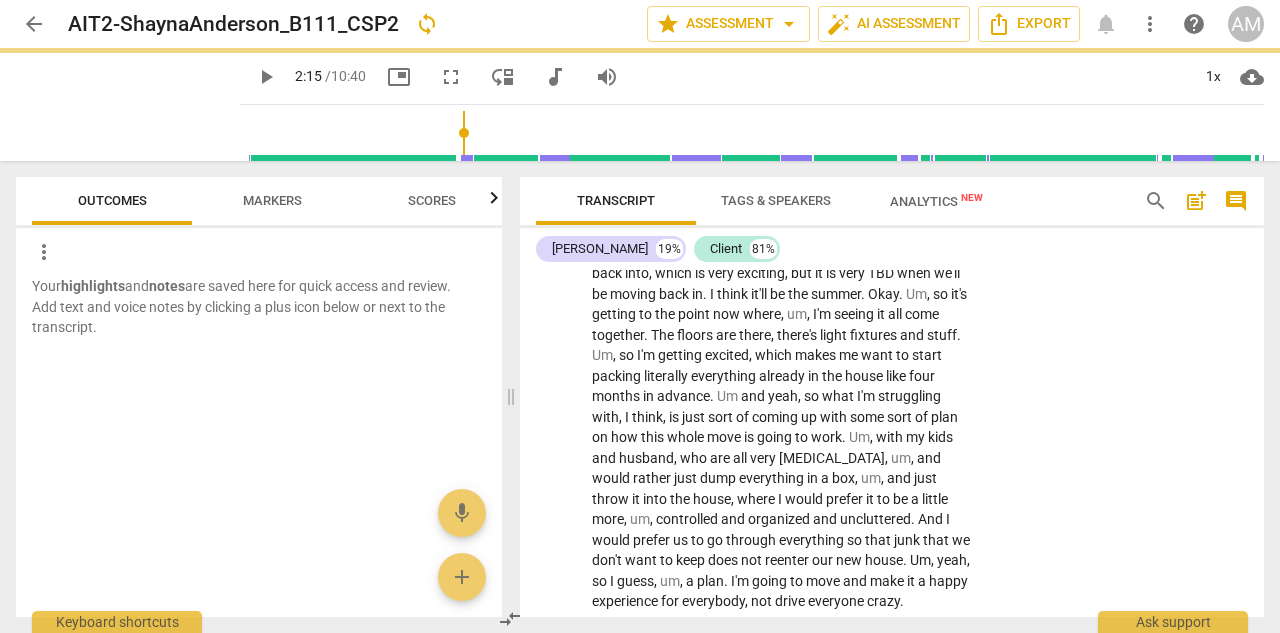 scroll, scrollTop: 3267, scrollLeft: 0, axis: vertical 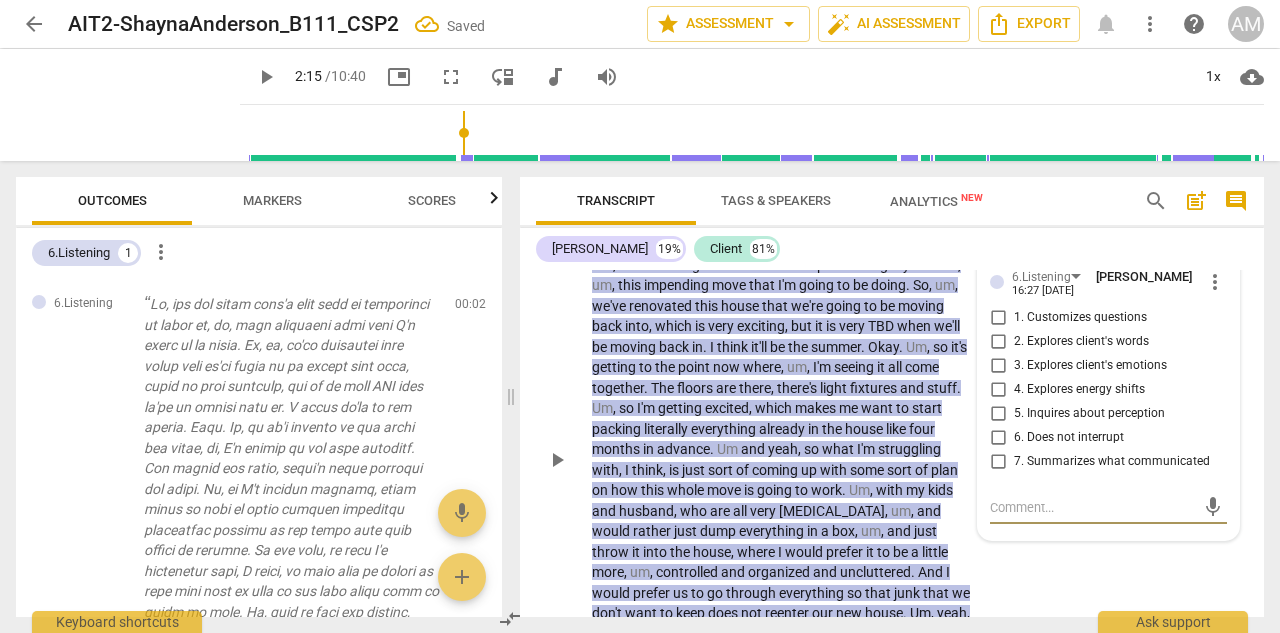 click on "6. Does not interrupt" at bounding box center [1069, 438] 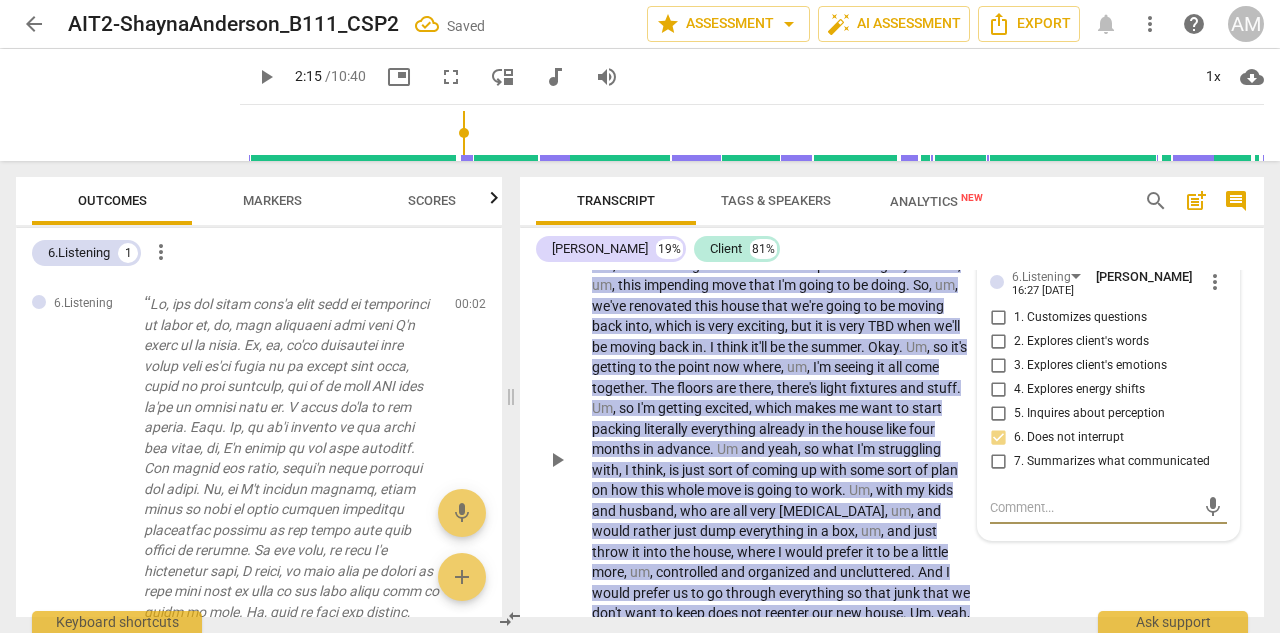 click at bounding box center [1092, 507] 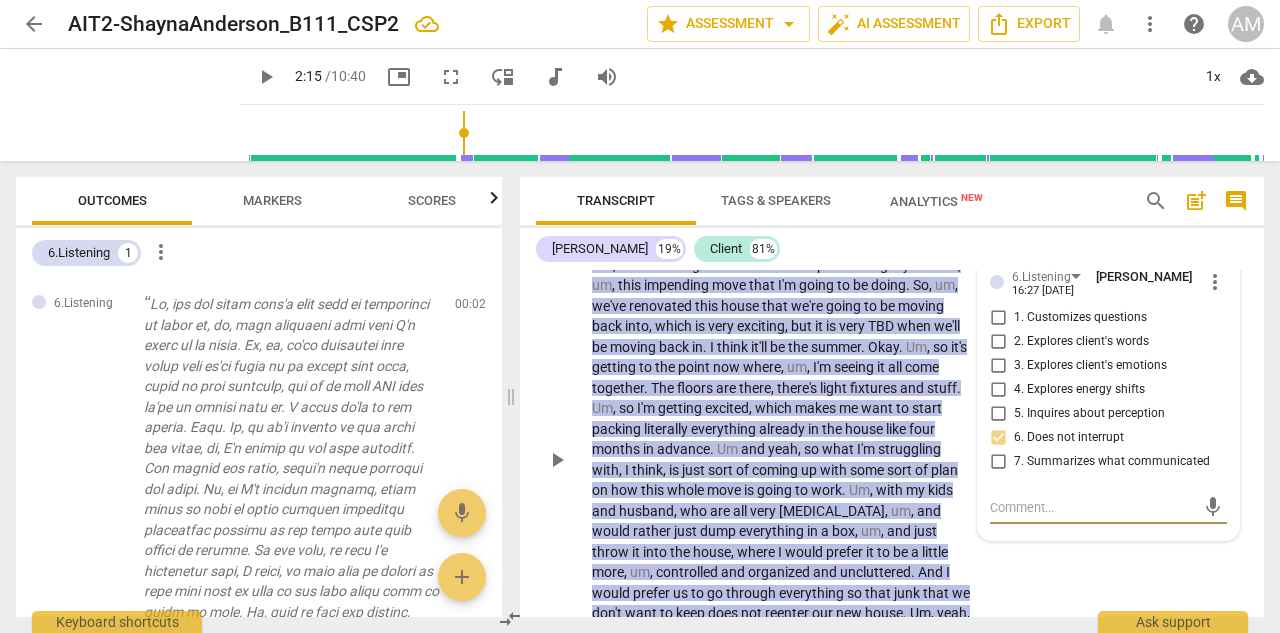 type on "G" 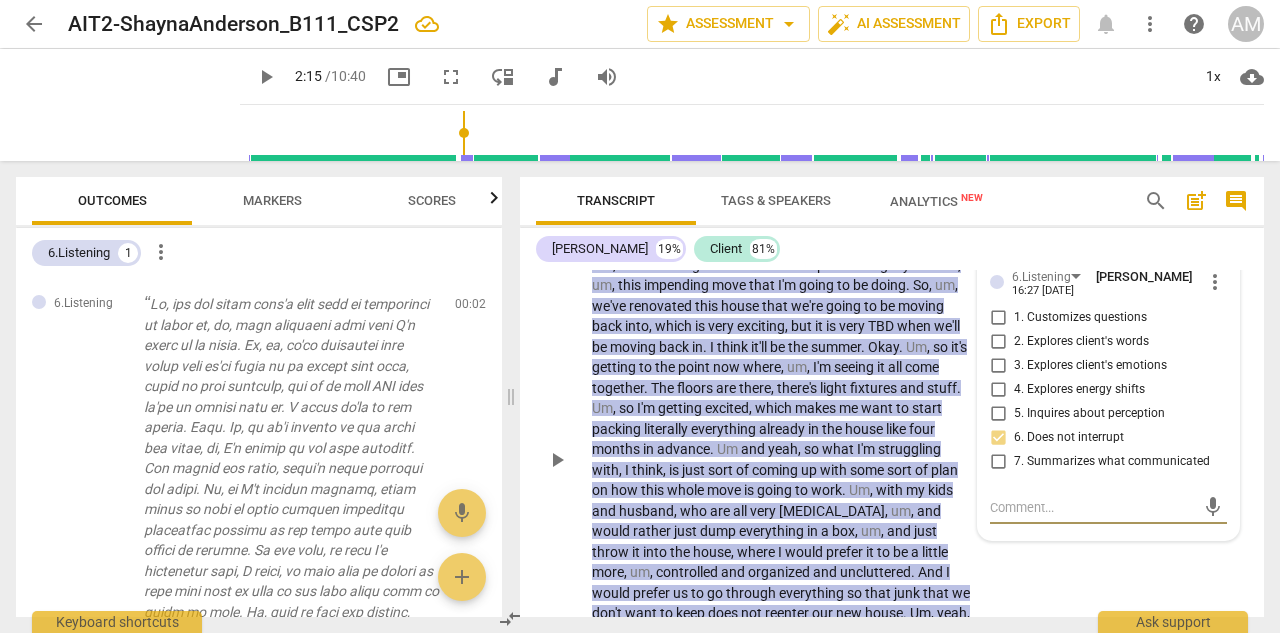 type on "G" 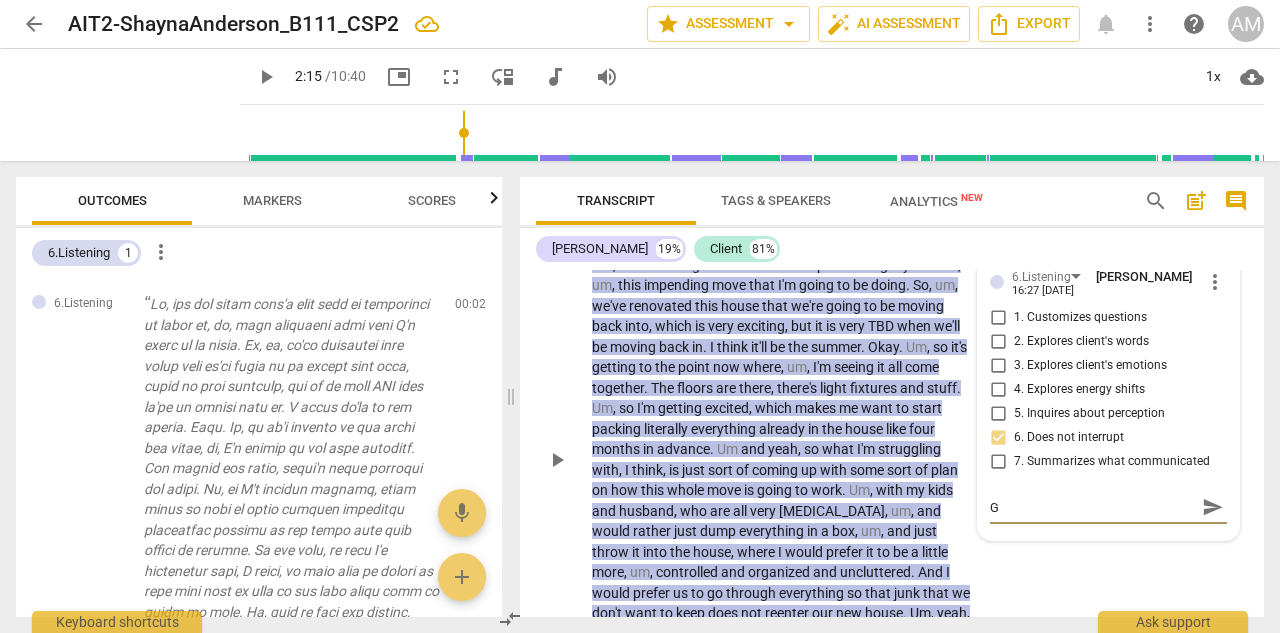 type on "Go" 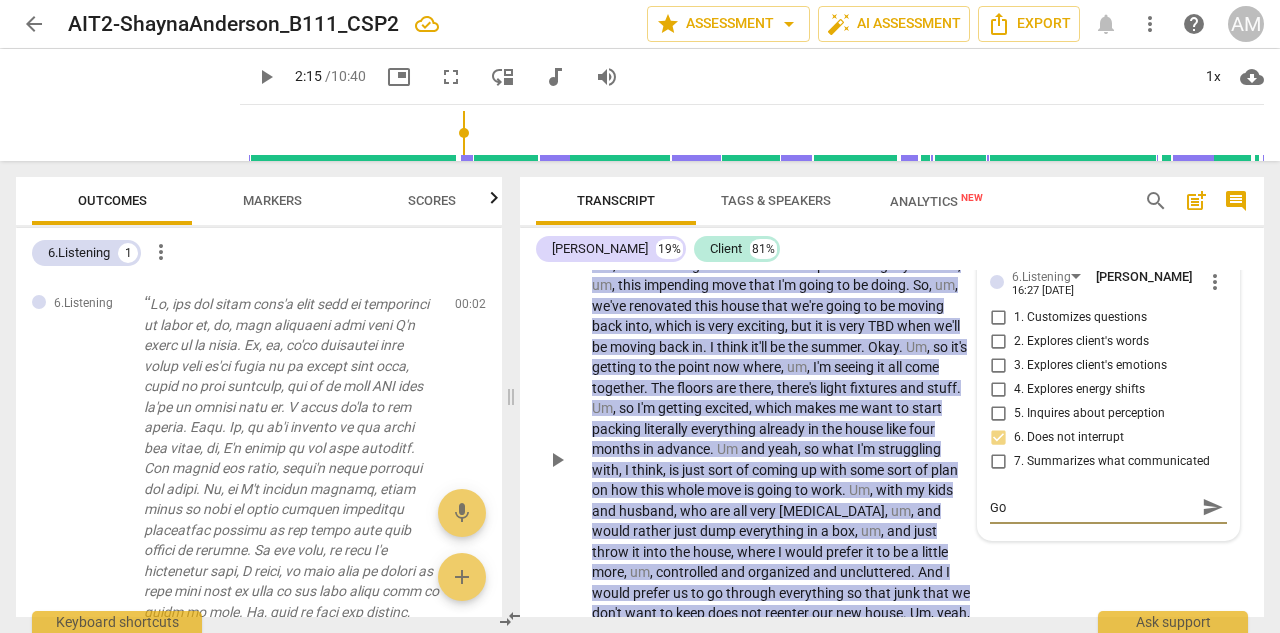 type on "Goo" 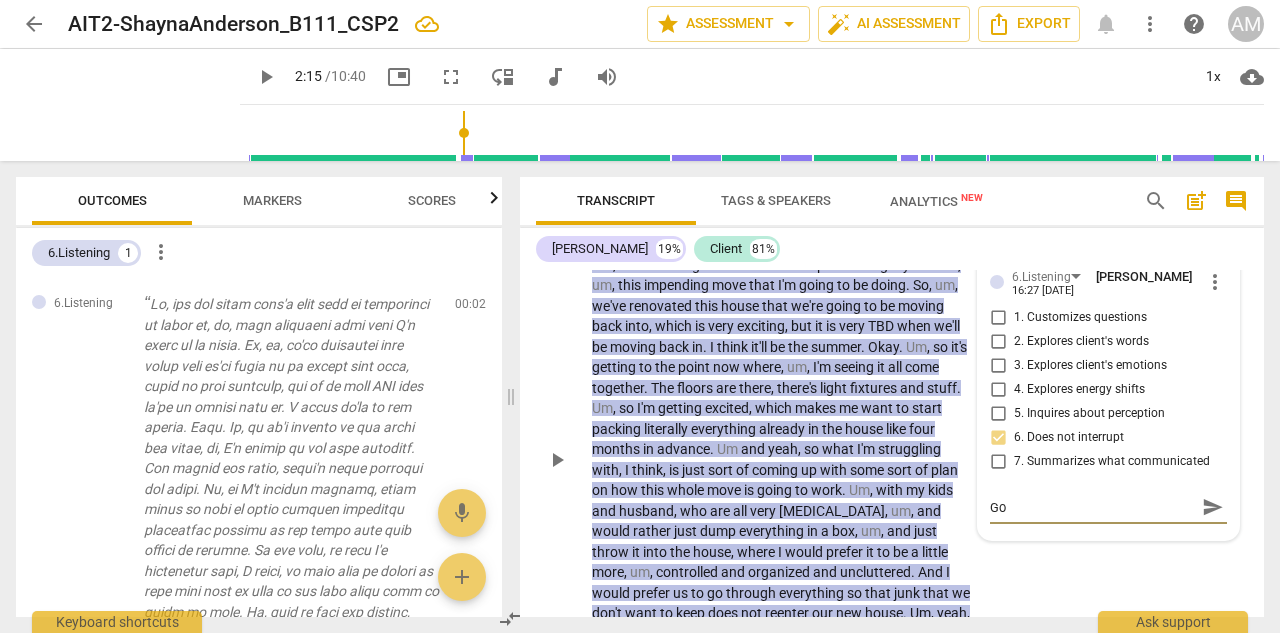 type on "Goo" 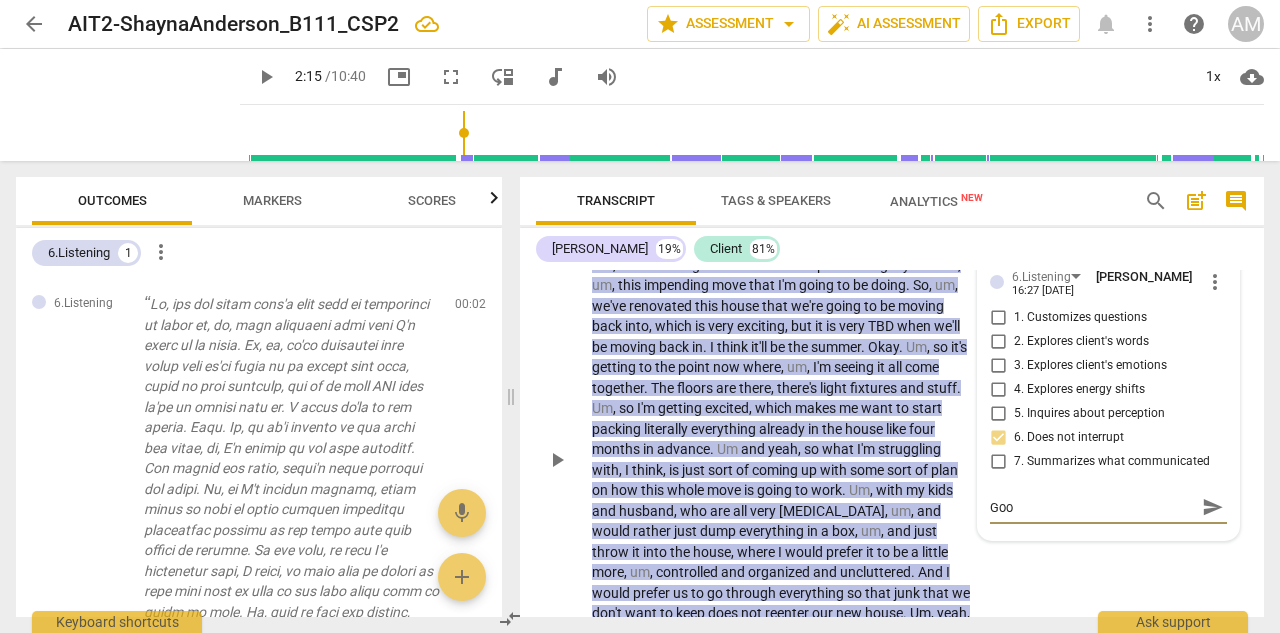 type on "Good" 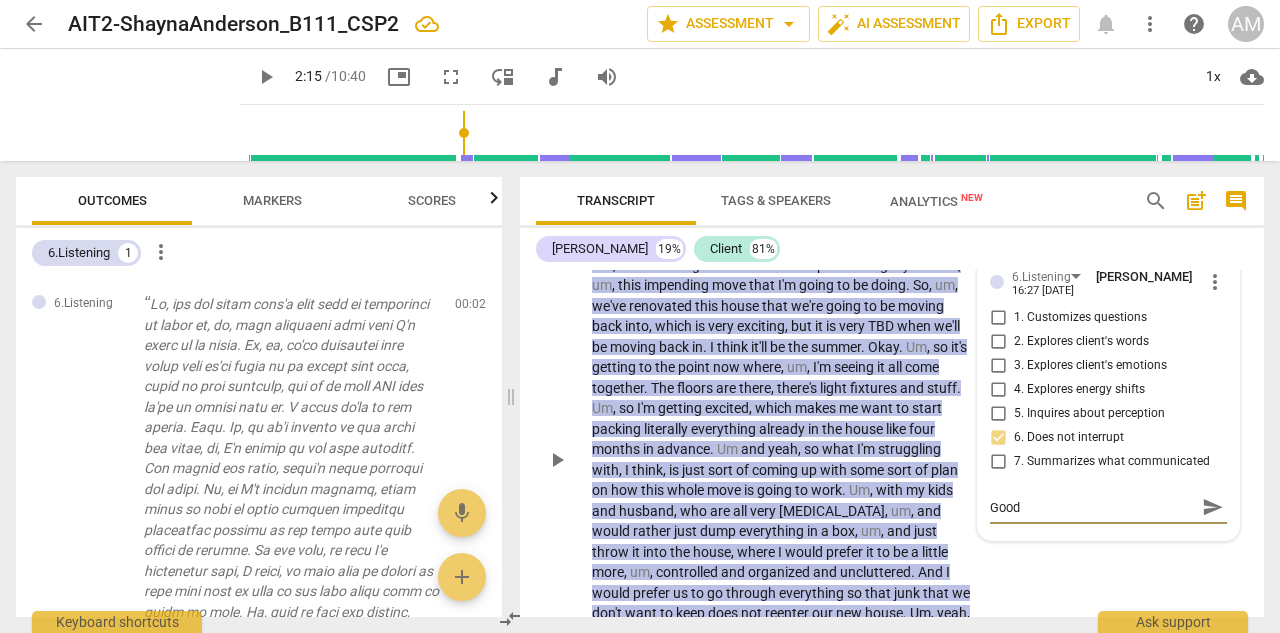 type on "Good" 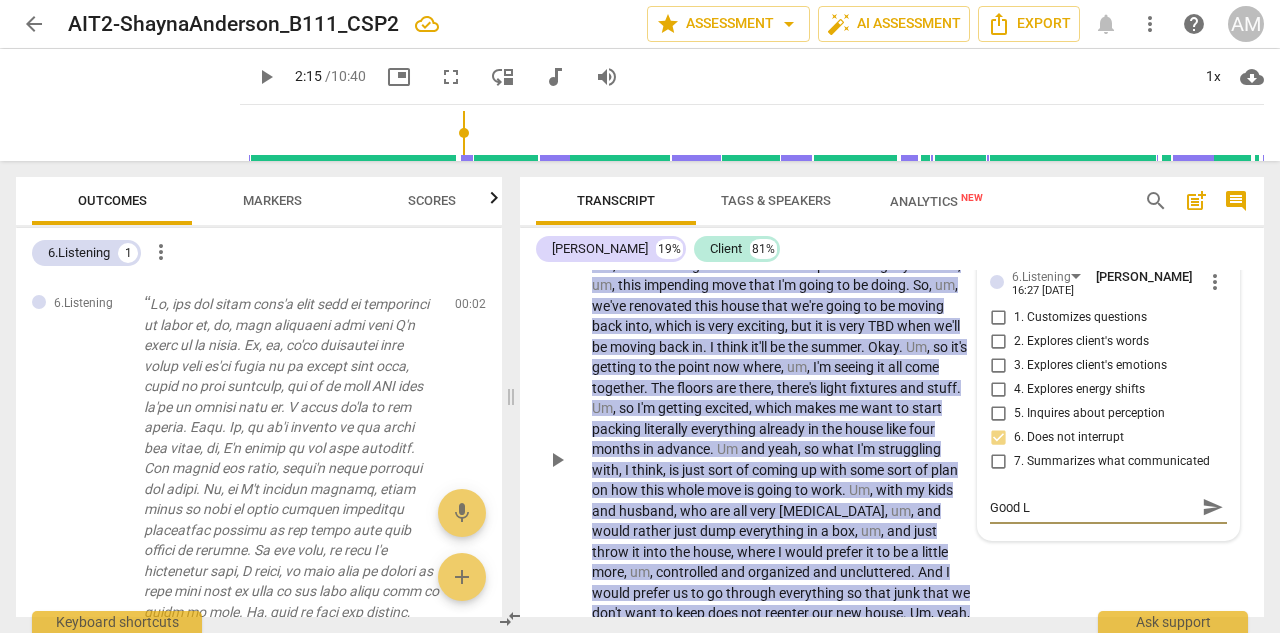 type on "Good Li" 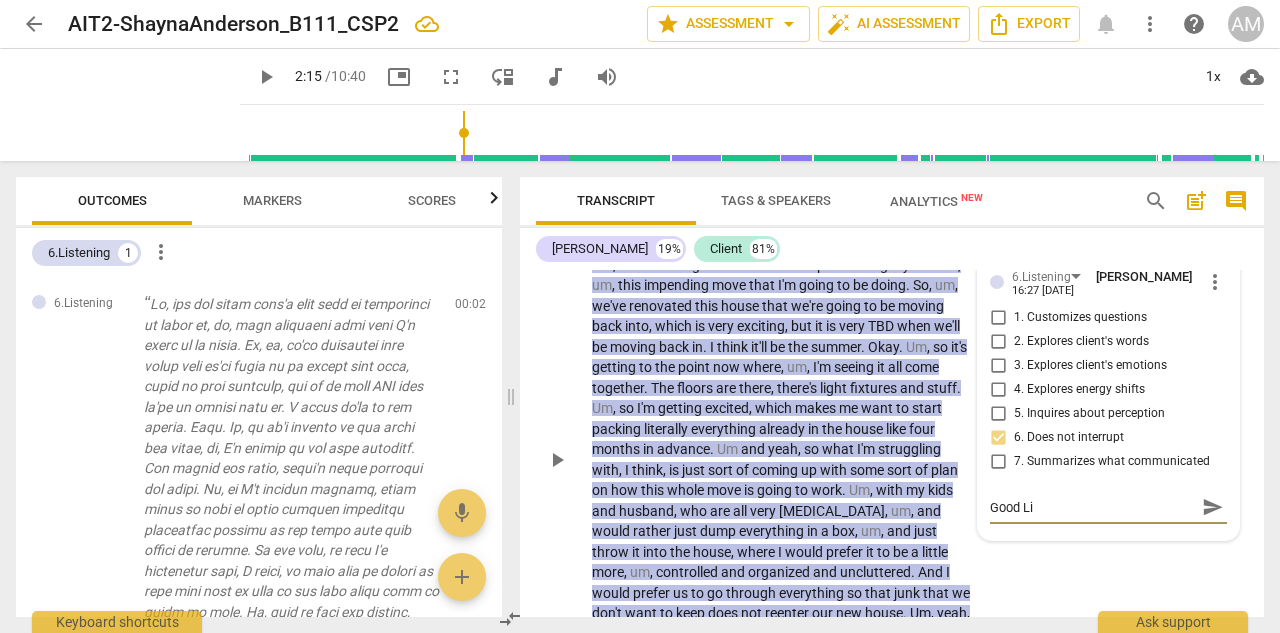 type on "Good Lis" 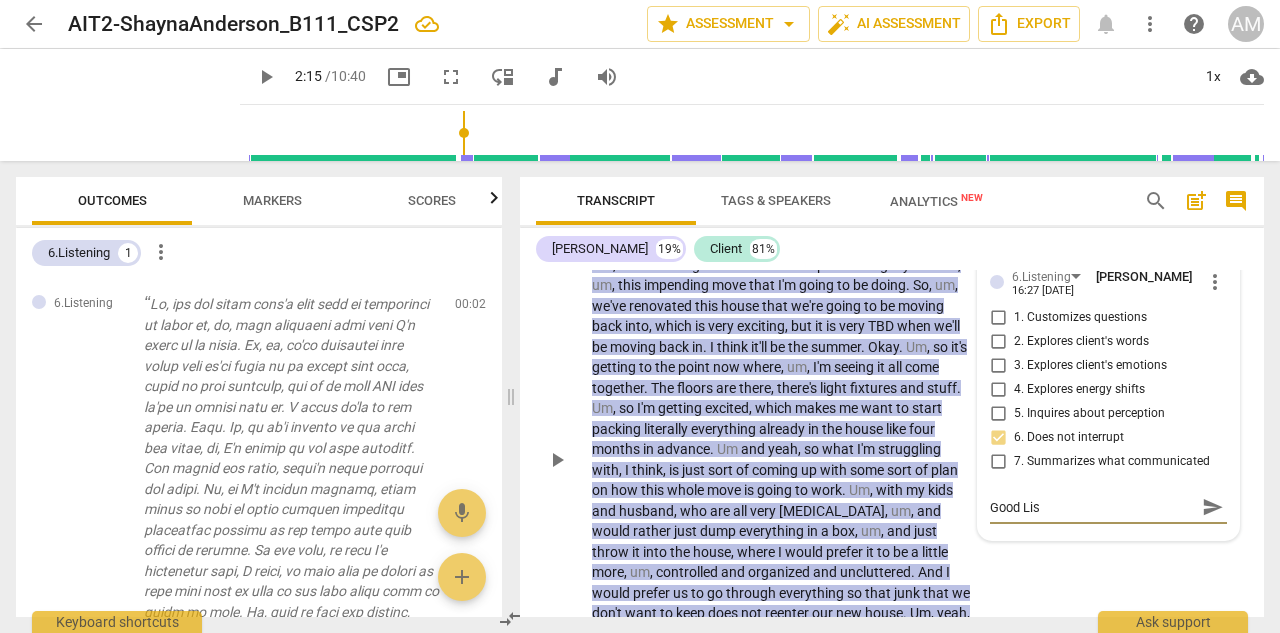 type on "Good List" 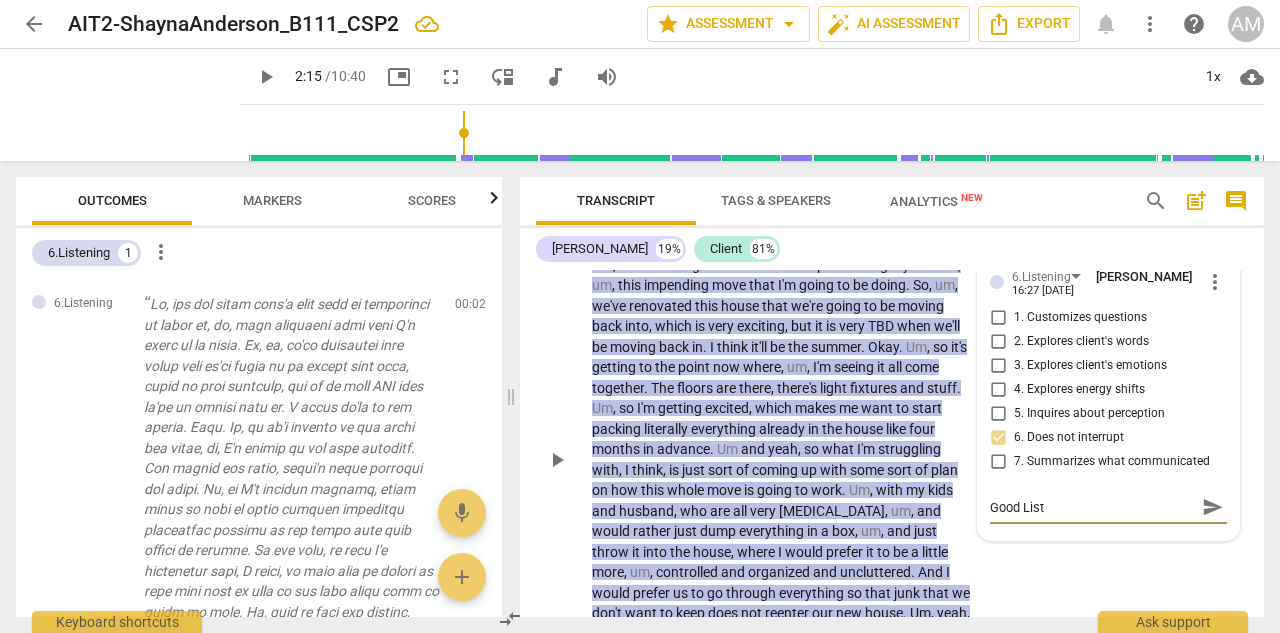 type on "Good Liste" 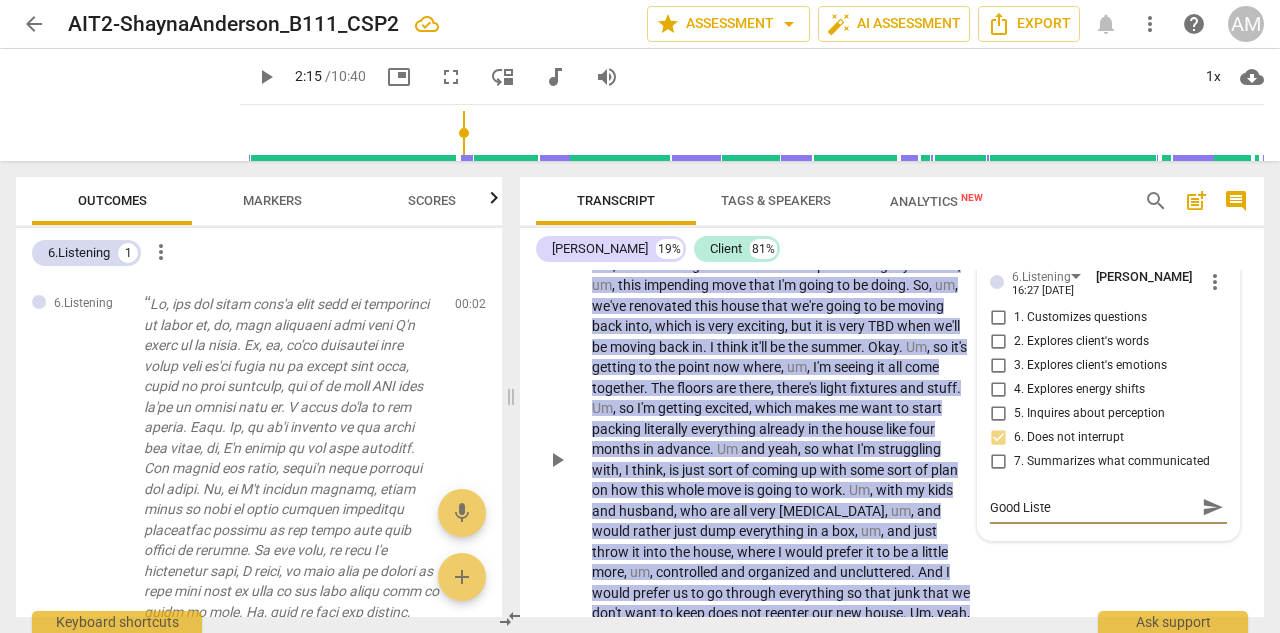 type on "Good Listen" 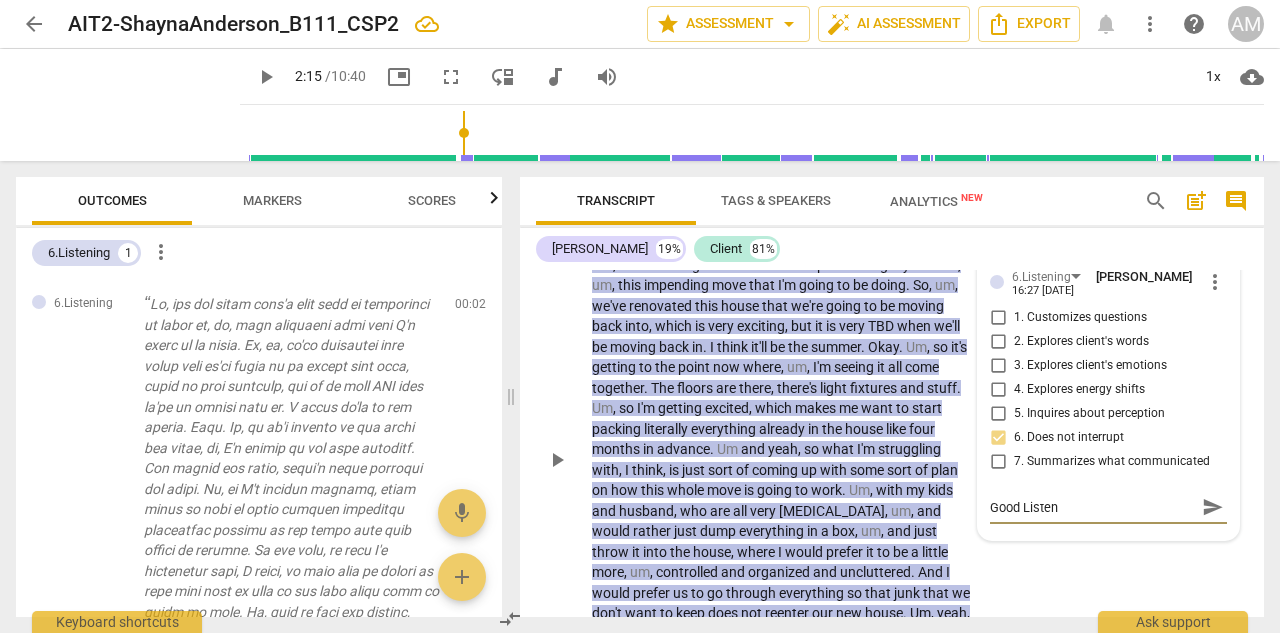 type on "Good Listeni" 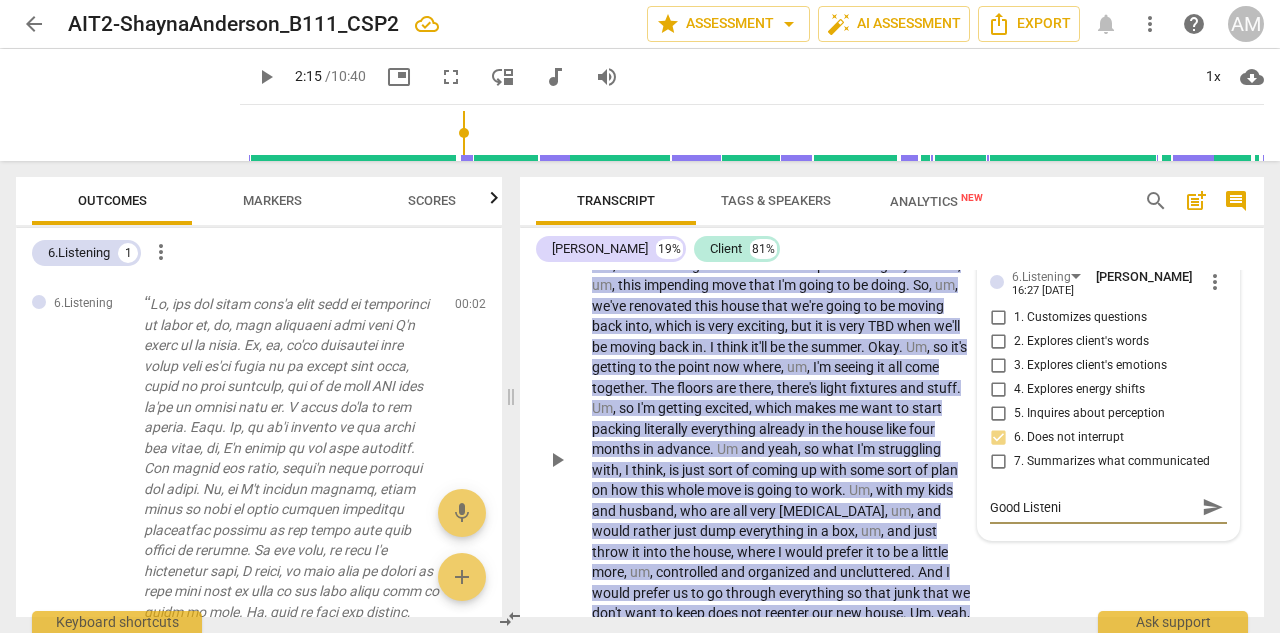 type on "Good Listenin" 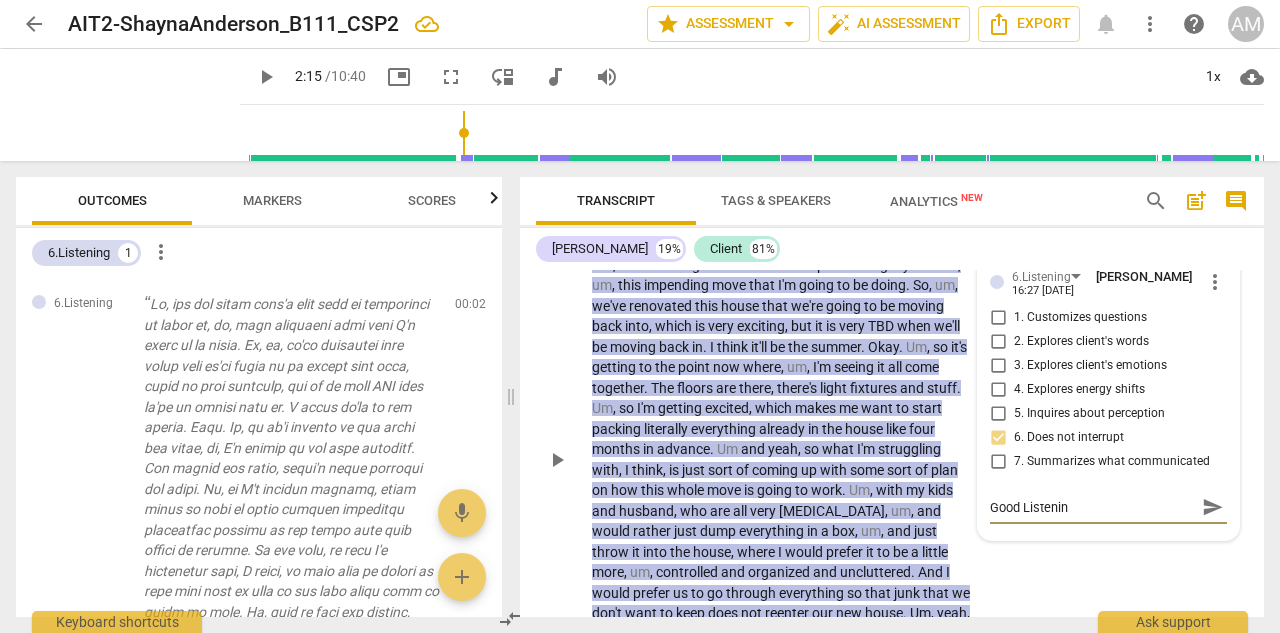 type on "Good Listening" 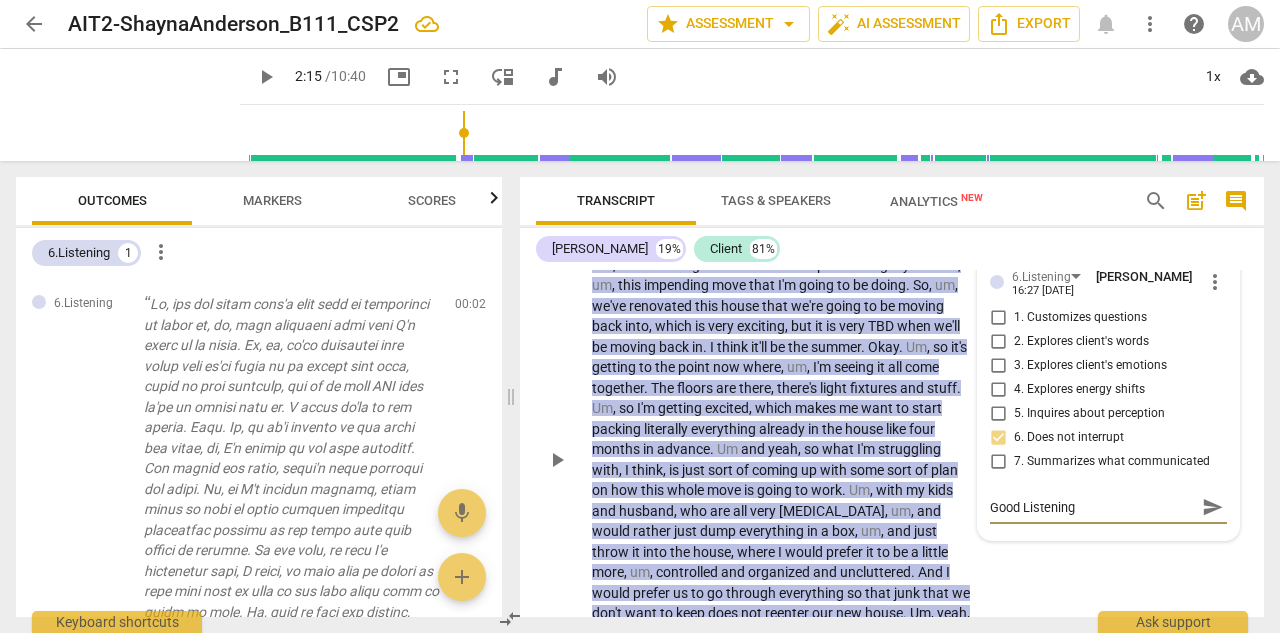 type on "Good Listening." 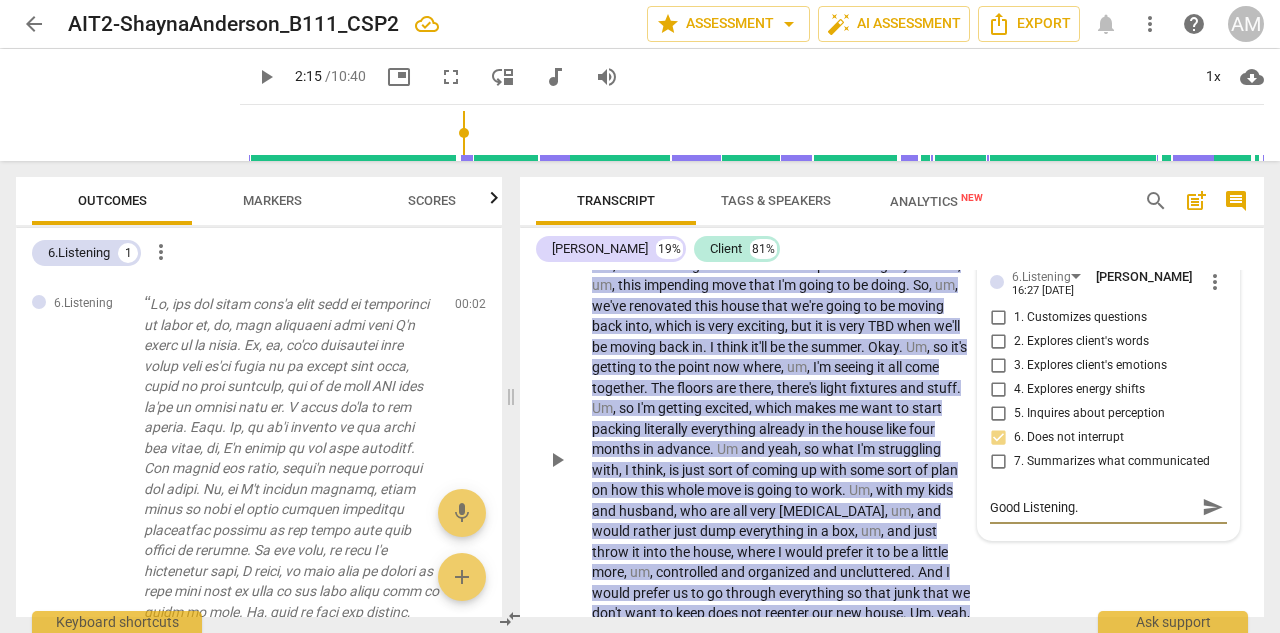 type on "Good Listening." 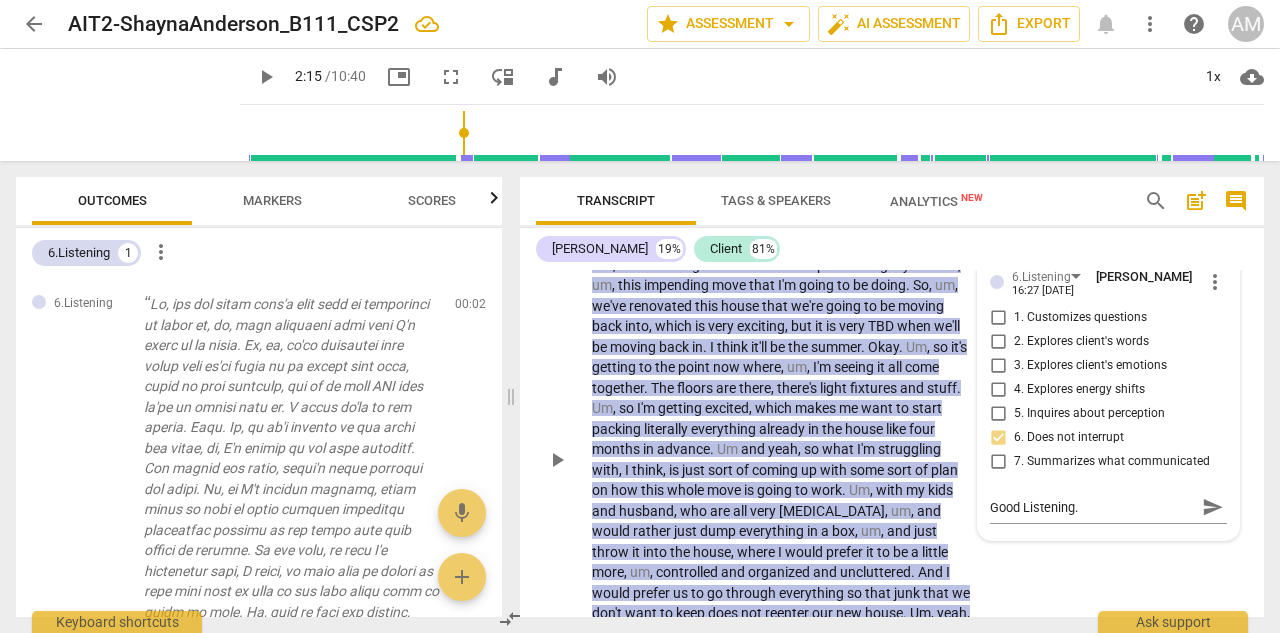click on "CL play_arrow pause 00:02 + Add competency 6.Listening keyboard_arrow_right Um ,   the   one   thing   that's   been   sort   of   permeating   my   brain   is ,   um ,   this   impending   move   that   I'm   going   to   be   doing .   So ,   um ,   we've   renovated   this   house   that   we're   going   to   be   moving   back   into ,   which   is   very   exciting ,   but   it   is   very   TBD   when   we'll   be   moving   back   in .   I   think   it'll   be   the   summer .   Okay .   Um ,   so   it's   getting   to   the   point   now   where ,   um ,   I'm   seeing   it   all   come   together .   The   floors   are   there ,   there's   light   fixtures   and   stuff .   Um ,   so   I'm   getting   excited ,   which   makes   me   want   to   start   packing   literally   everything   already   in   the   house   like   four   months   in   advance .   Um   and   yeah ,   so   what   I'm   struggling   with ,   I   think ,   is   just   sort   of   coming   up   with   some   sort   of   plan" at bounding box center (892, 443) 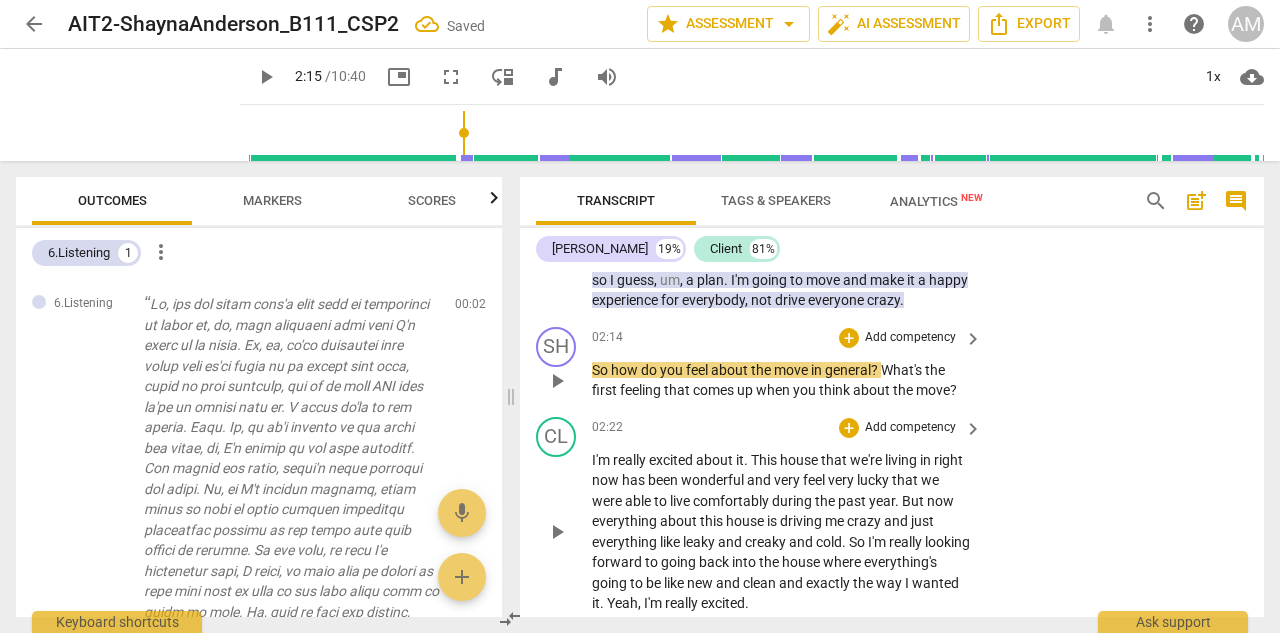 scroll, scrollTop: 3624, scrollLeft: 0, axis: vertical 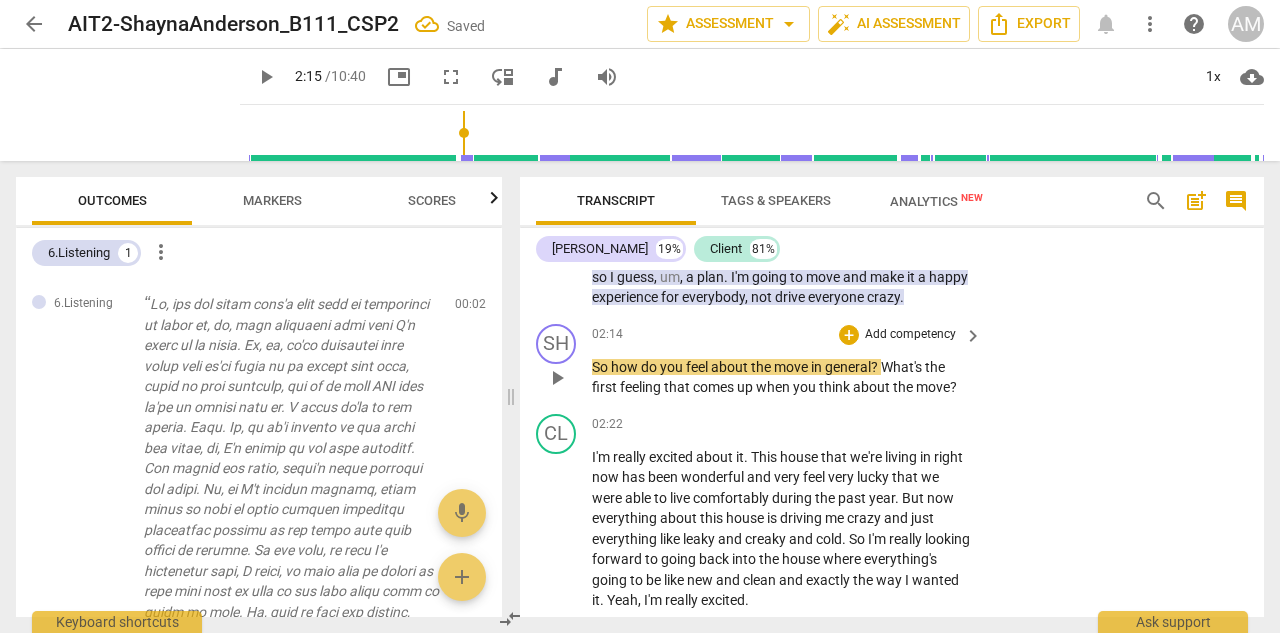 click on "play_arrow" at bounding box center [557, 378] 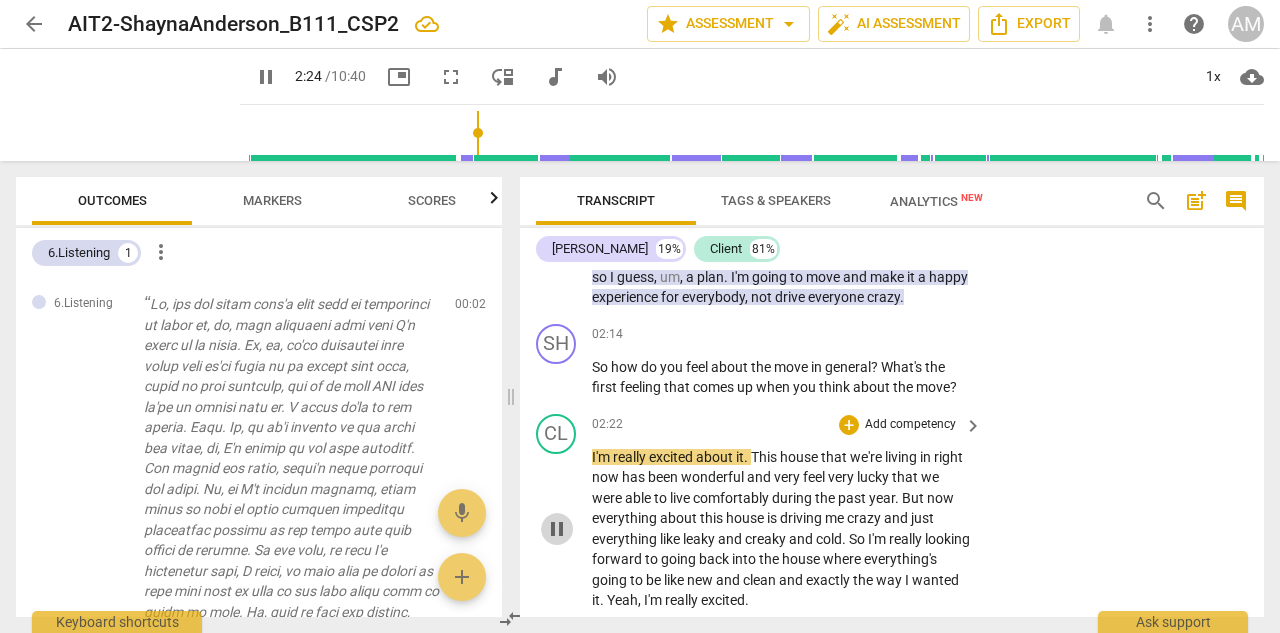 click on "pause" at bounding box center (557, 529) 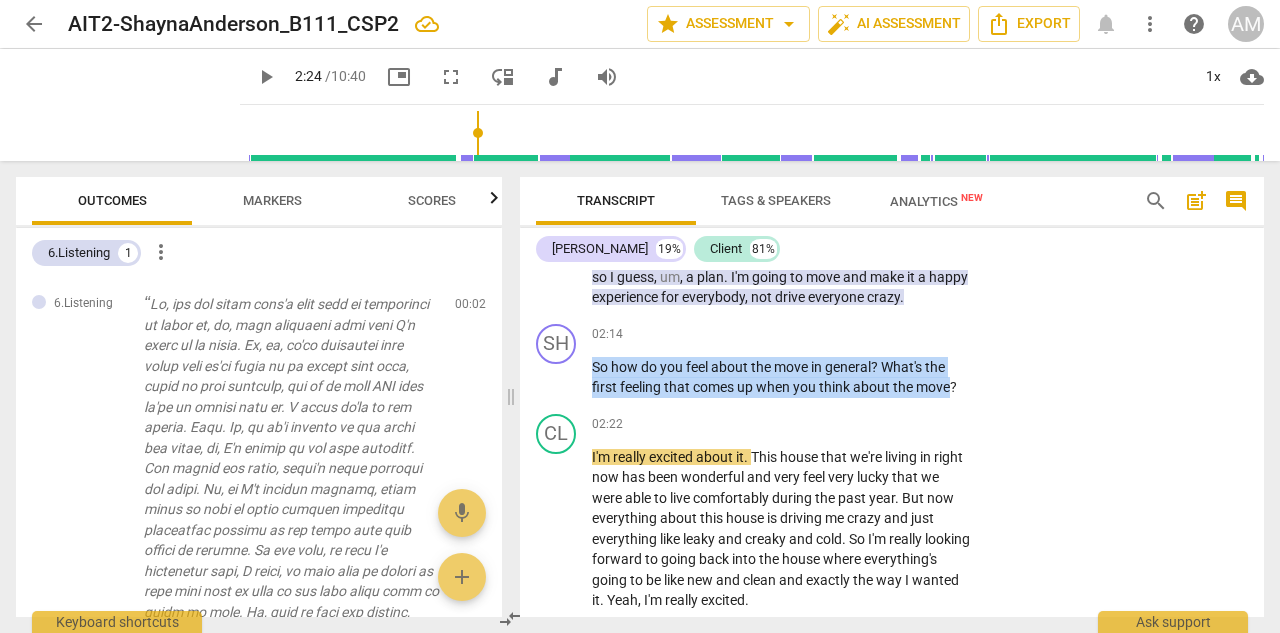 drag, startPoint x: 592, startPoint y: 366, endPoint x: 948, endPoint y: 385, distance: 356.50665 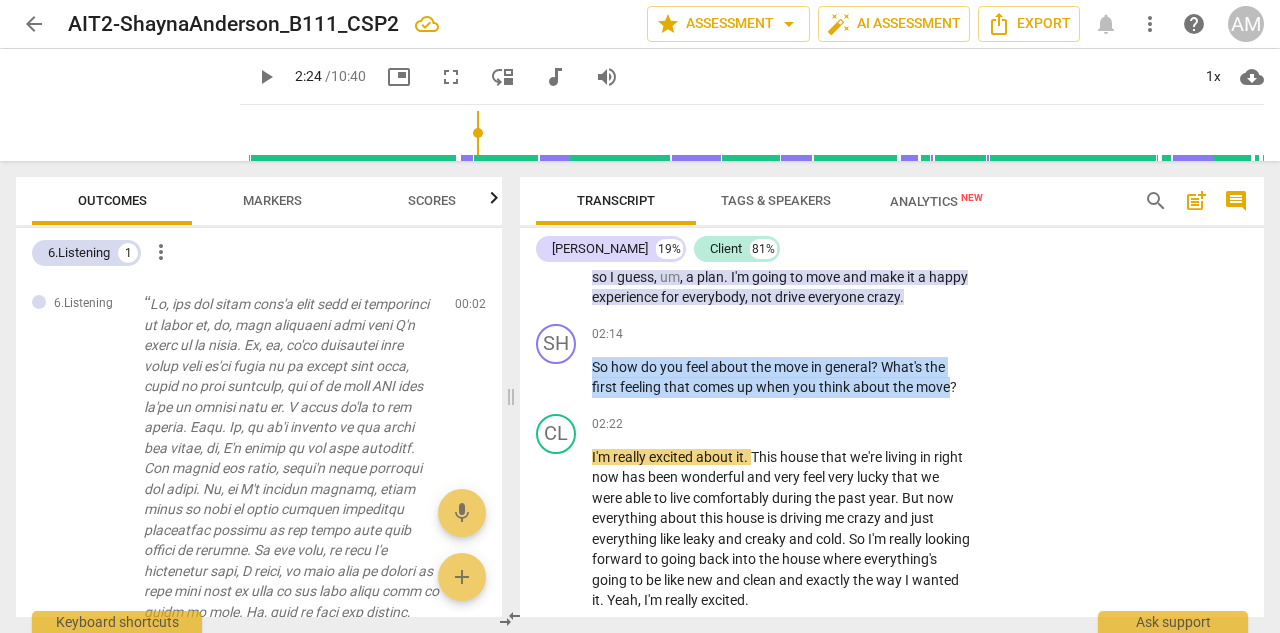 click on "So   how   do   you   feel   about   the   move   in   general ?   What's   the   first   feeling   that   comes   up   when   you   think   about   the   move ?" at bounding box center (782, 377) 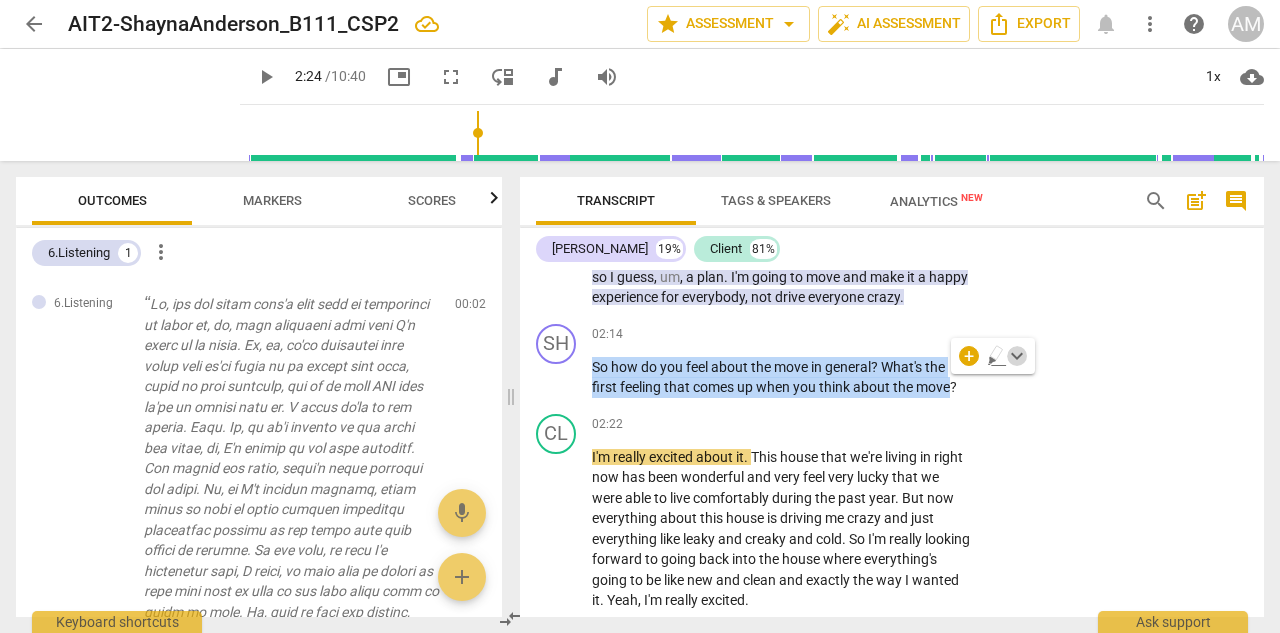 click on "keyboard_arrow_down" at bounding box center (1017, 356) 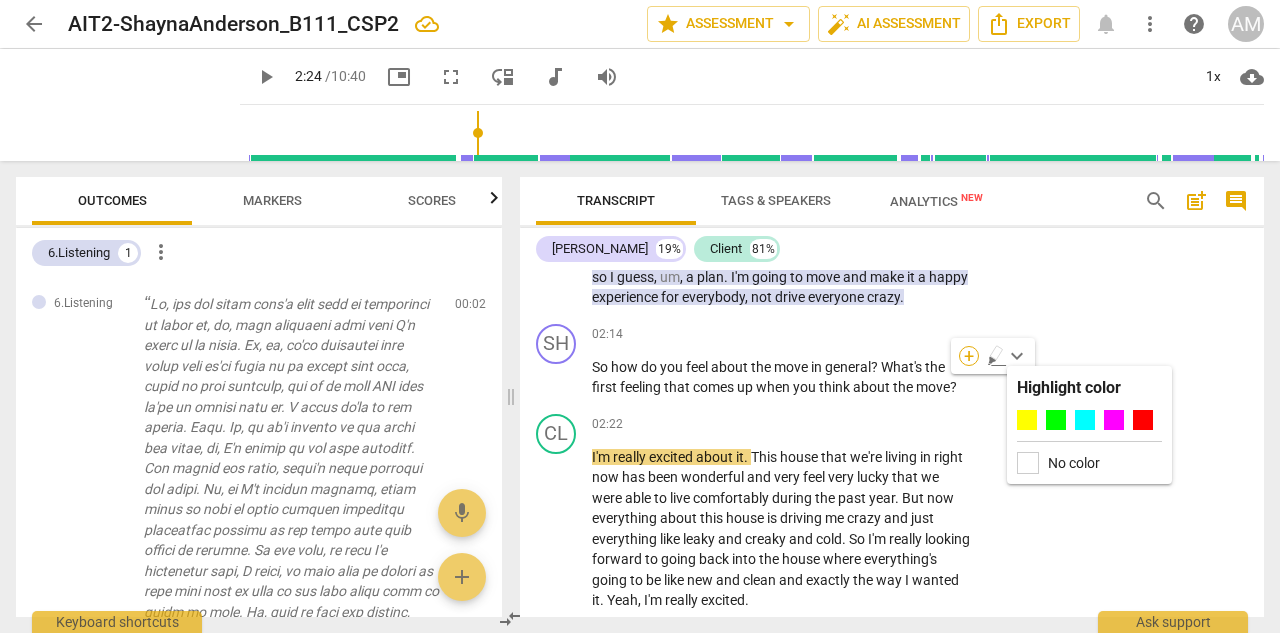 click on "+" at bounding box center (969, 356) 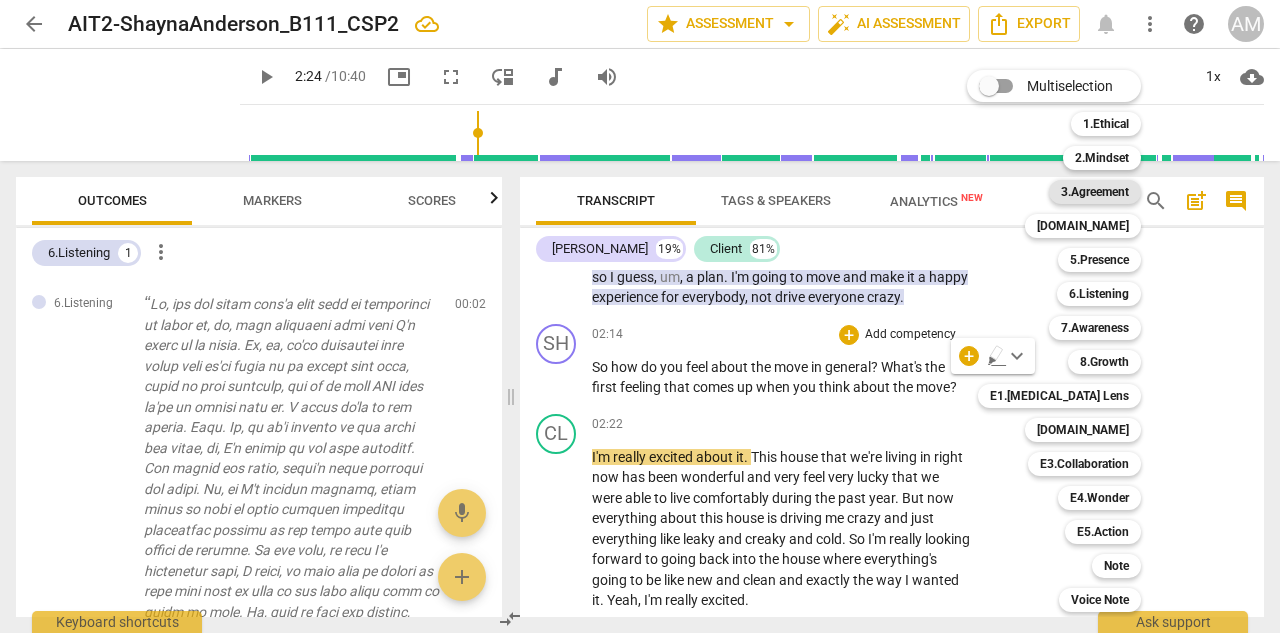 click on "3.Agreement" at bounding box center [1095, 192] 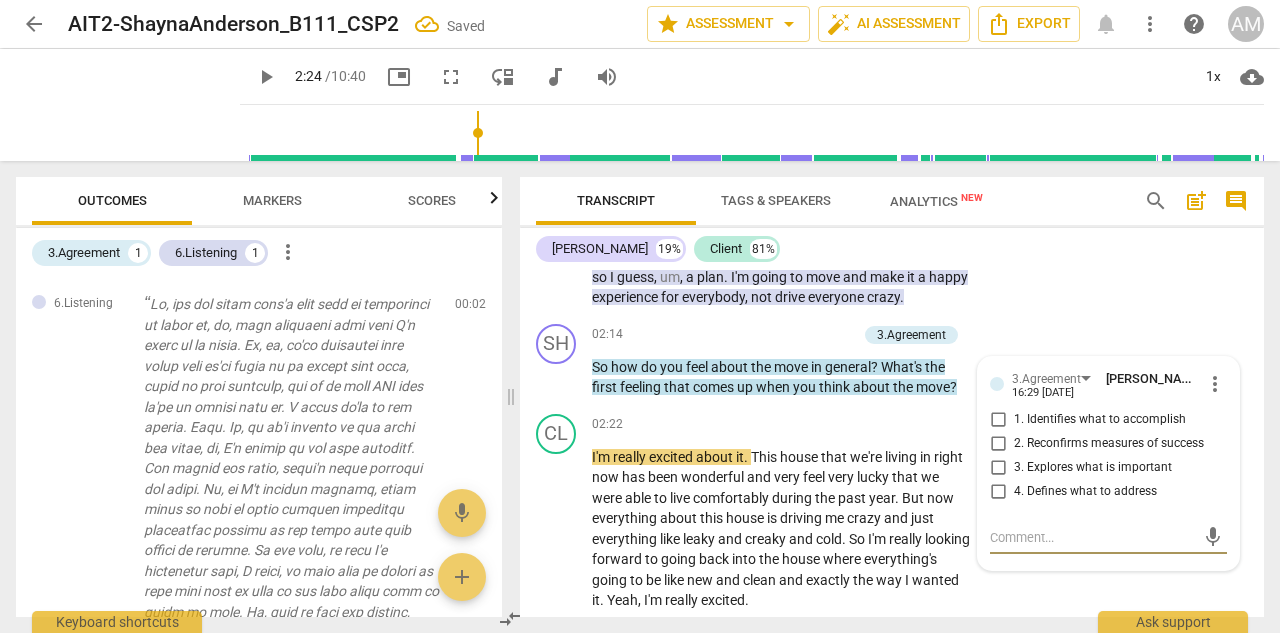 scroll, scrollTop: 502, scrollLeft: 0, axis: vertical 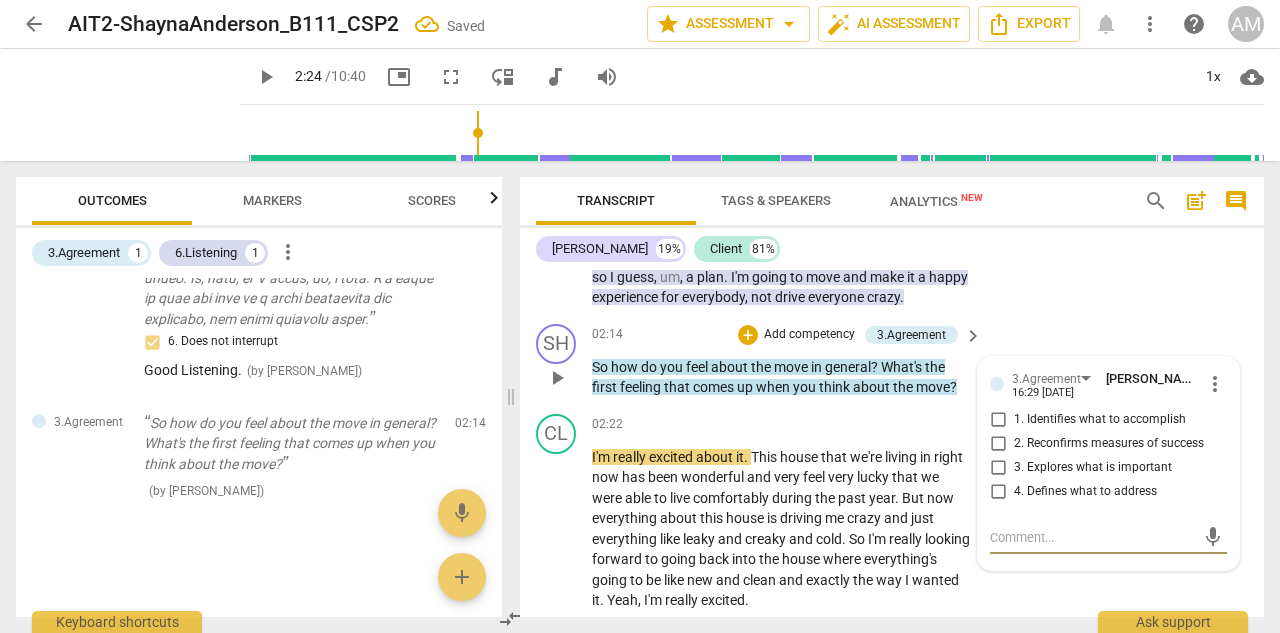 click on "3. Explores what is important" at bounding box center [998, 468] 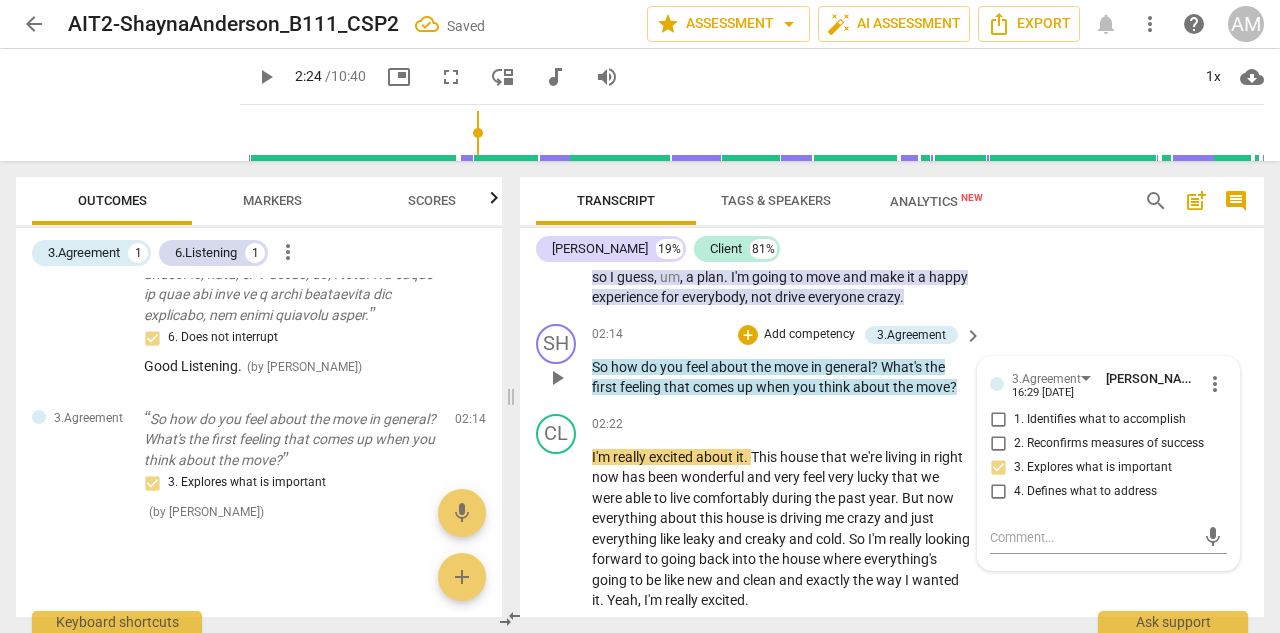click on "Add competency" at bounding box center [809, 335] 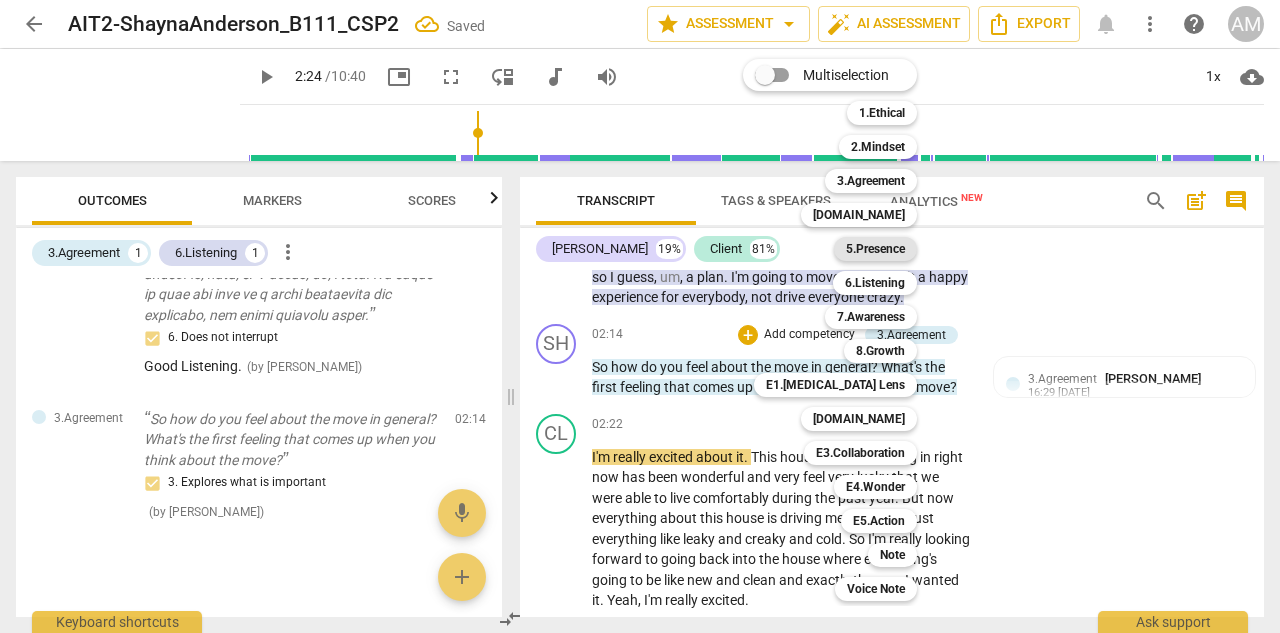 click on "5.Presence" at bounding box center (875, 249) 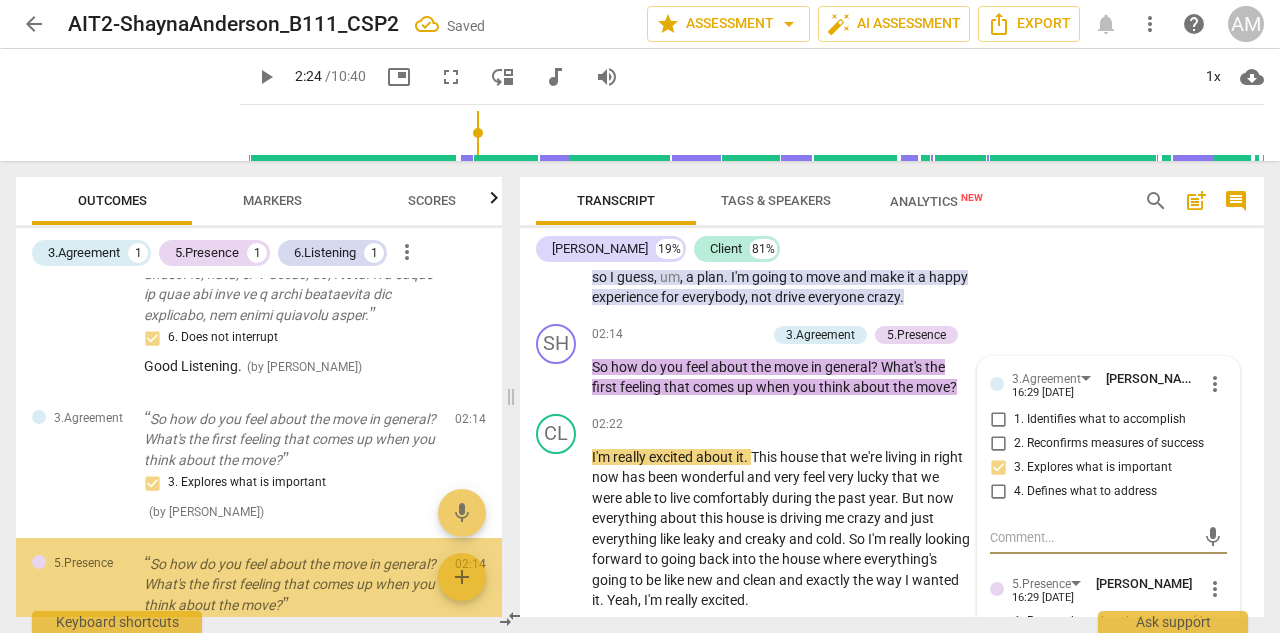 scroll, scrollTop: 645, scrollLeft: 0, axis: vertical 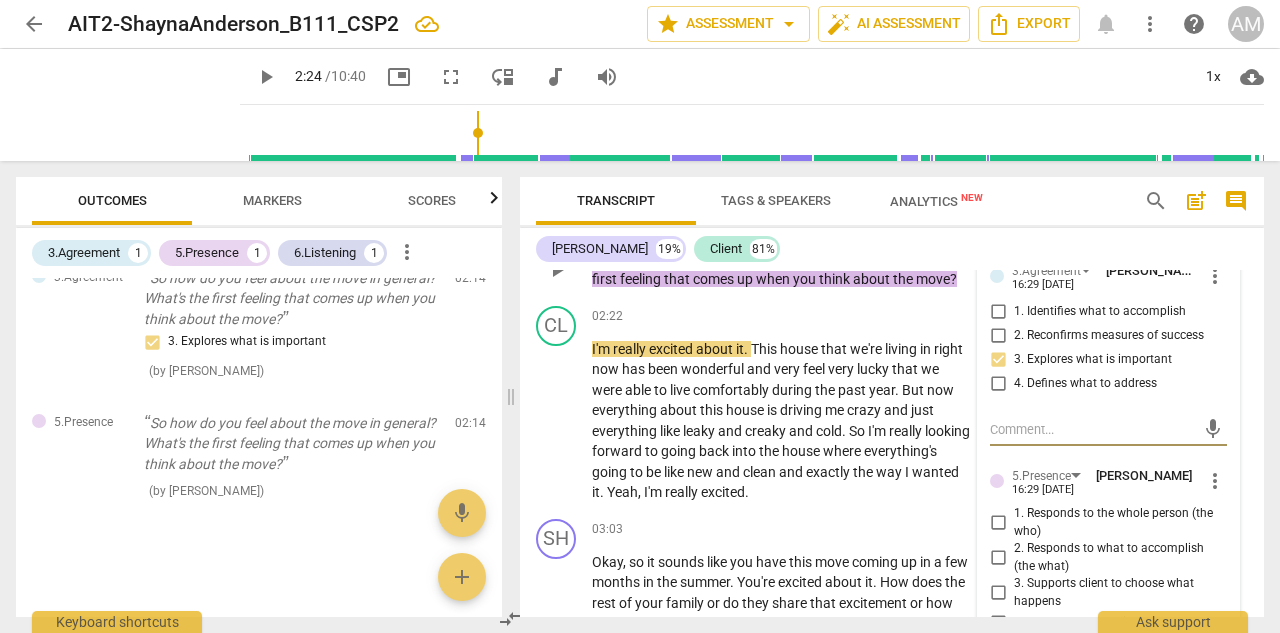 click on "2. Responds to what to accomplish (the what)" at bounding box center [998, 558] 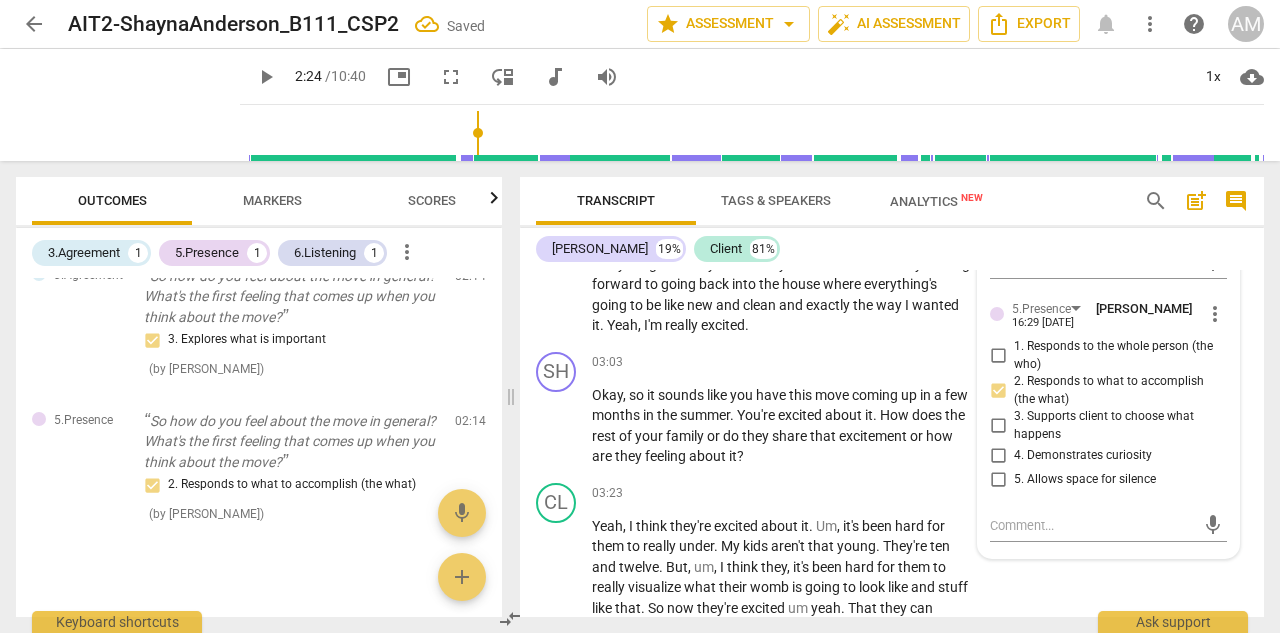 scroll, scrollTop: 3900, scrollLeft: 0, axis: vertical 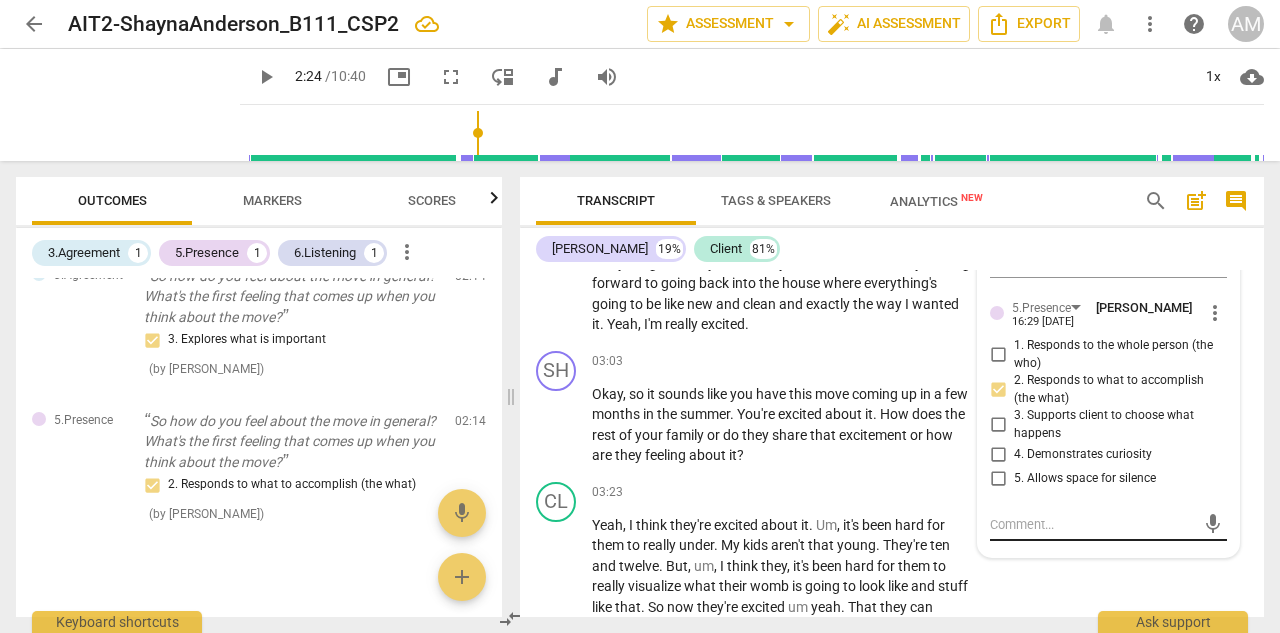 click at bounding box center [1092, 524] 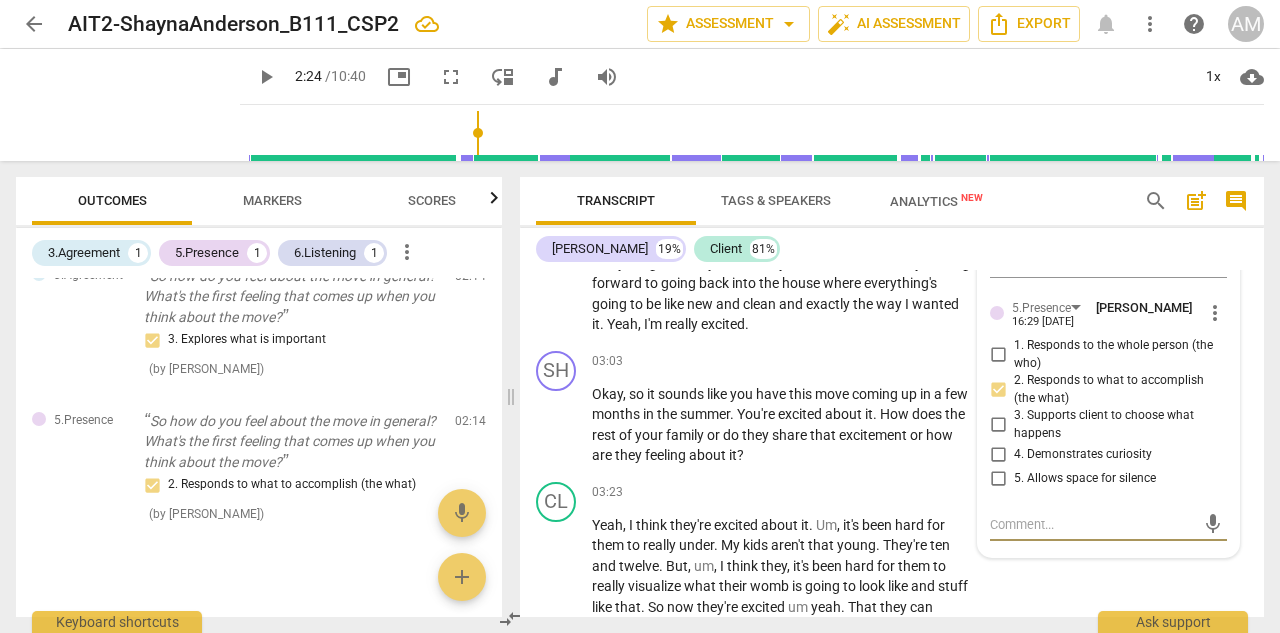 type on "B" 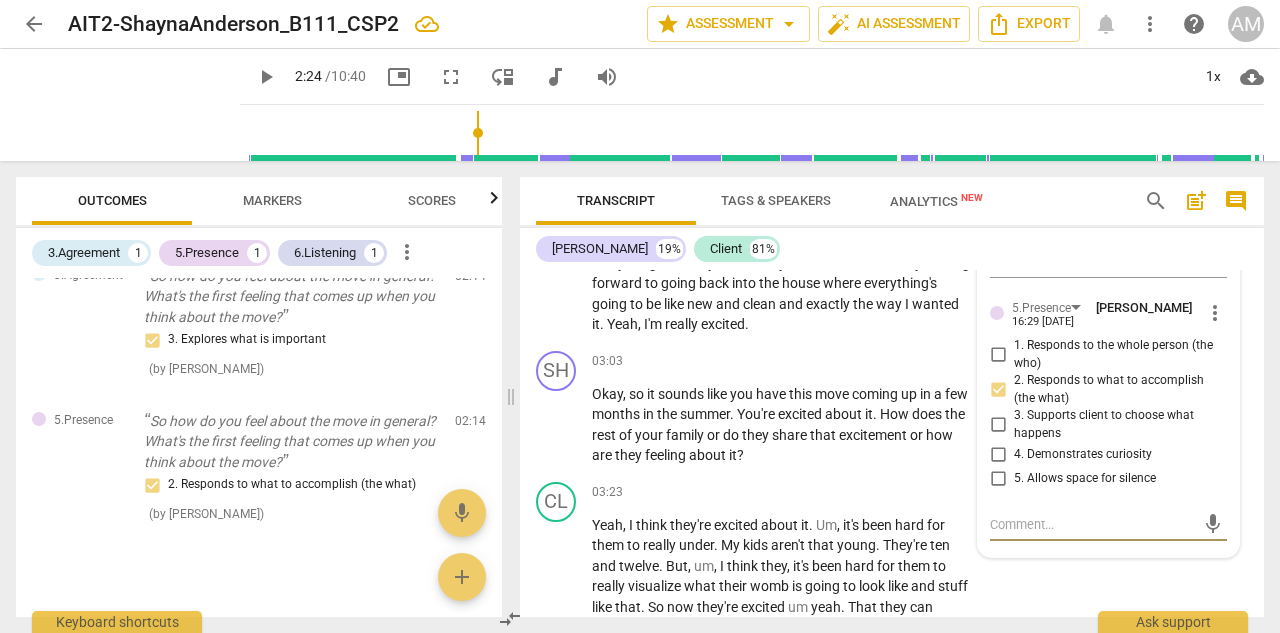 type on "B" 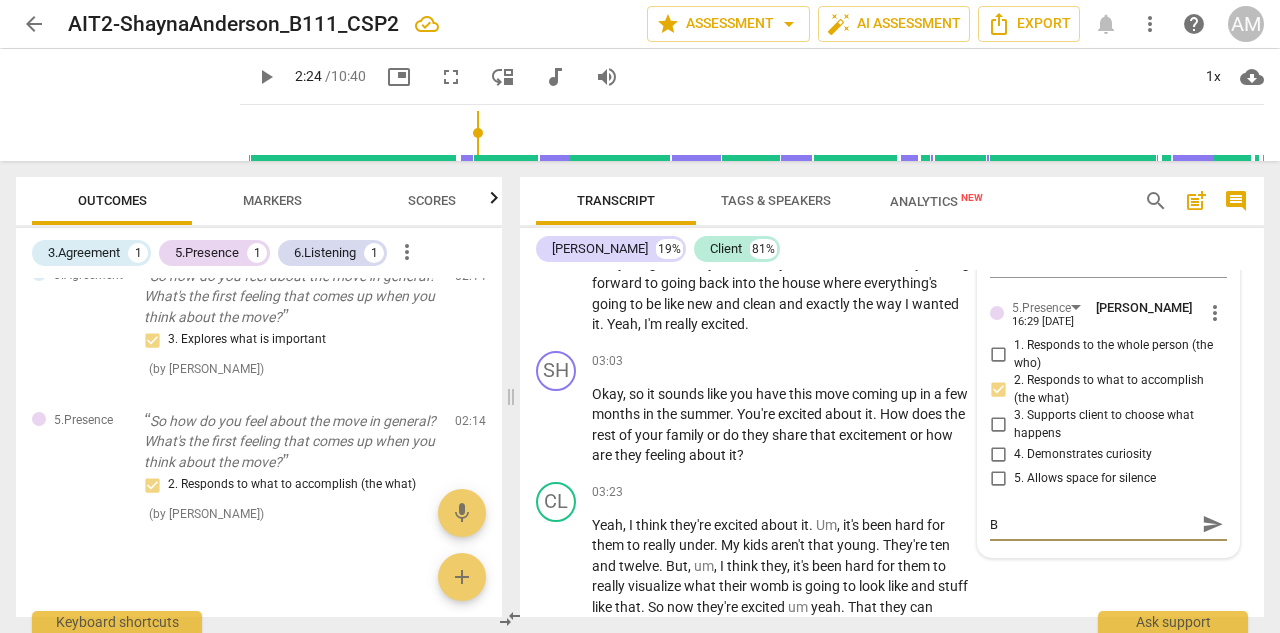 type on "Be" 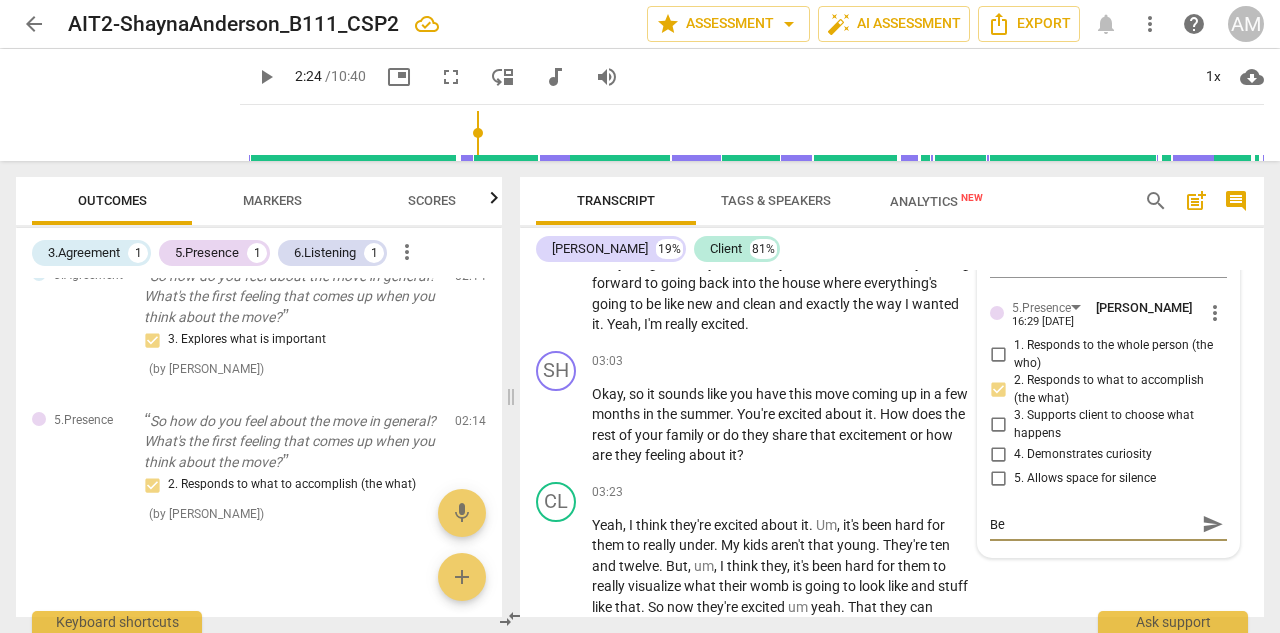 type on "Be" 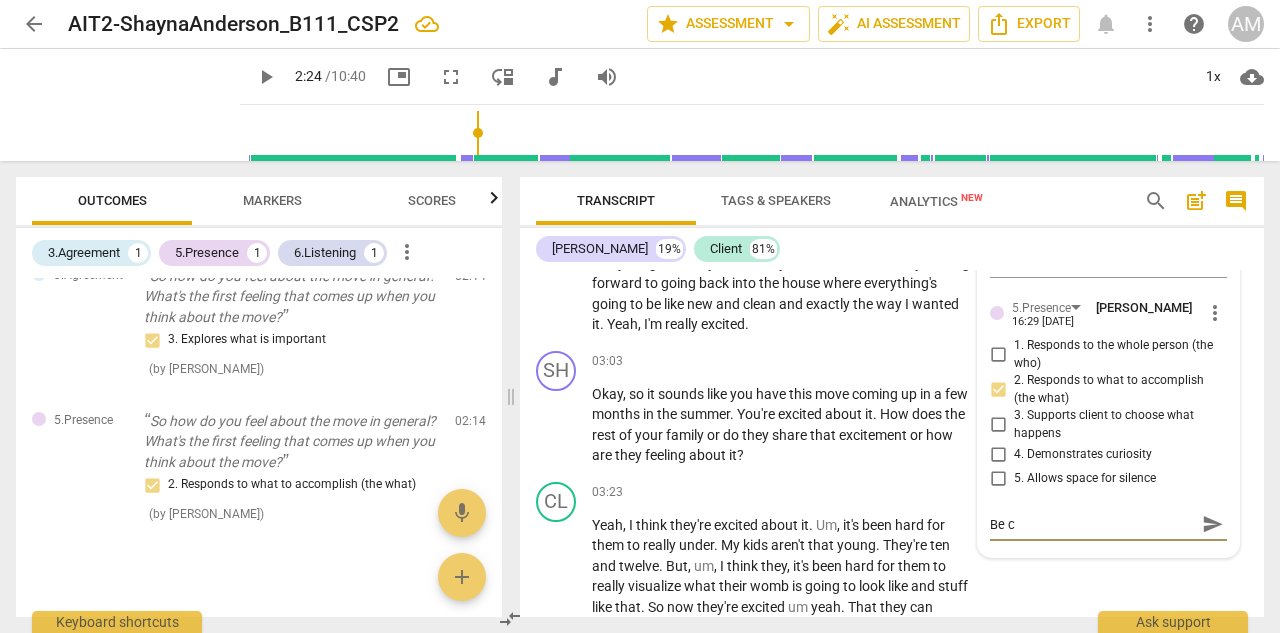 type on "Be ca" 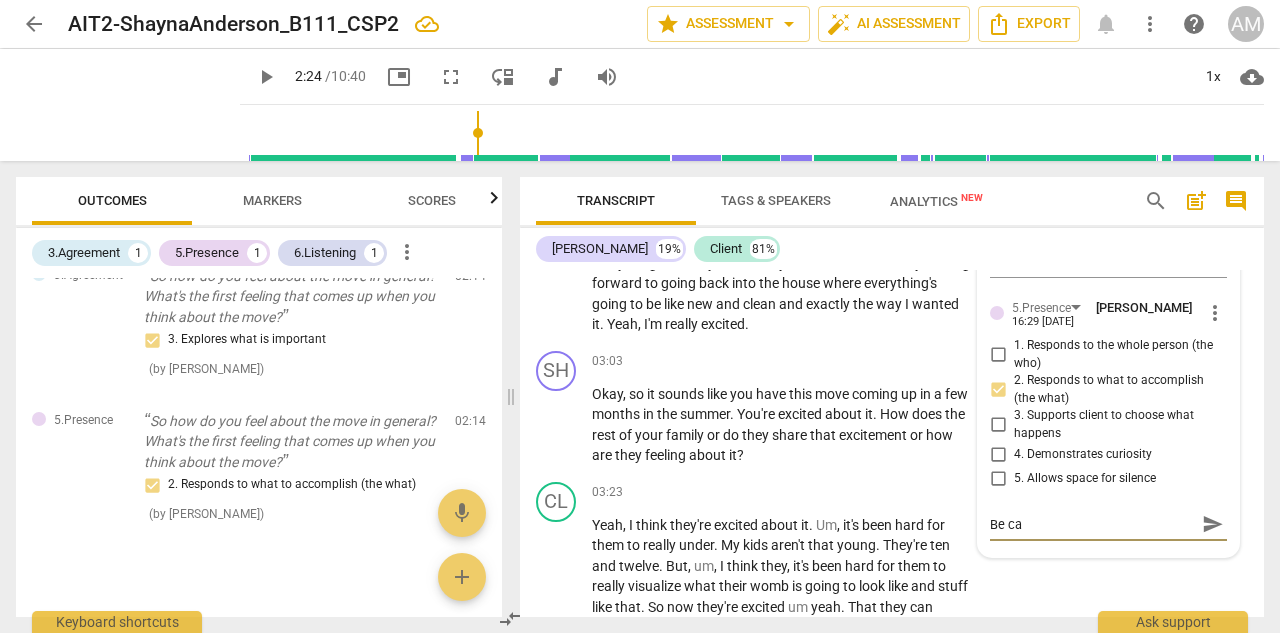 type on "Be car" 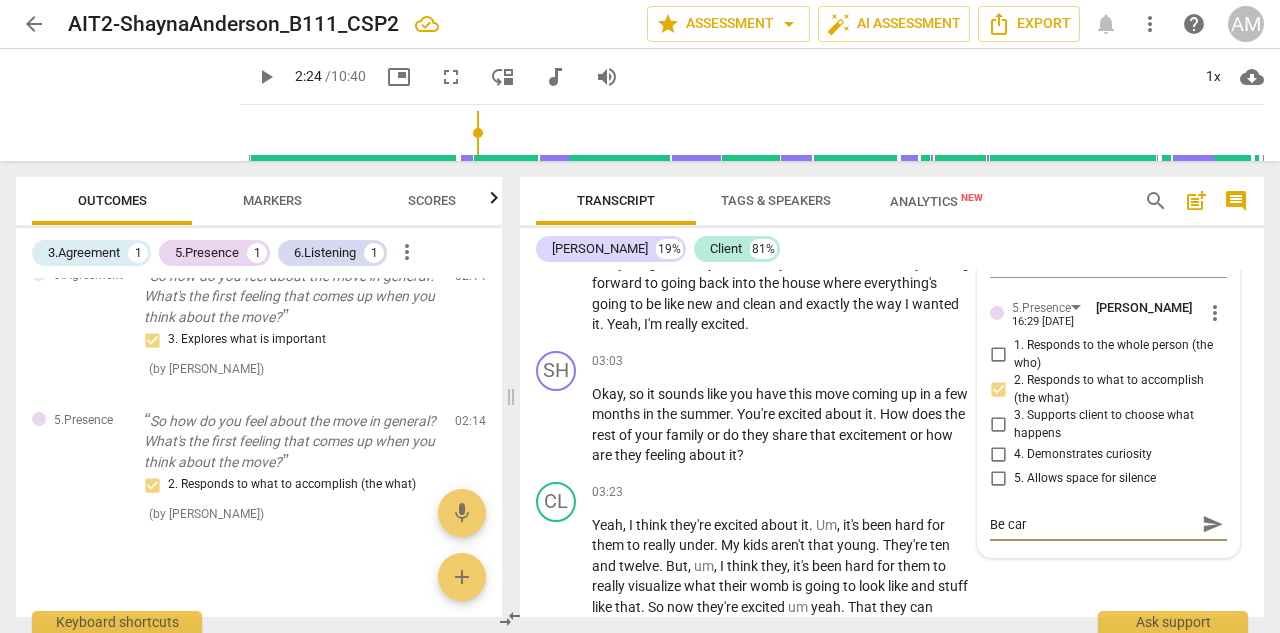 type on "Be care" 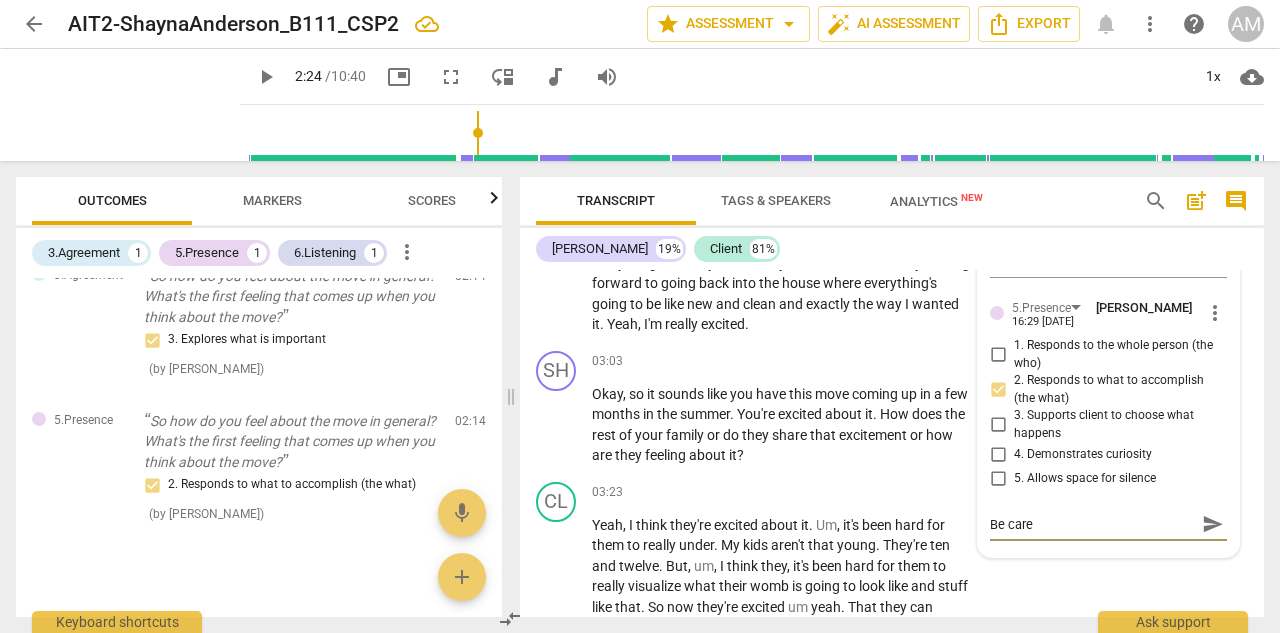 type on "Be caref" 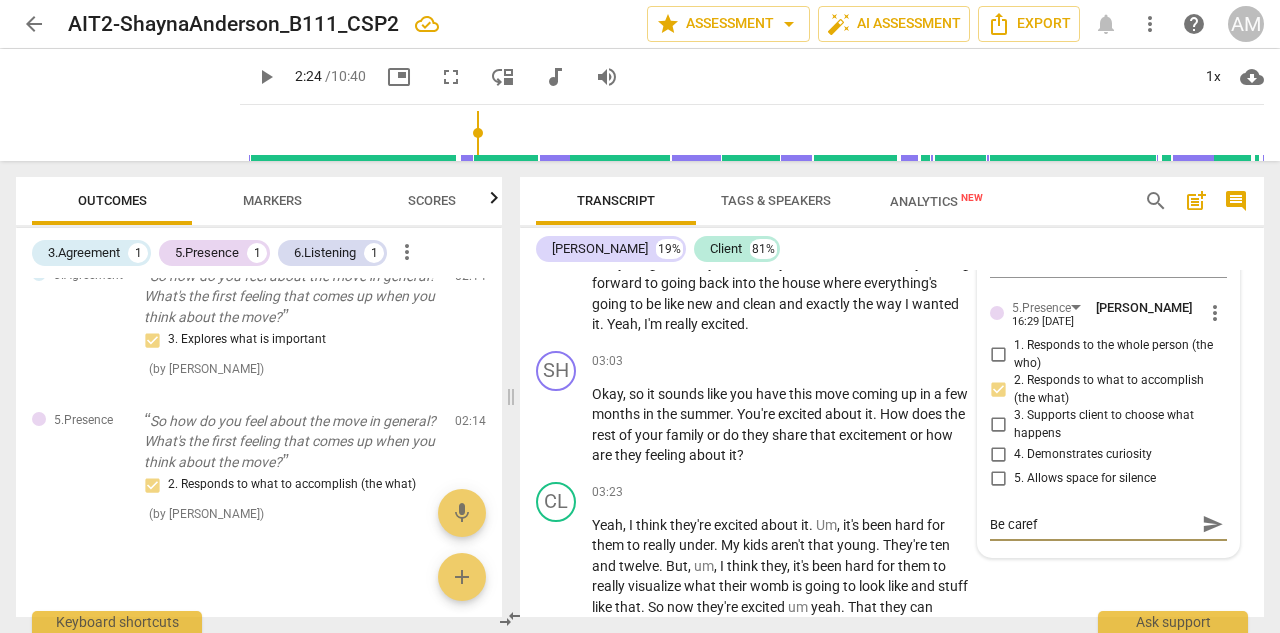 type on "Be carefu" 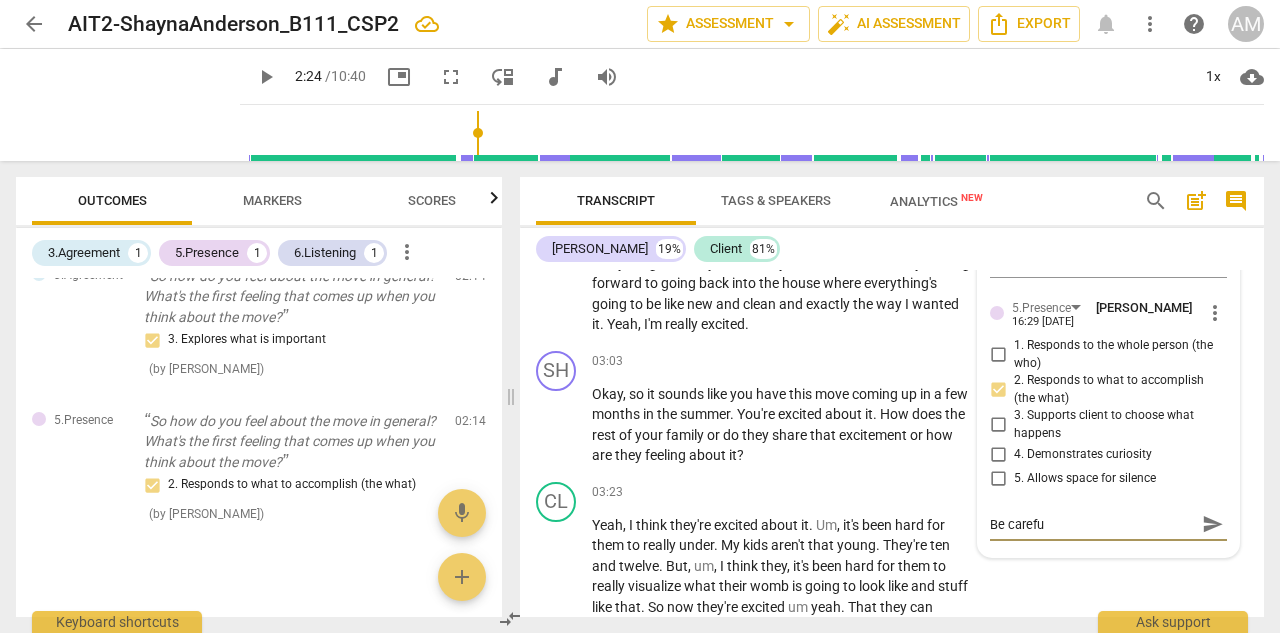 type on "Be careful" 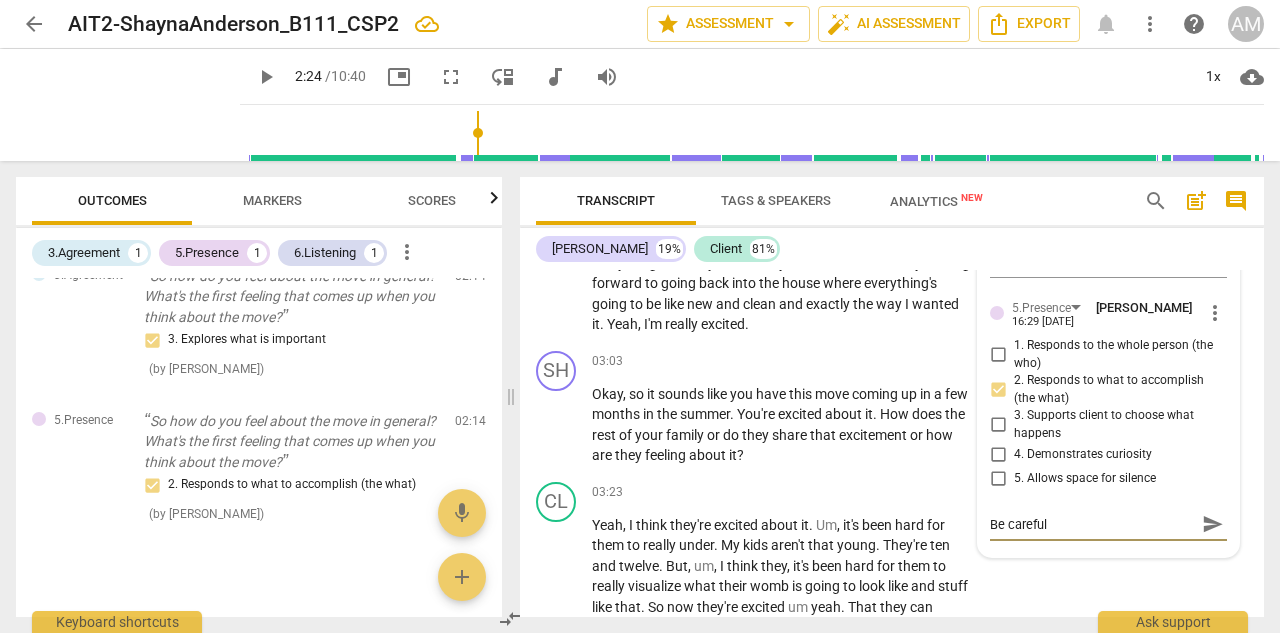 type on "Be careful" 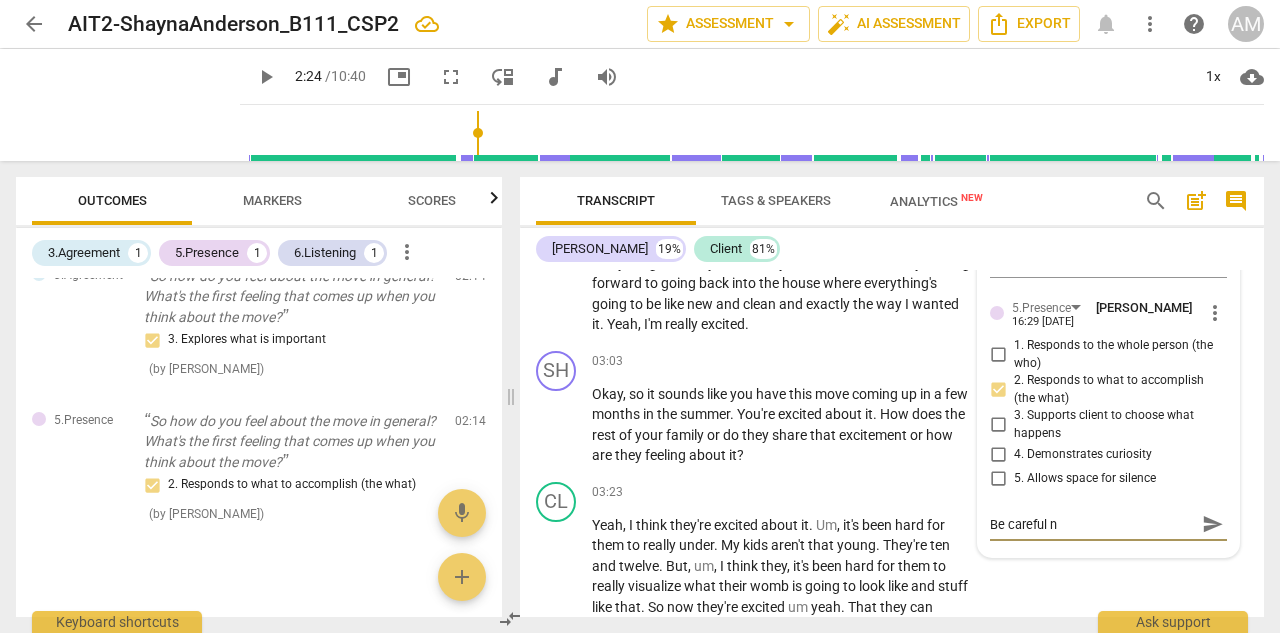 type on "Be careful no" 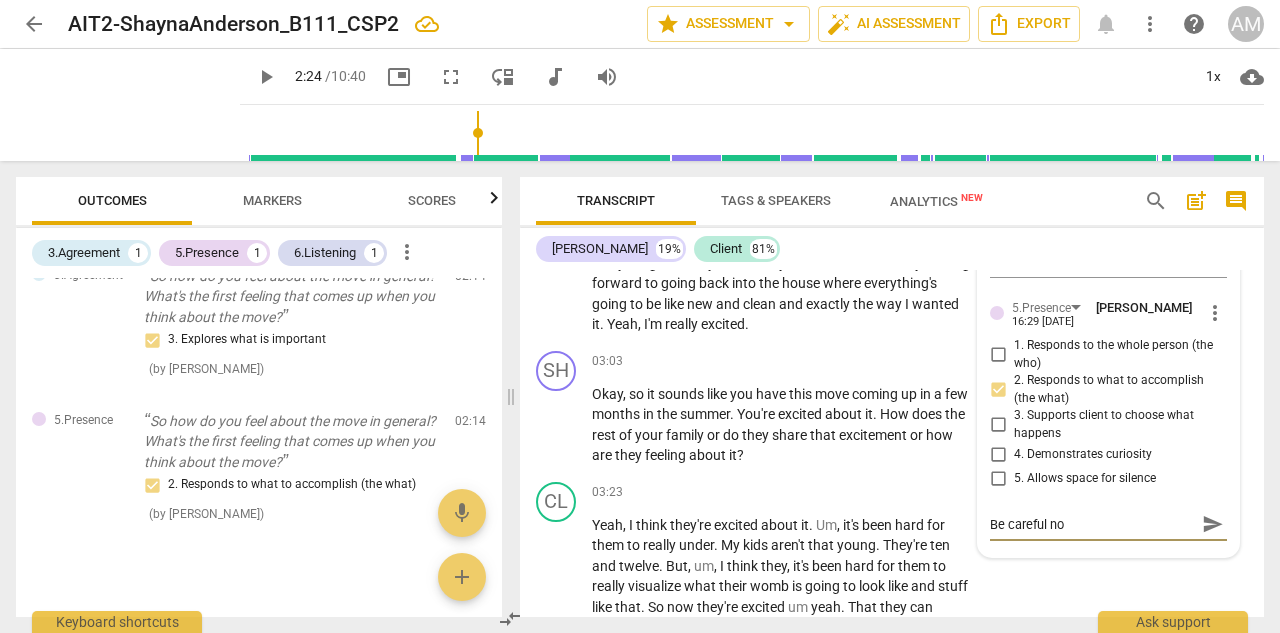 type on "Be careful not" 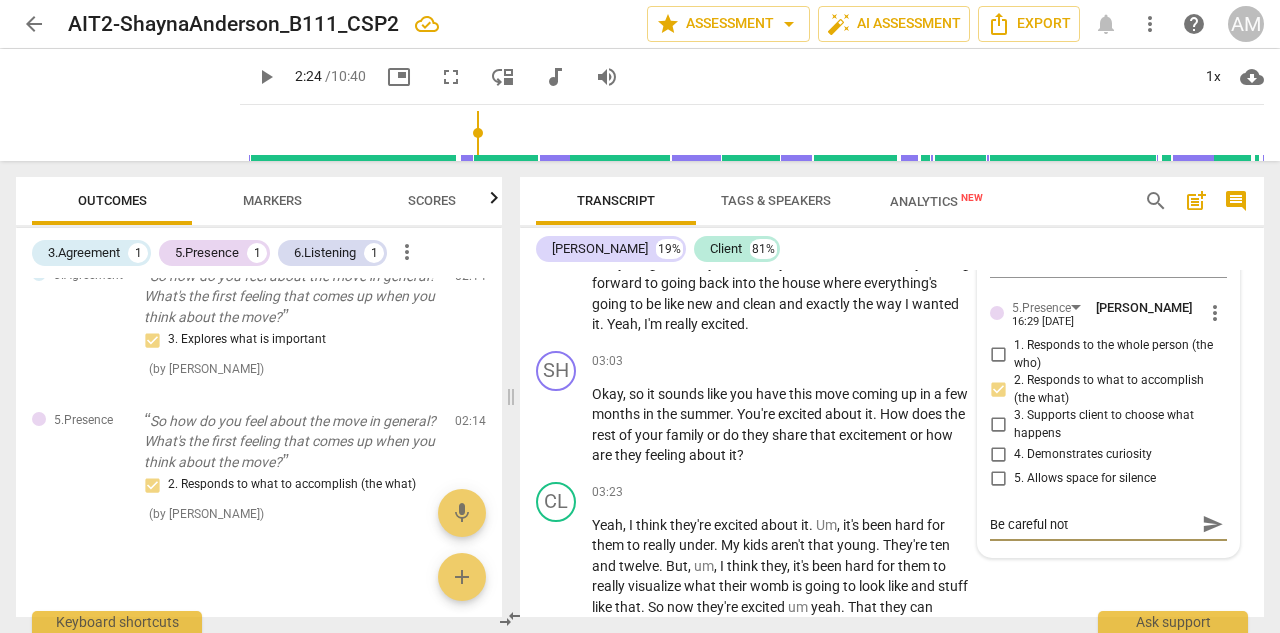type on "Be careful not" 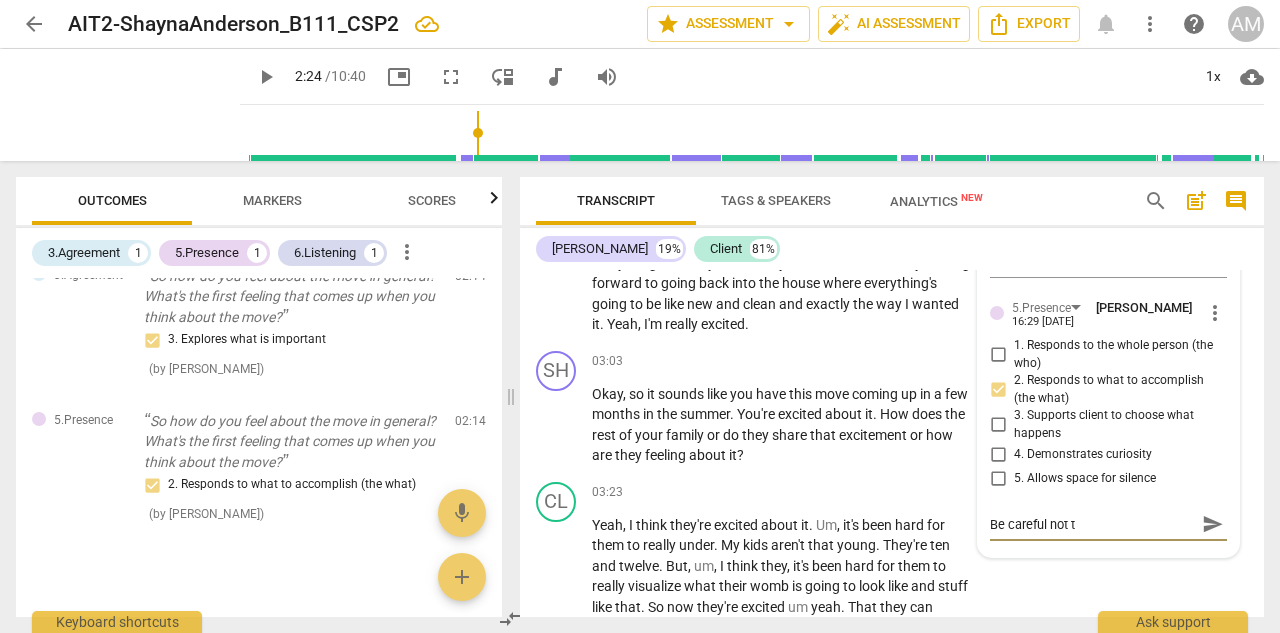 type on "Be careful not to" 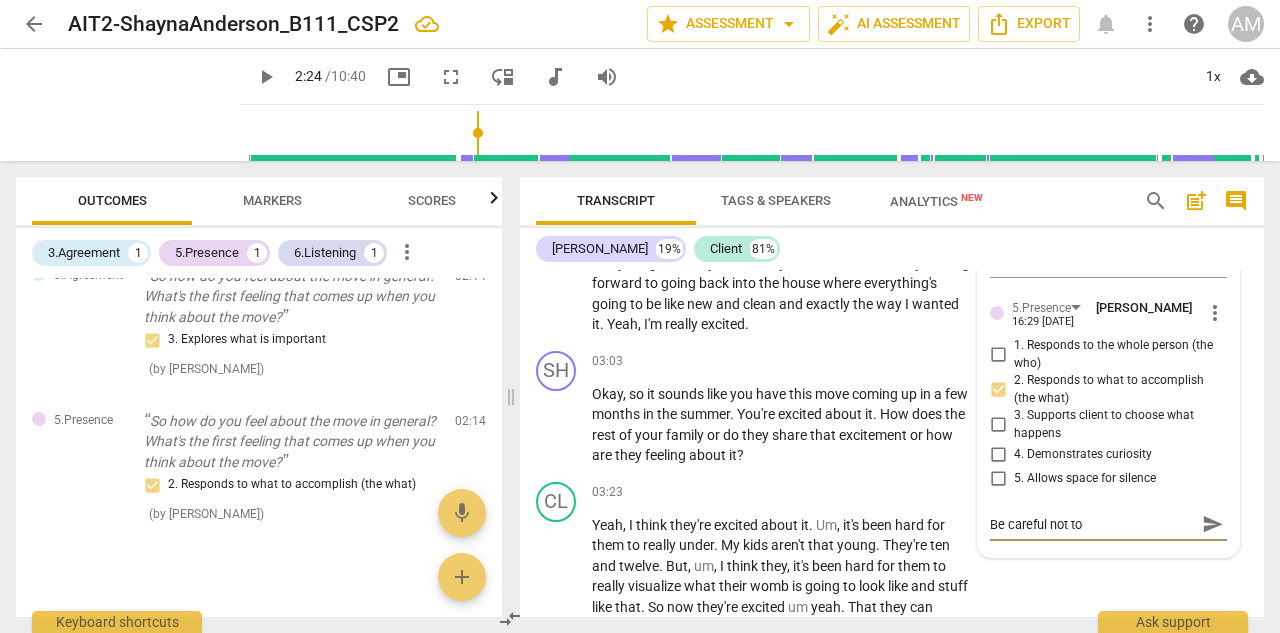 type on "Be careful not to" 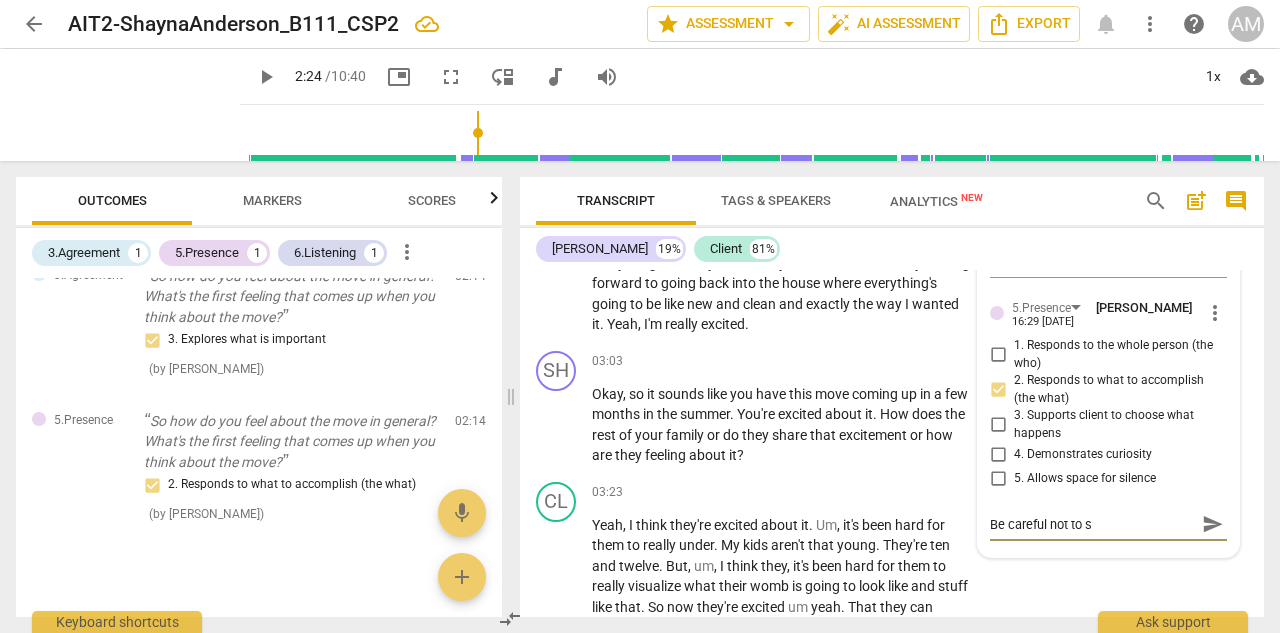 type on "Be careful not to st" 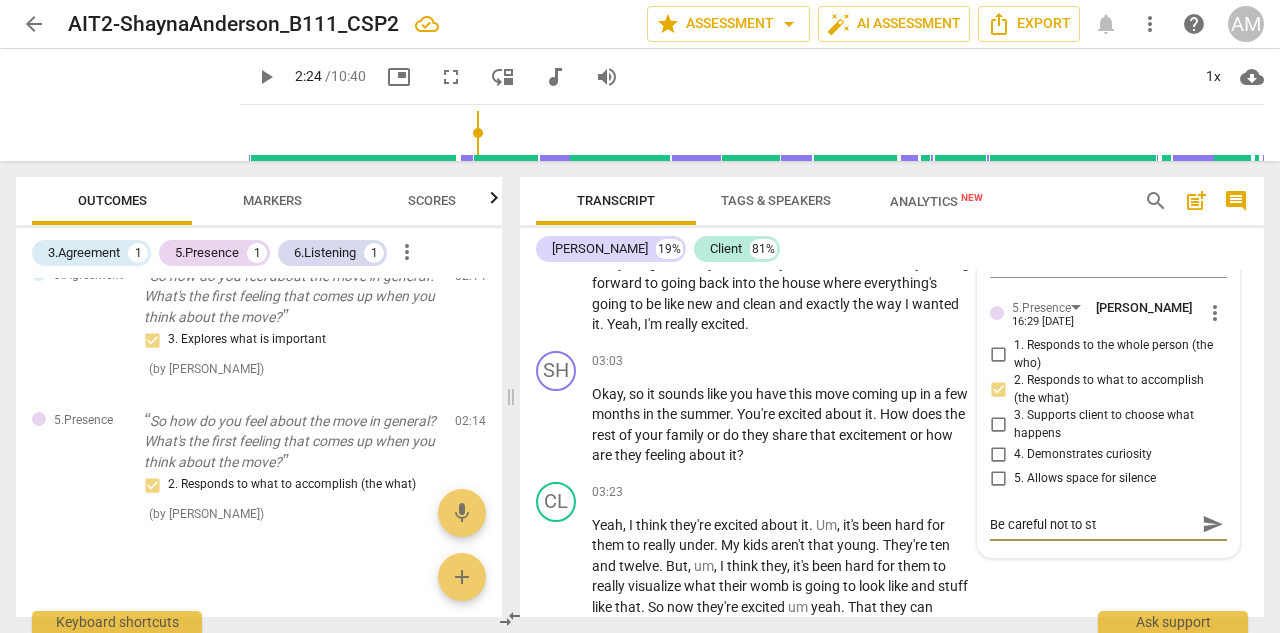 type on "Be careful not to sta" 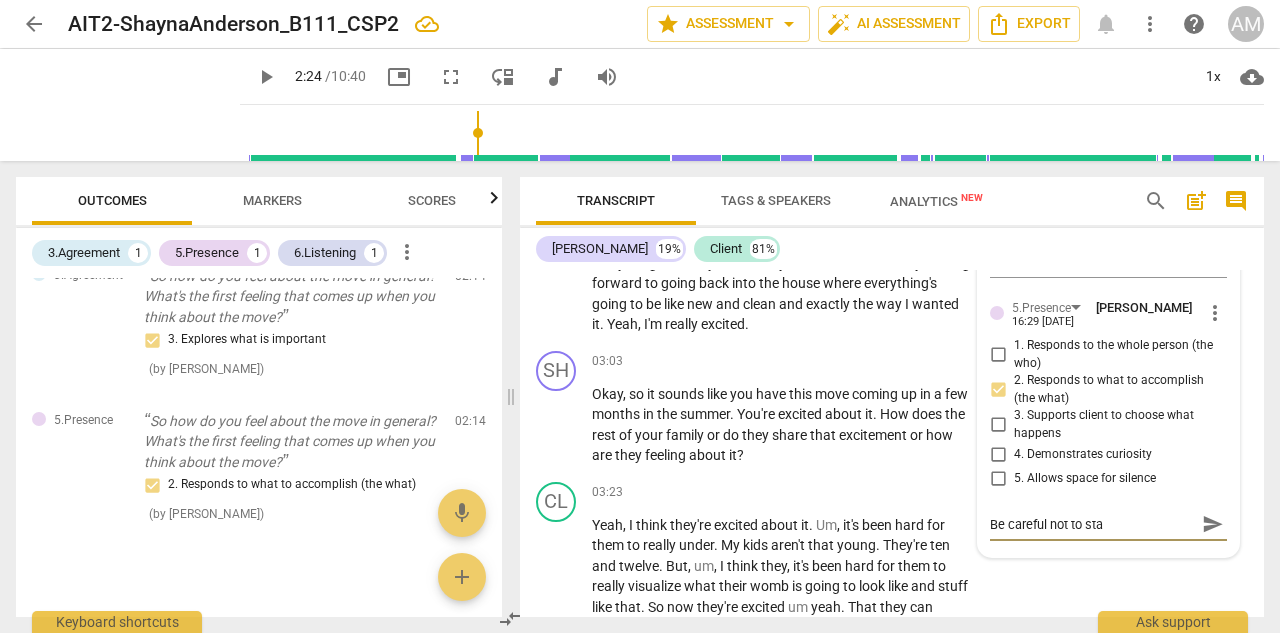type on "Be careful not to stac" 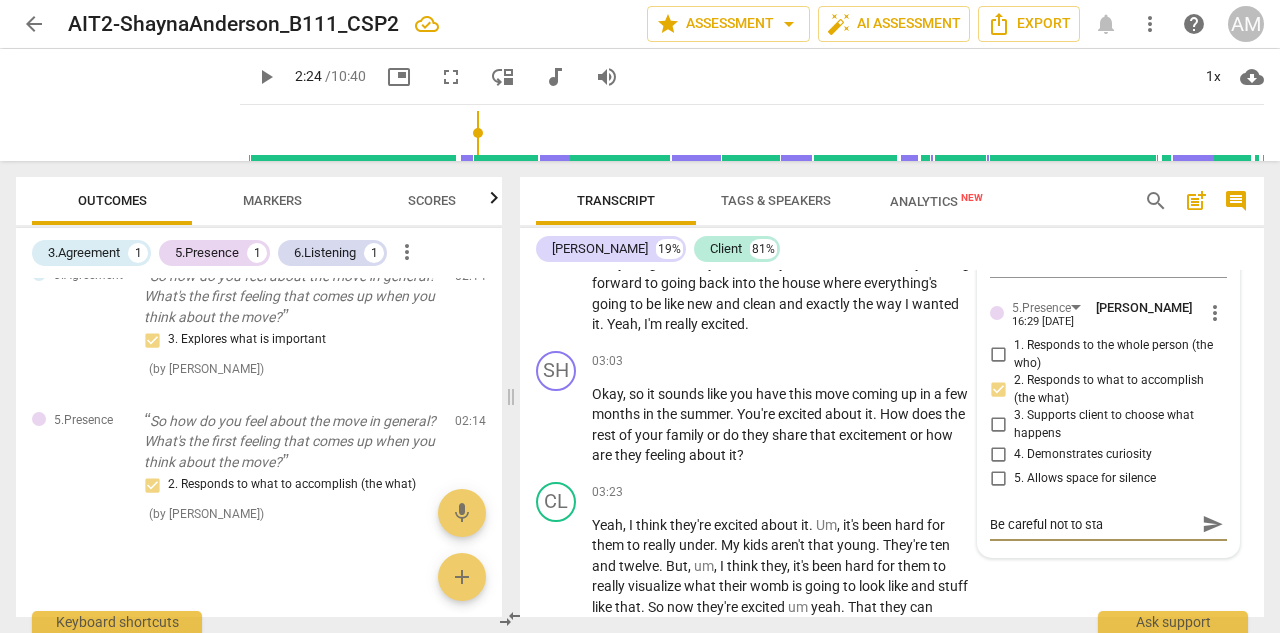 type on "Be careful not to stac" 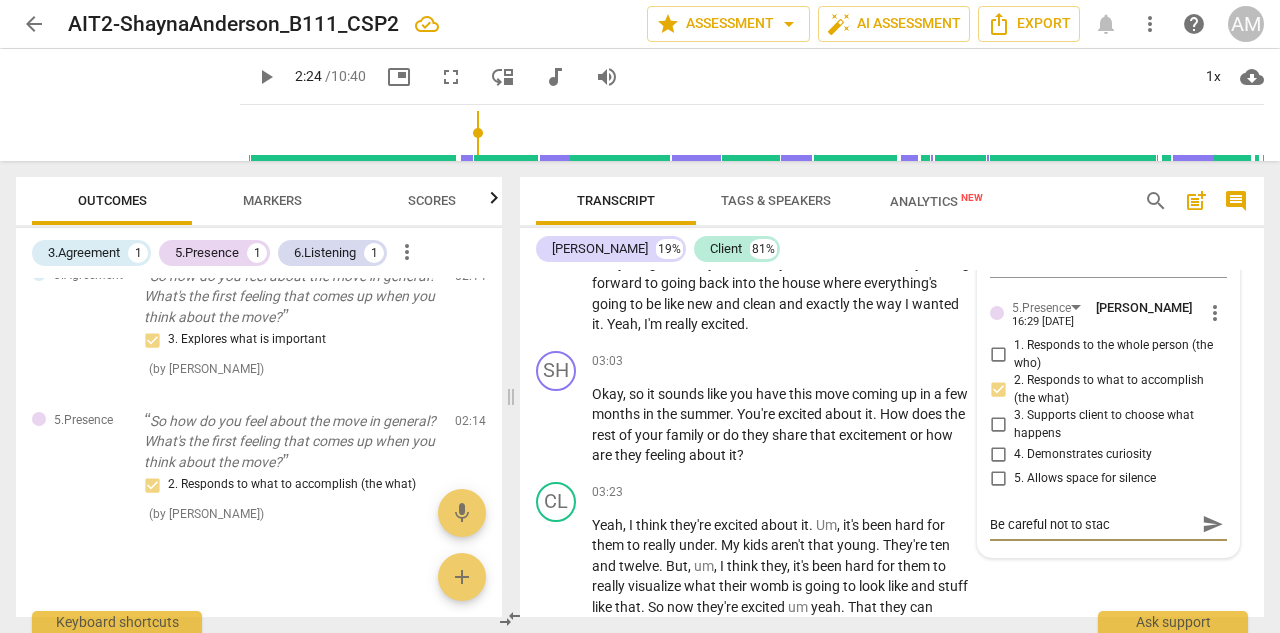 type on "Be careful not to stack" 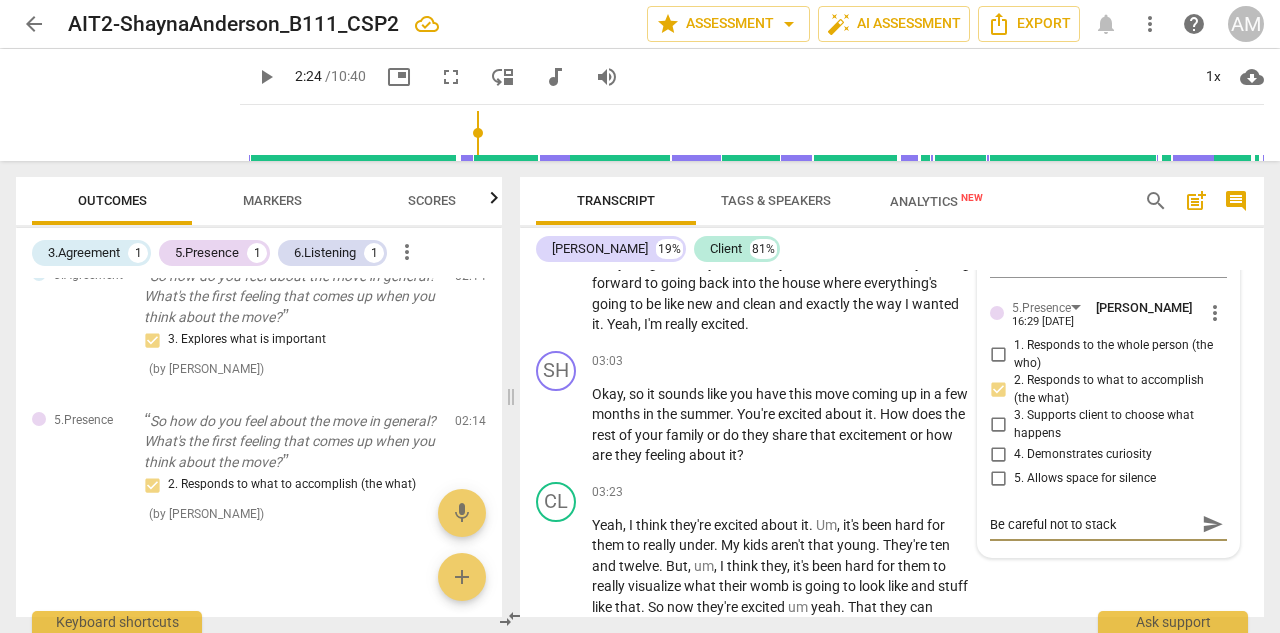 type on "Be careful not to stack" 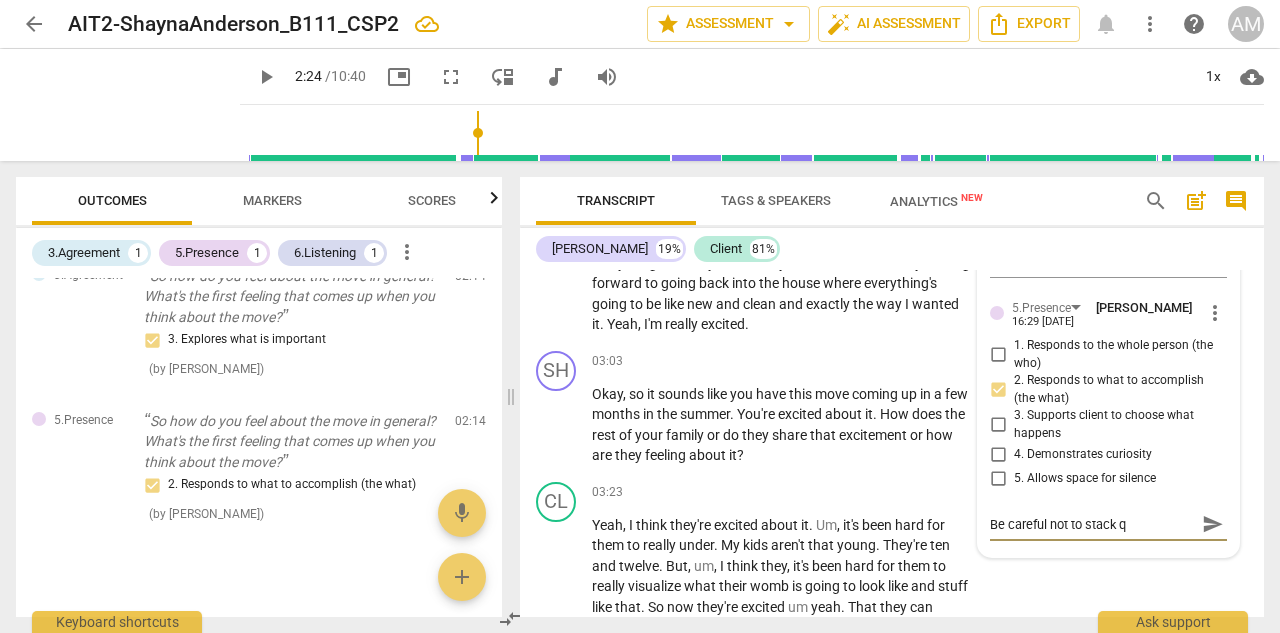 type on "Be careful not to stack qu" 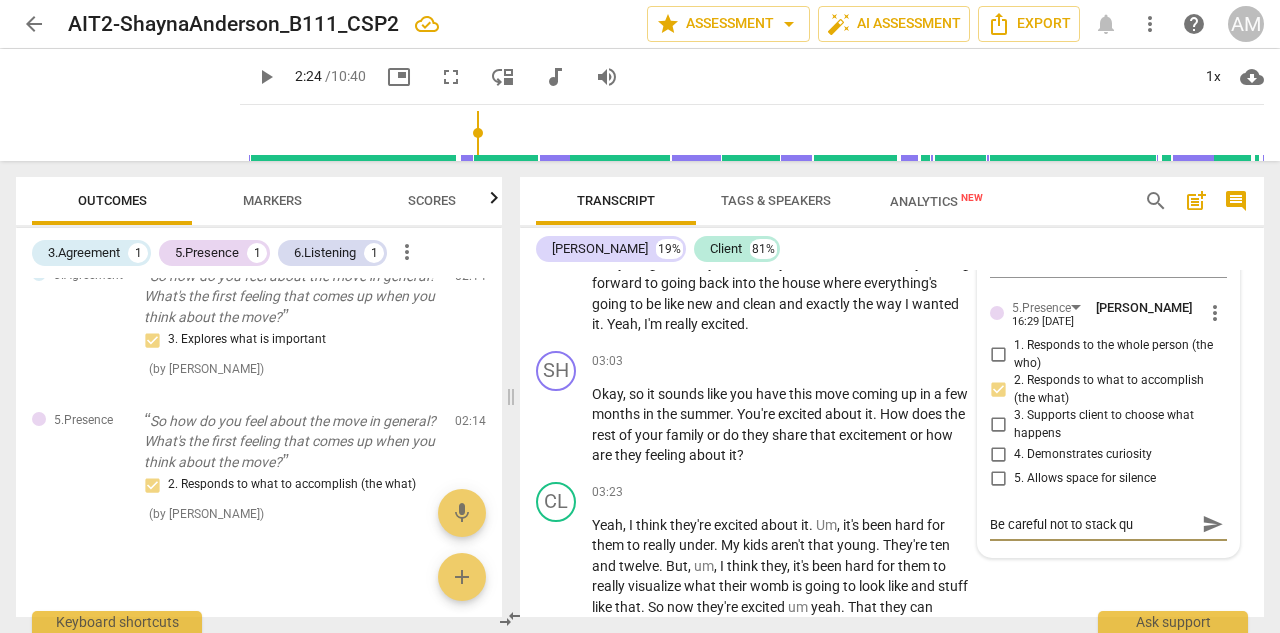 type on "Be careful not to stack que" 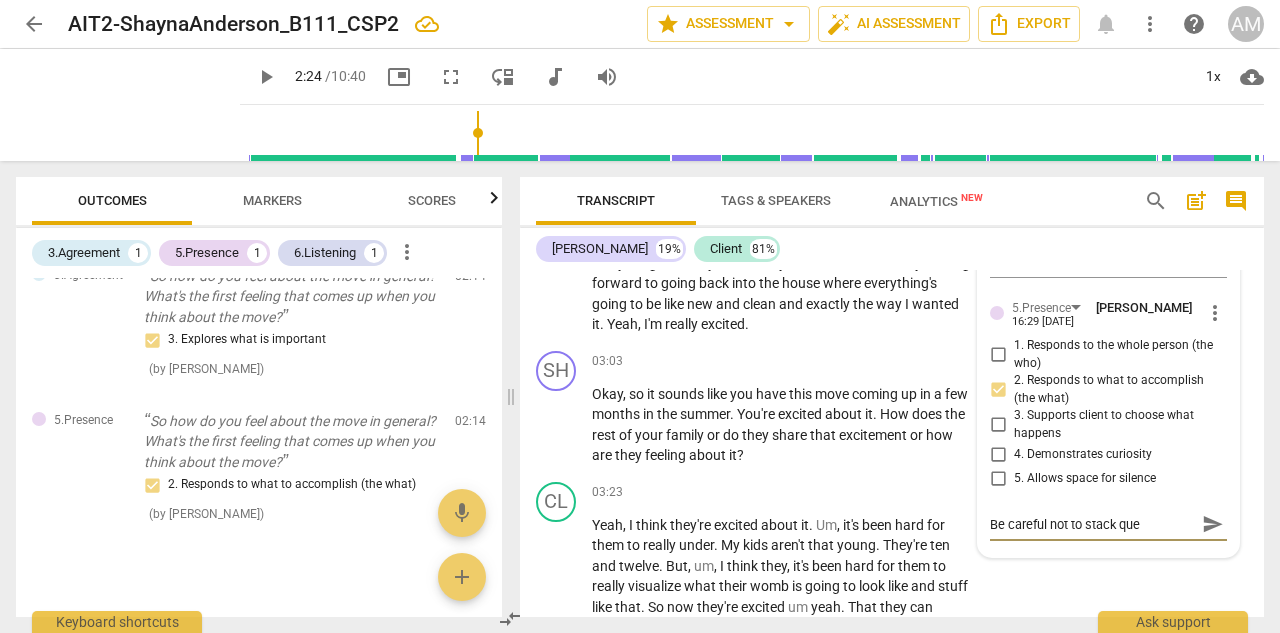 type on "Be careful not to stack ques" 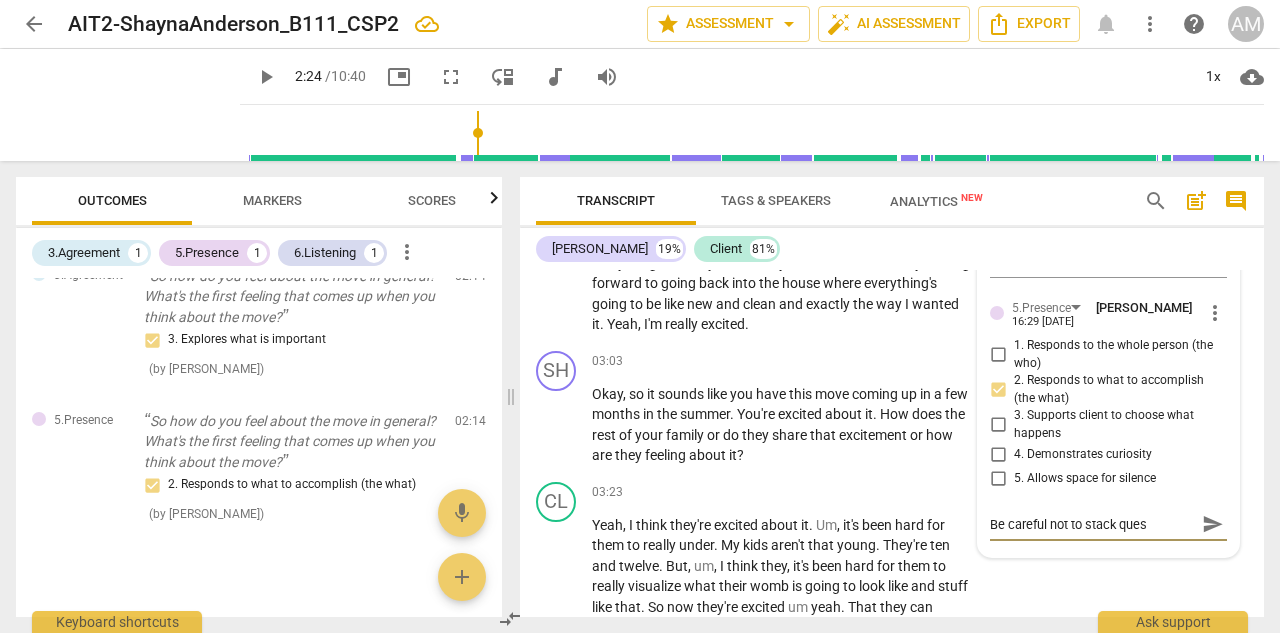 type on "Be careful not to stack quest" 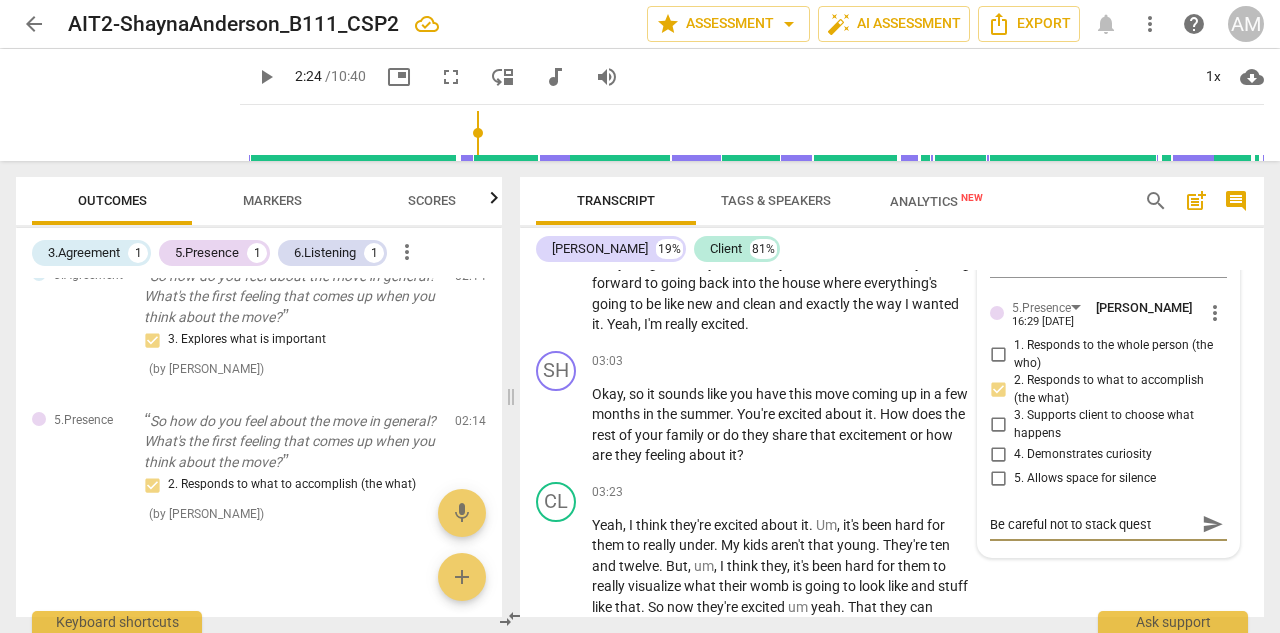 type on "Be careful not to stack questi" 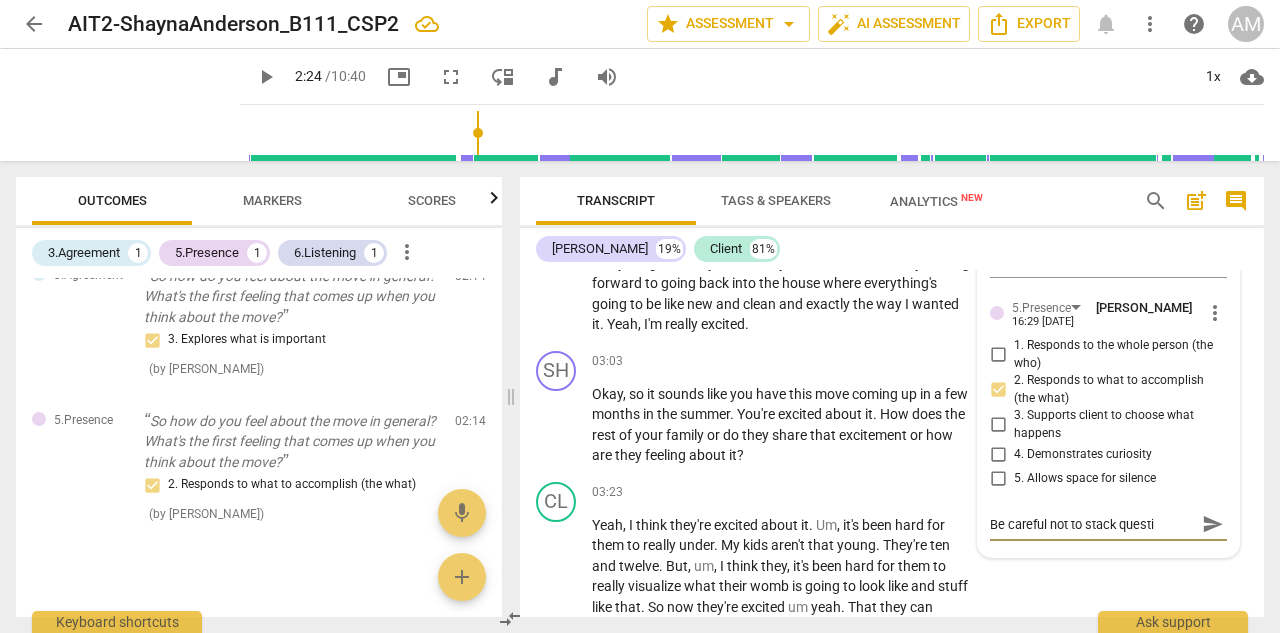 type on "Be careful not to stack questio" 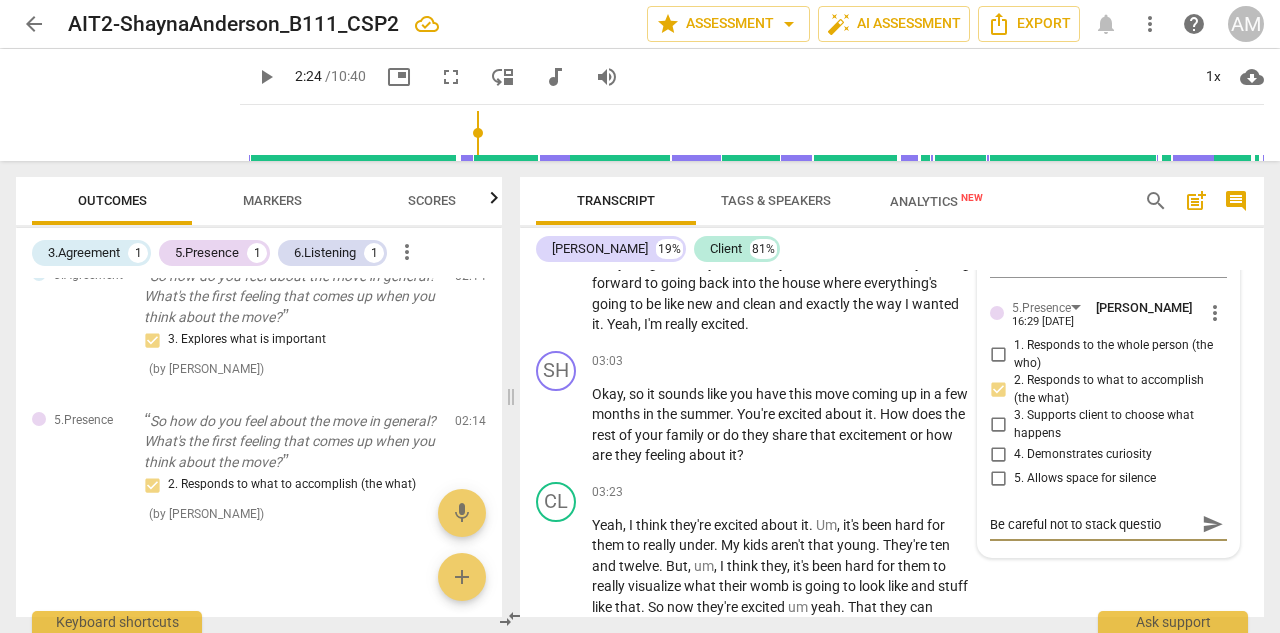 type on "Be careful not to stack question" 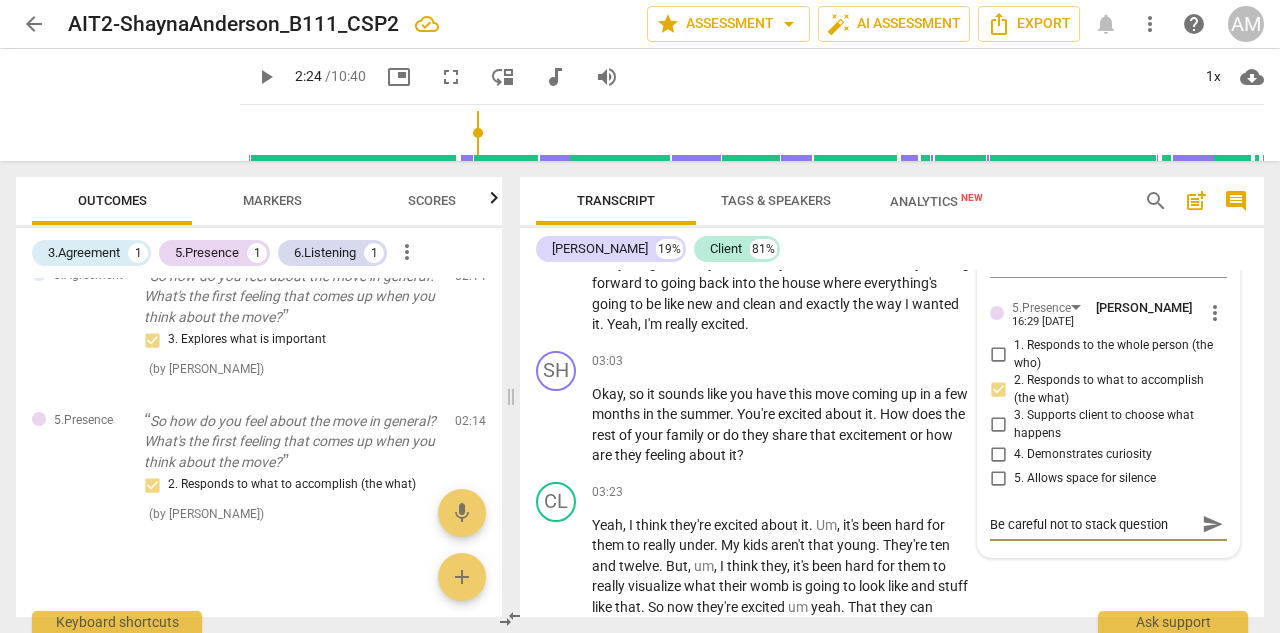 type on "Be careful not to stack questions" 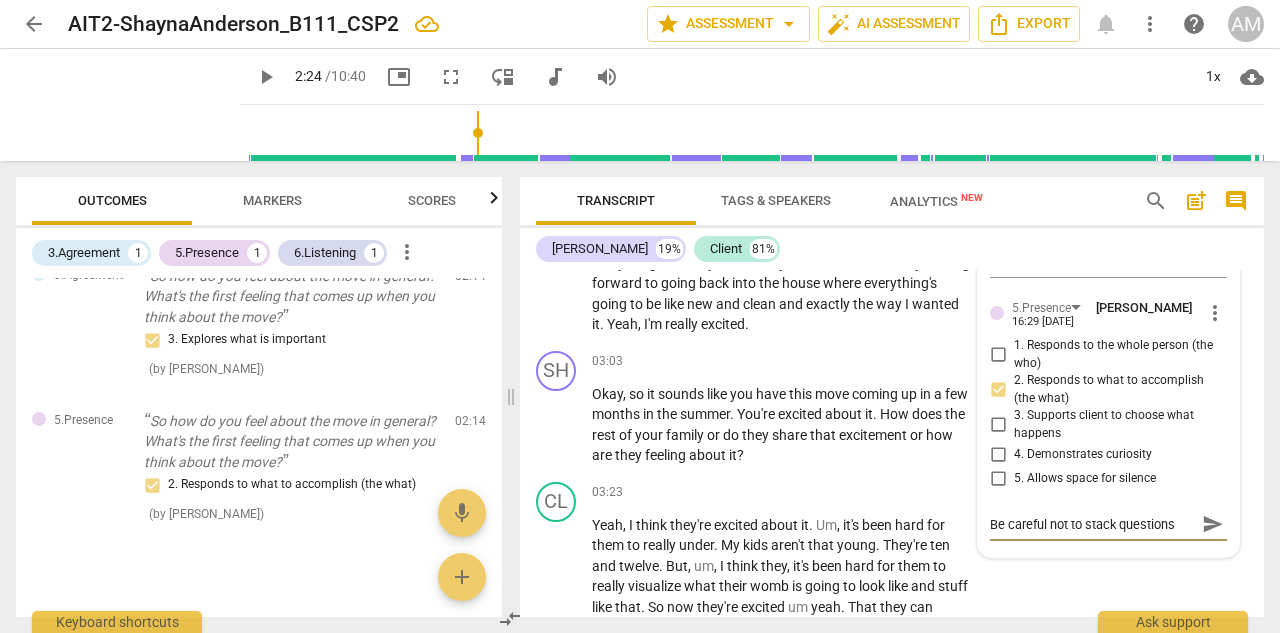 type on "Be careful not to stack questions." 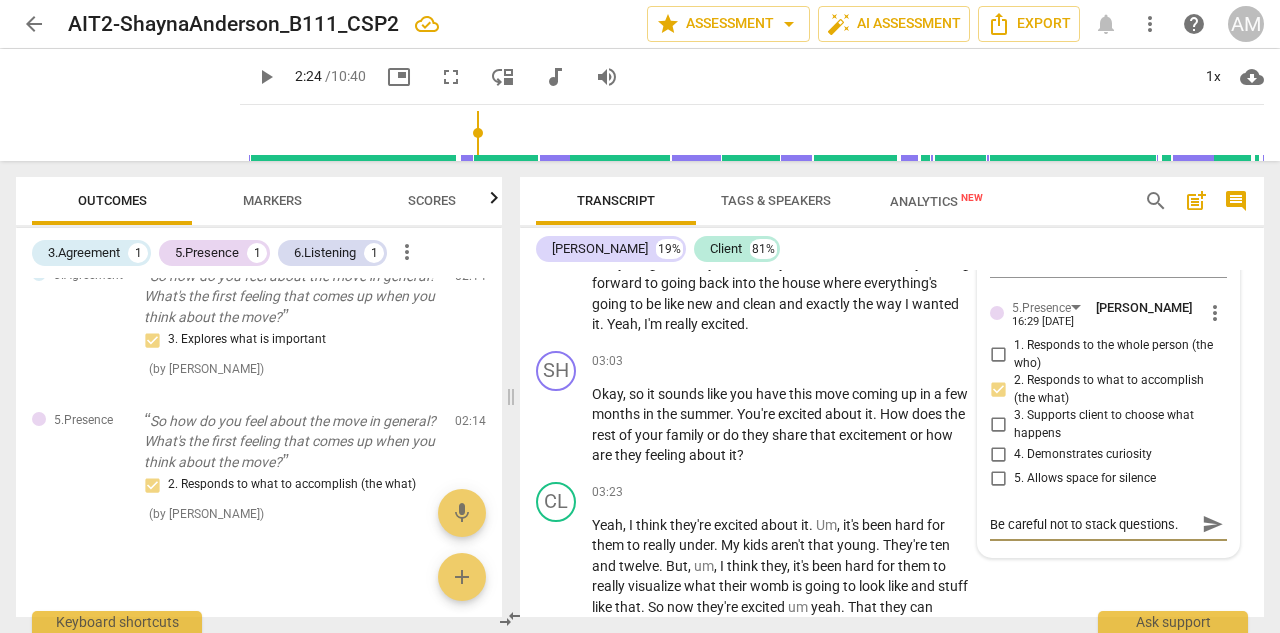 type on "Be careful not to stack questions." 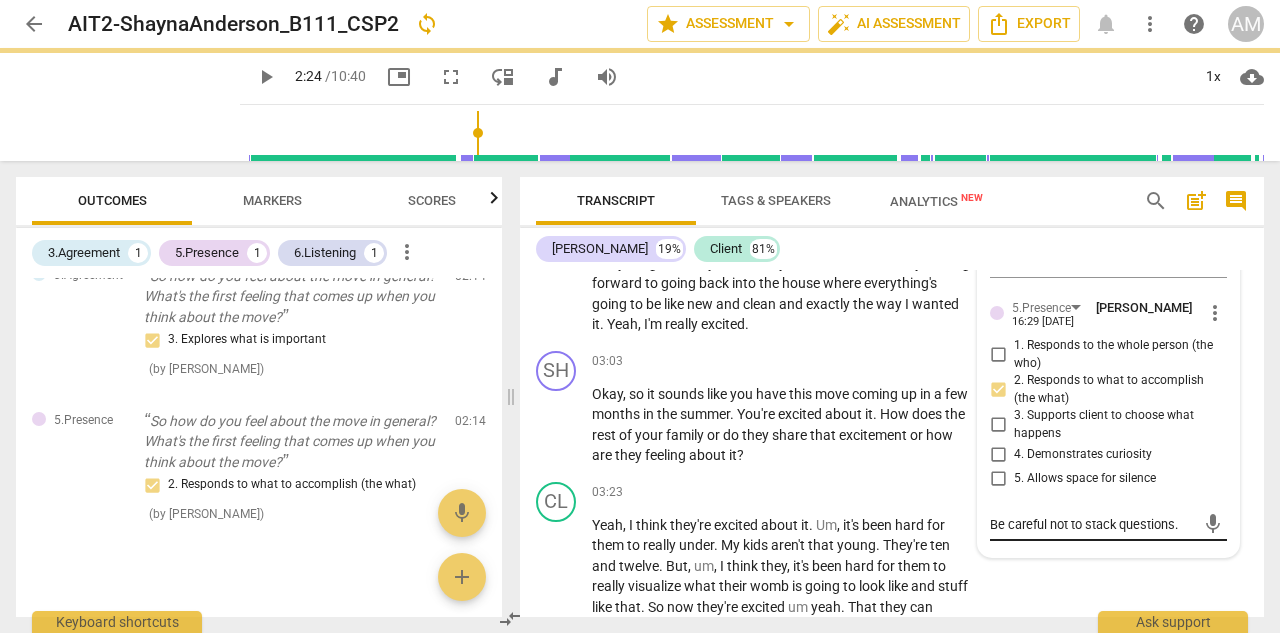 type 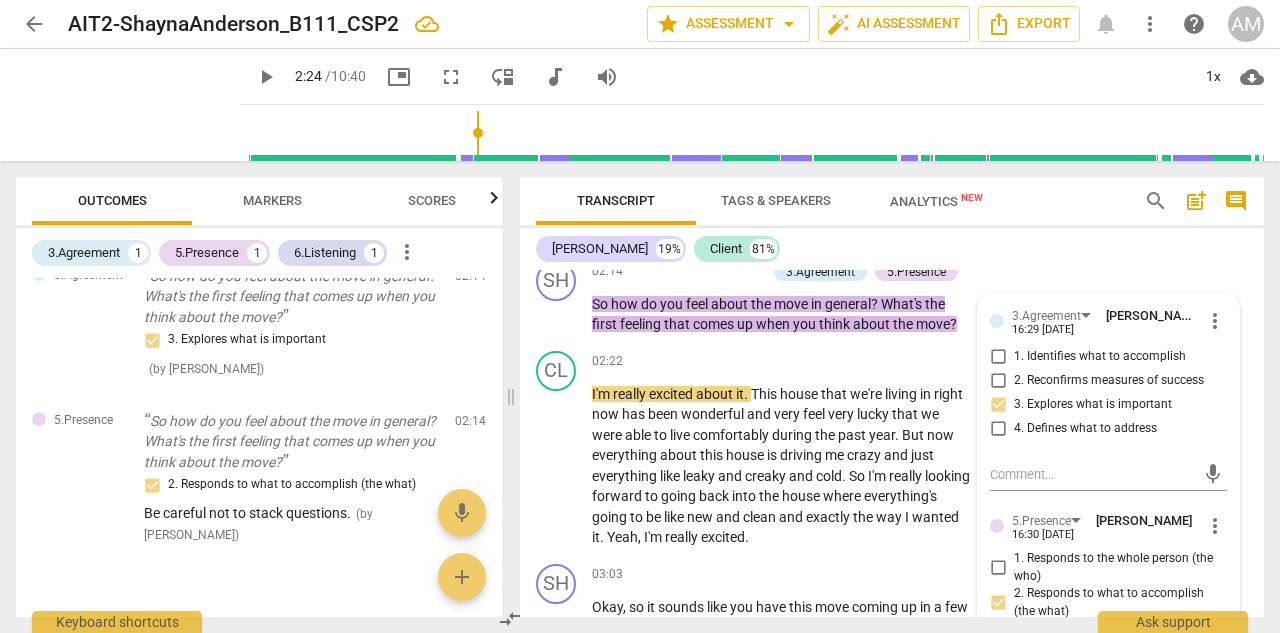scroll, scrollTop: 3583, scrollLeft: 0, axis: vertical 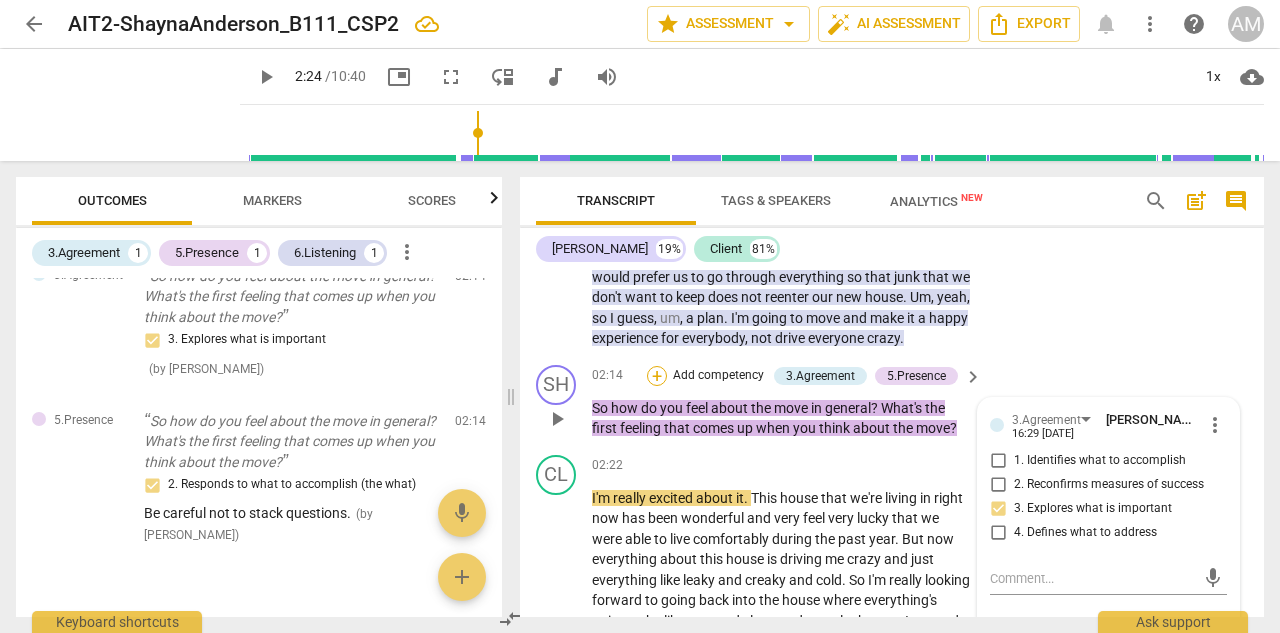 click on "+" at bounding box center [657, 376] 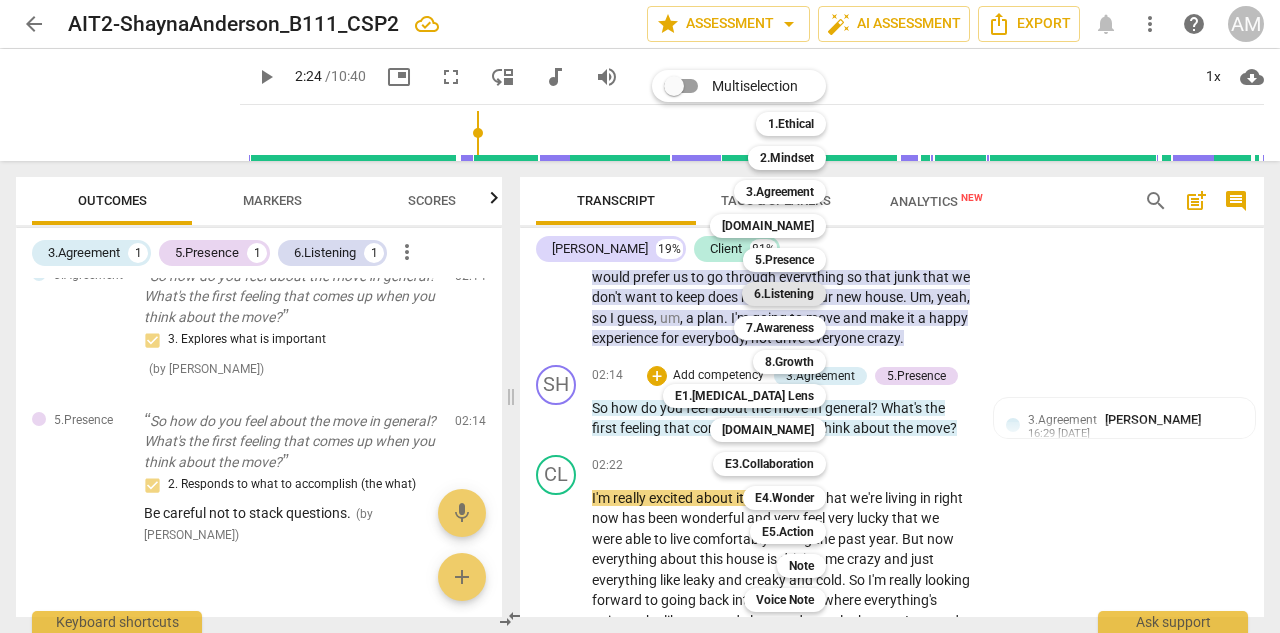click on "6.Listening" at bounding box center (784, 294) 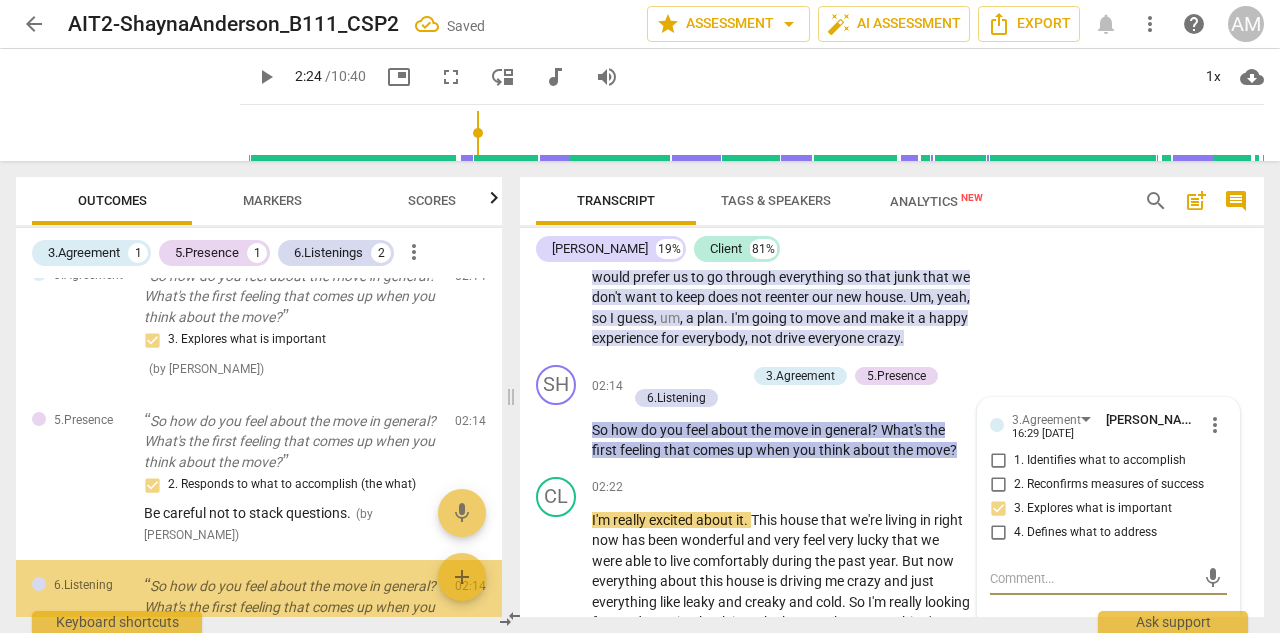 scroll, scrollTop: 808, scrollLeft: 0, axis: vertical 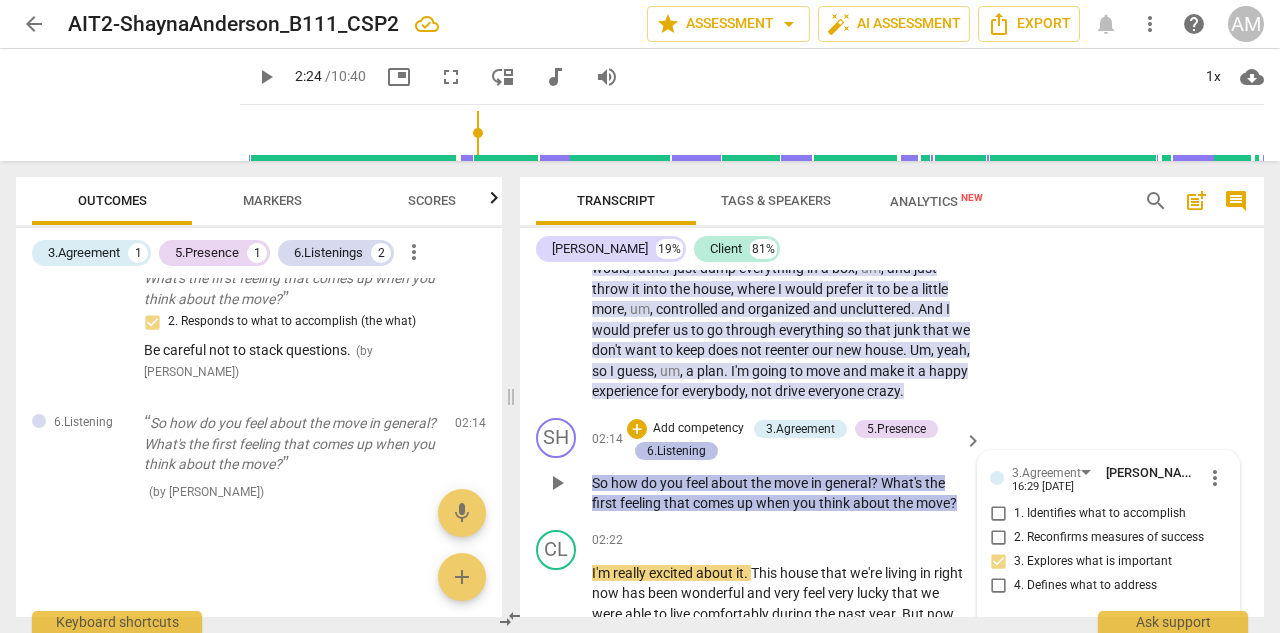 click on "6.Listening" at bounding box center (676, 451) 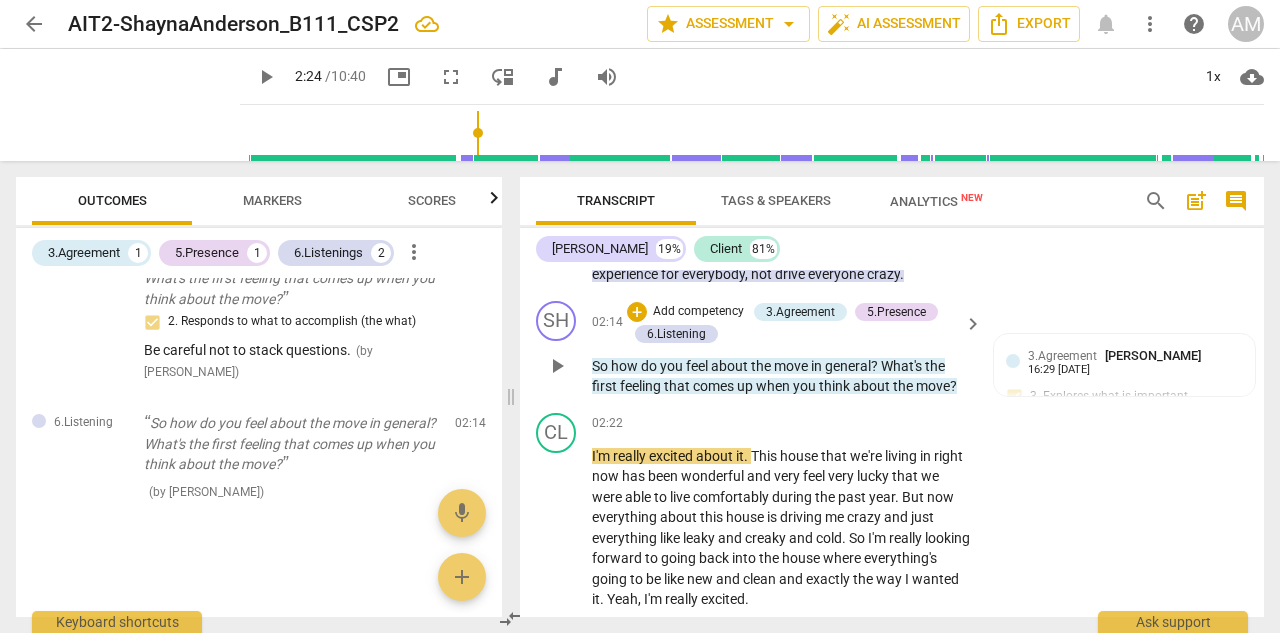 scroll, scrollTop: 3567, scrollLeft: 0, axis: vertical 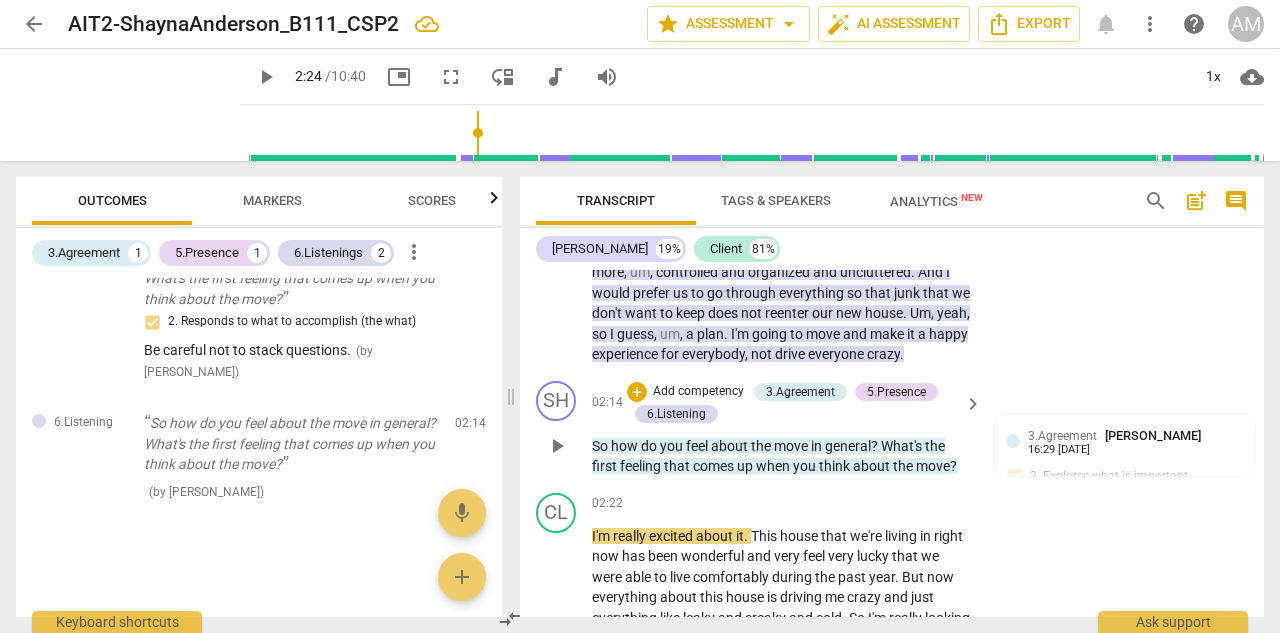 click on "Add competency" at bounding box center [698, 392] 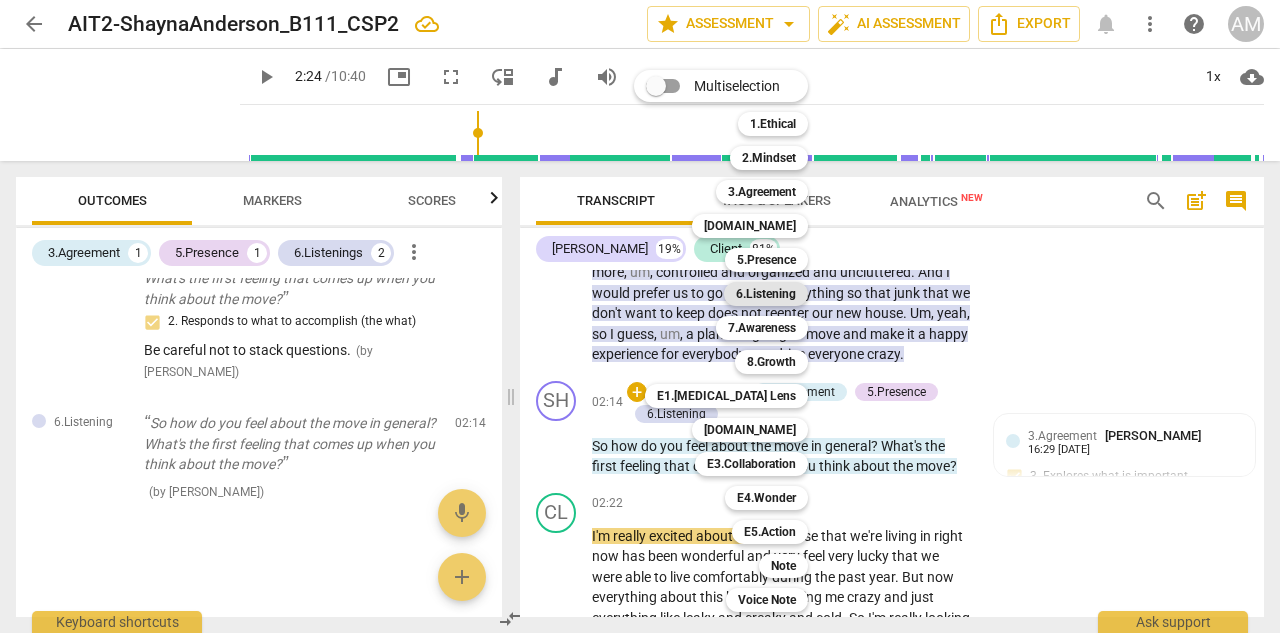 click on "6.Listening" at bounding box center [766, 294] 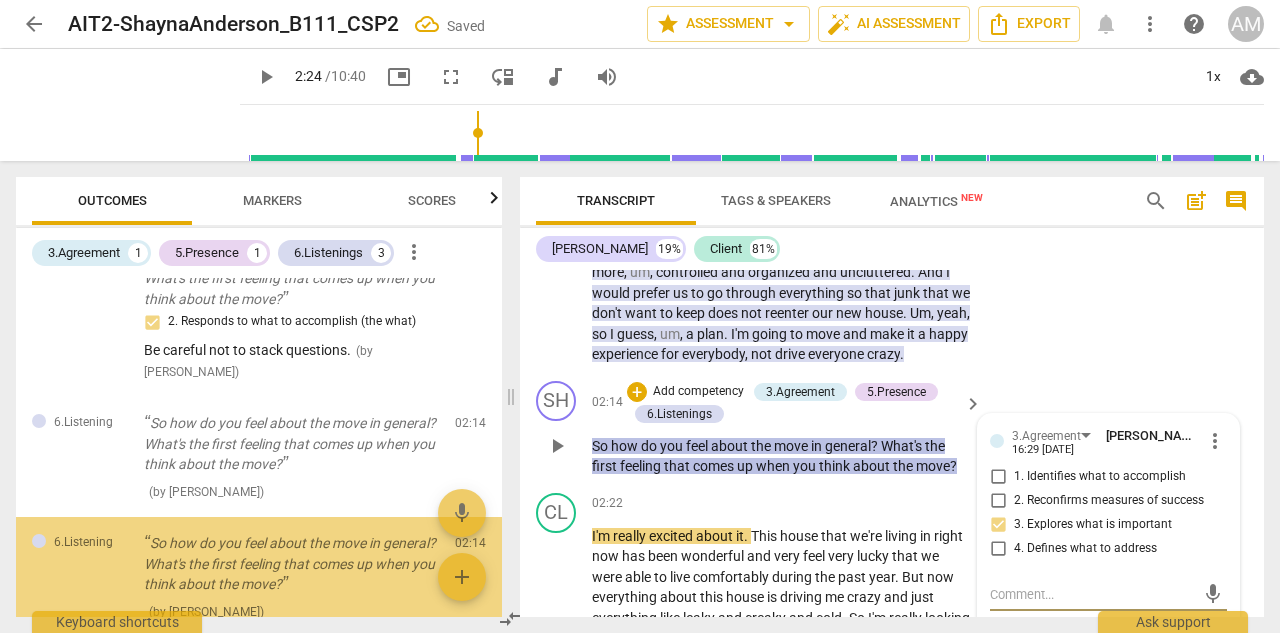 scroll, scrollTop: 926, scrollLeft: 0, axis: vertical 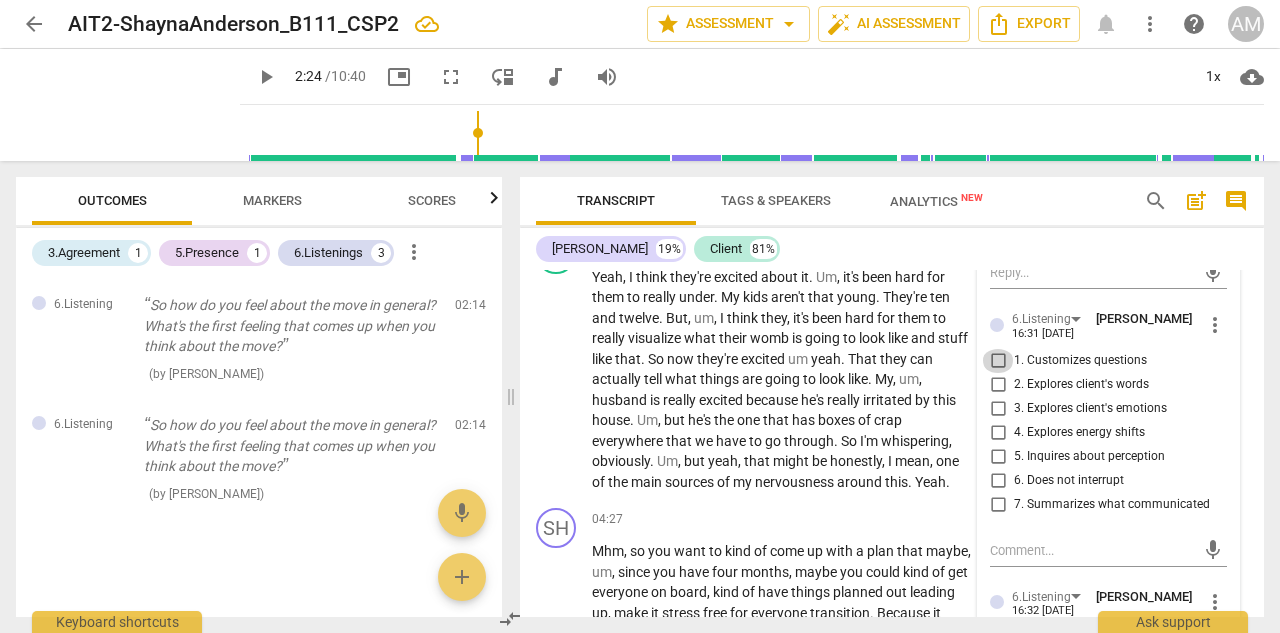 click on "1. Customizes questions" at bounding box center [998, 361] 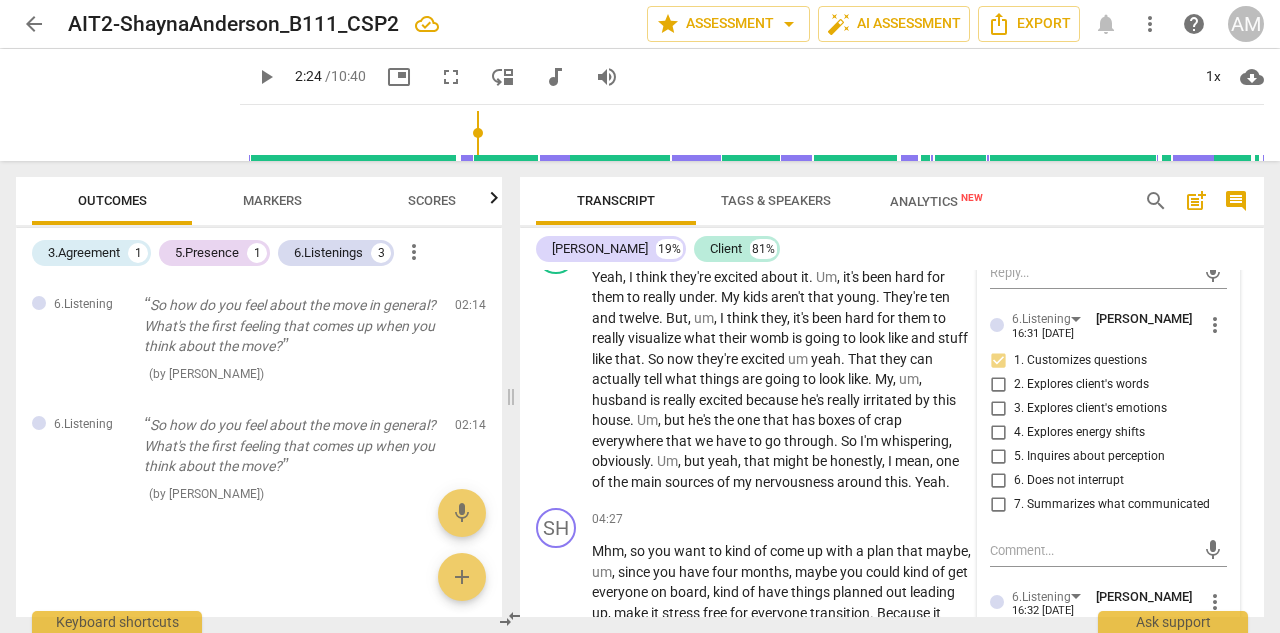 click on "2. Explores client's words" at bounding box center (998, 385) 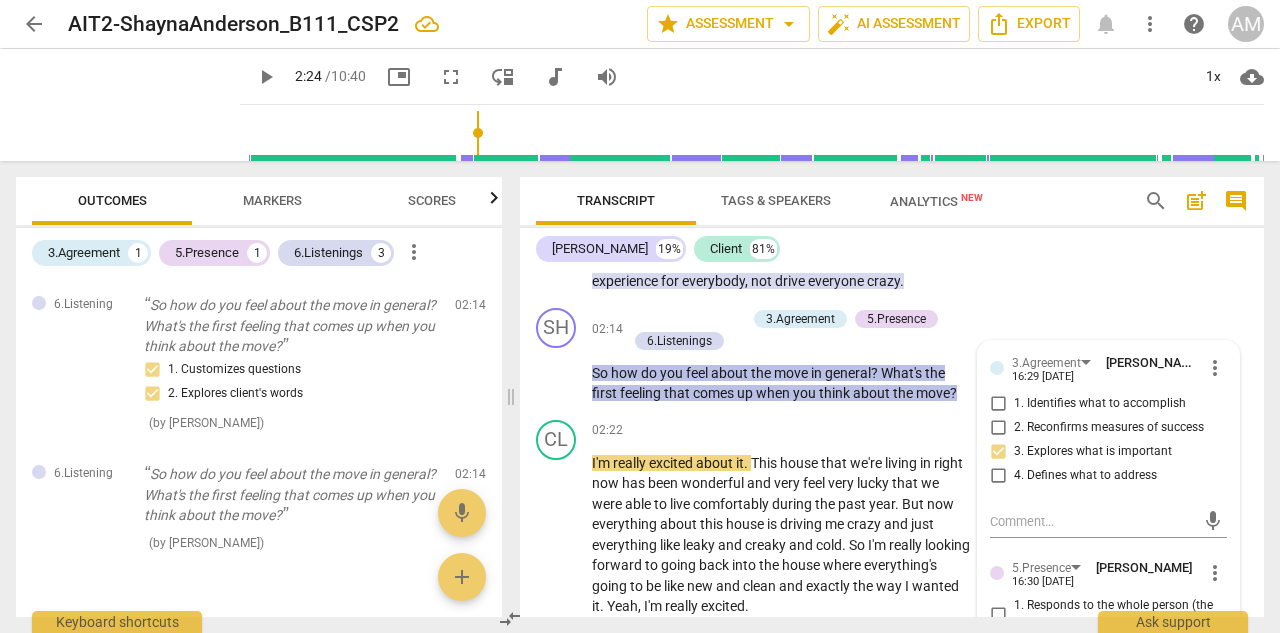 scroll, scrollTop: 3613, scrollLeft: 0, axis: vertical 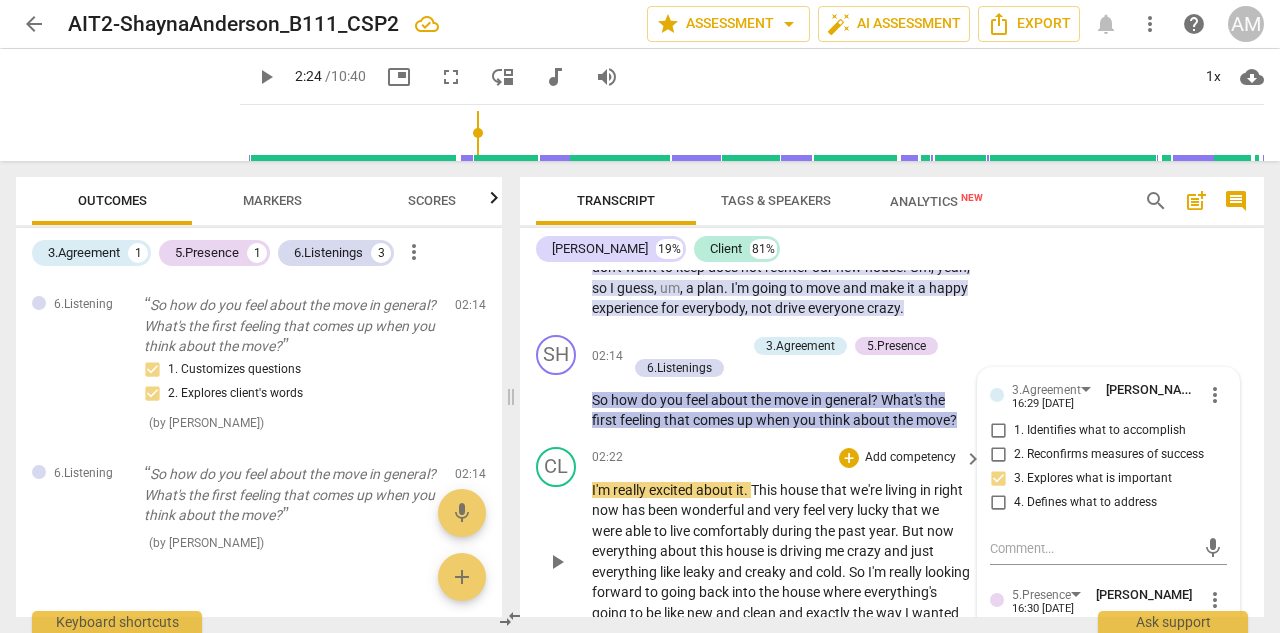 click on "02:22 + Add competency keyboard_arrow_right" at bounding box center [788, 458] 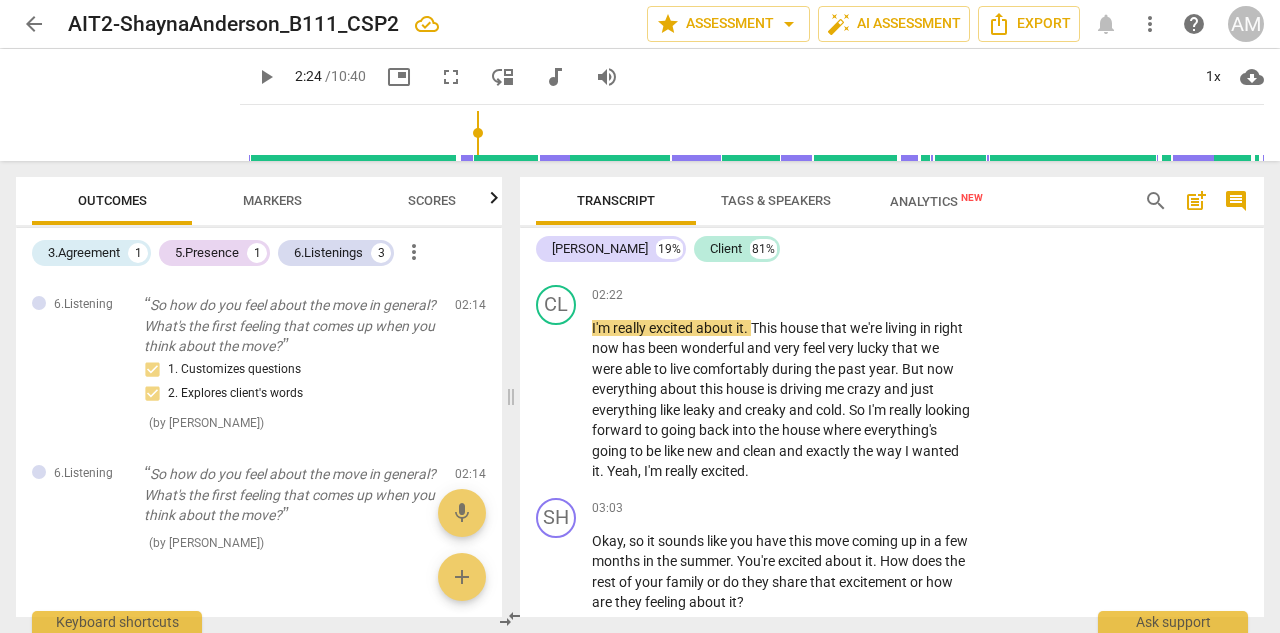 scroll, scrollTop: 3783, scrollLeft: 0, axis: vertical 